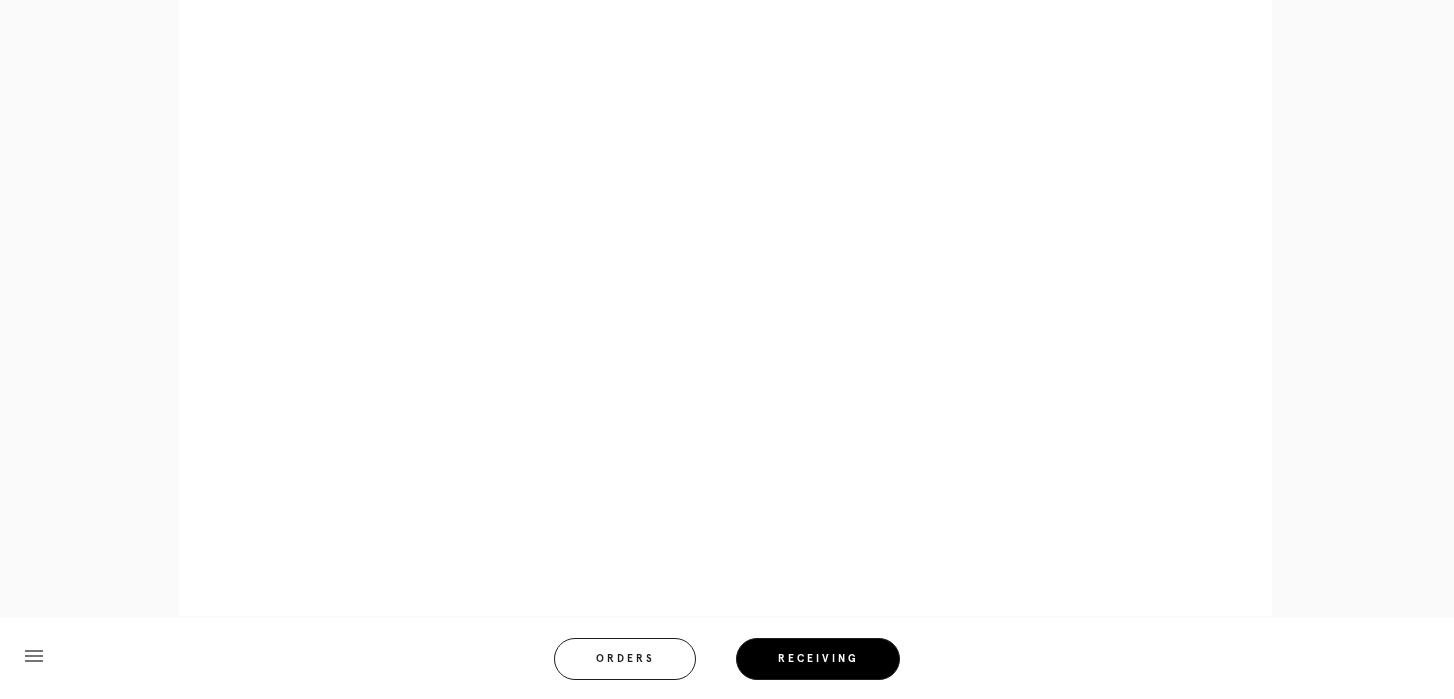 scroll, scrollTop: 912, scrollLeft: 0, axis: vertical 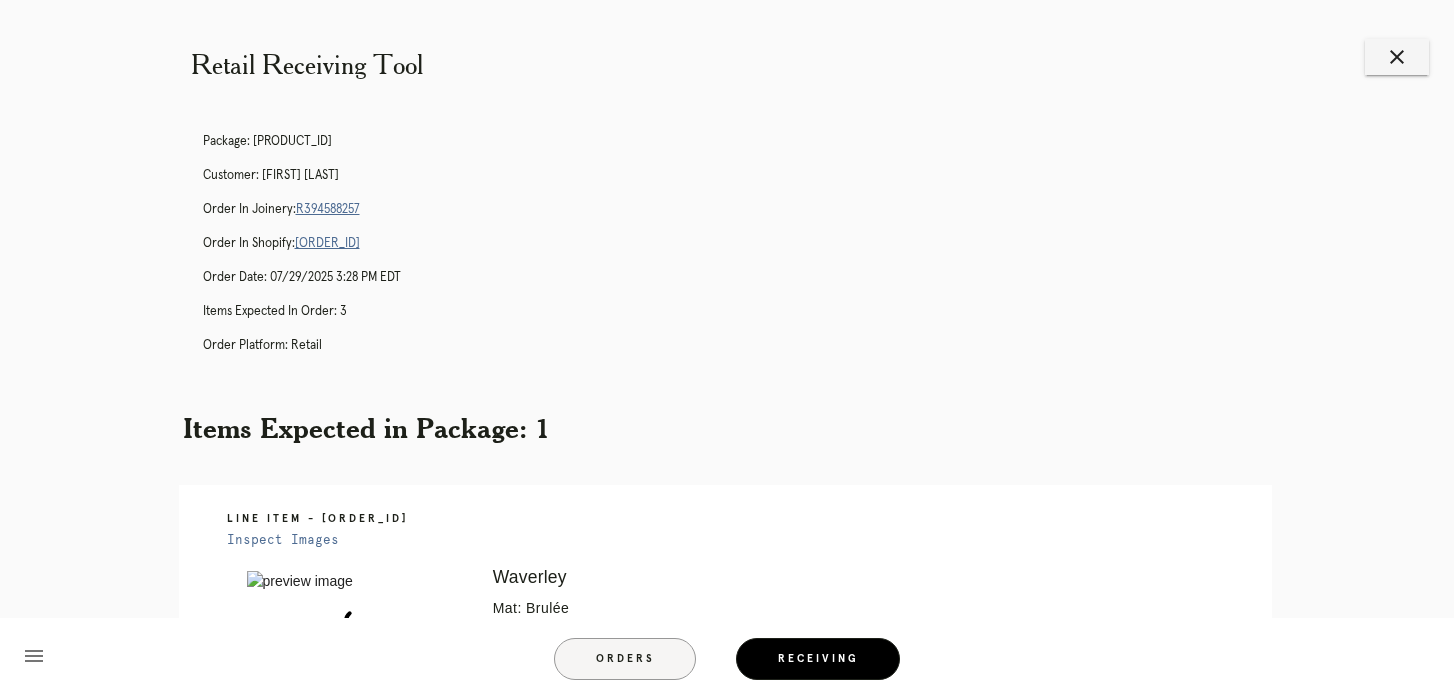click on "Orders" at bounding box center [625, 659] 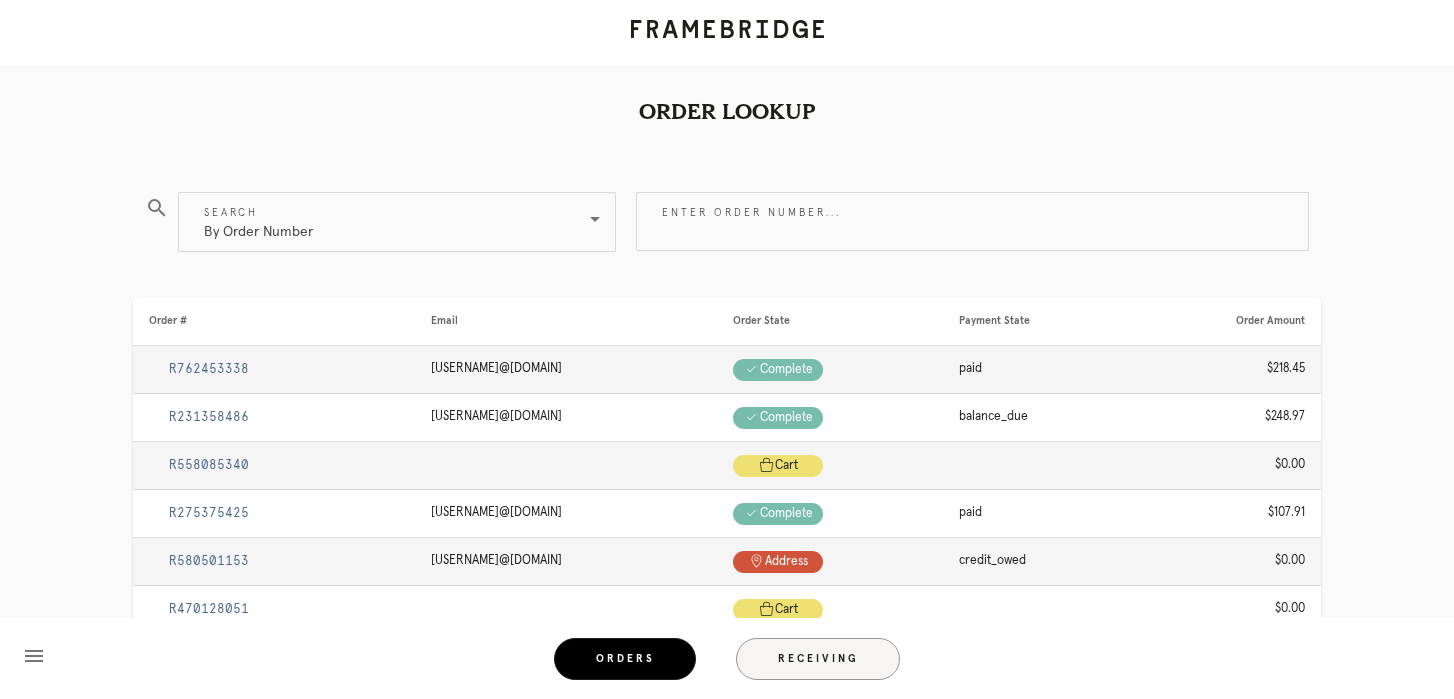 click on "Receiving" at bounding box center [818, 659] 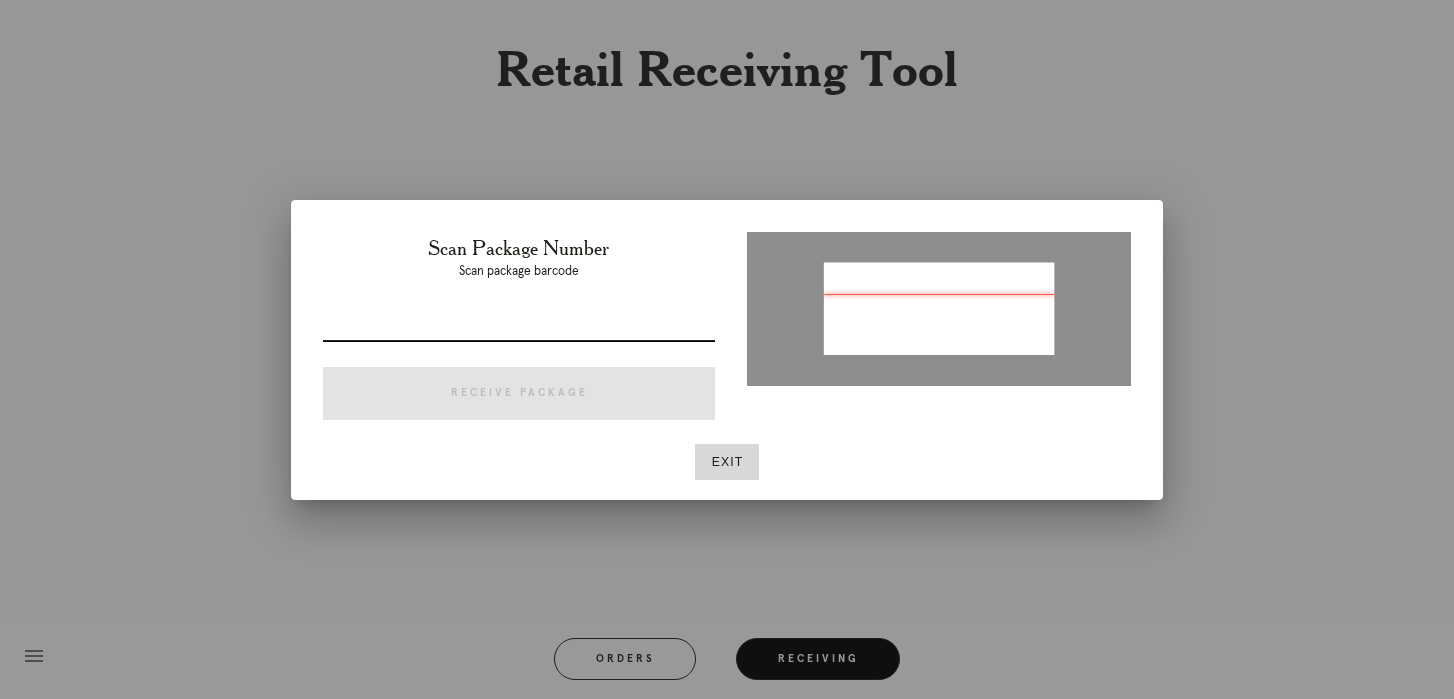 click at bounding box center (519, 325) 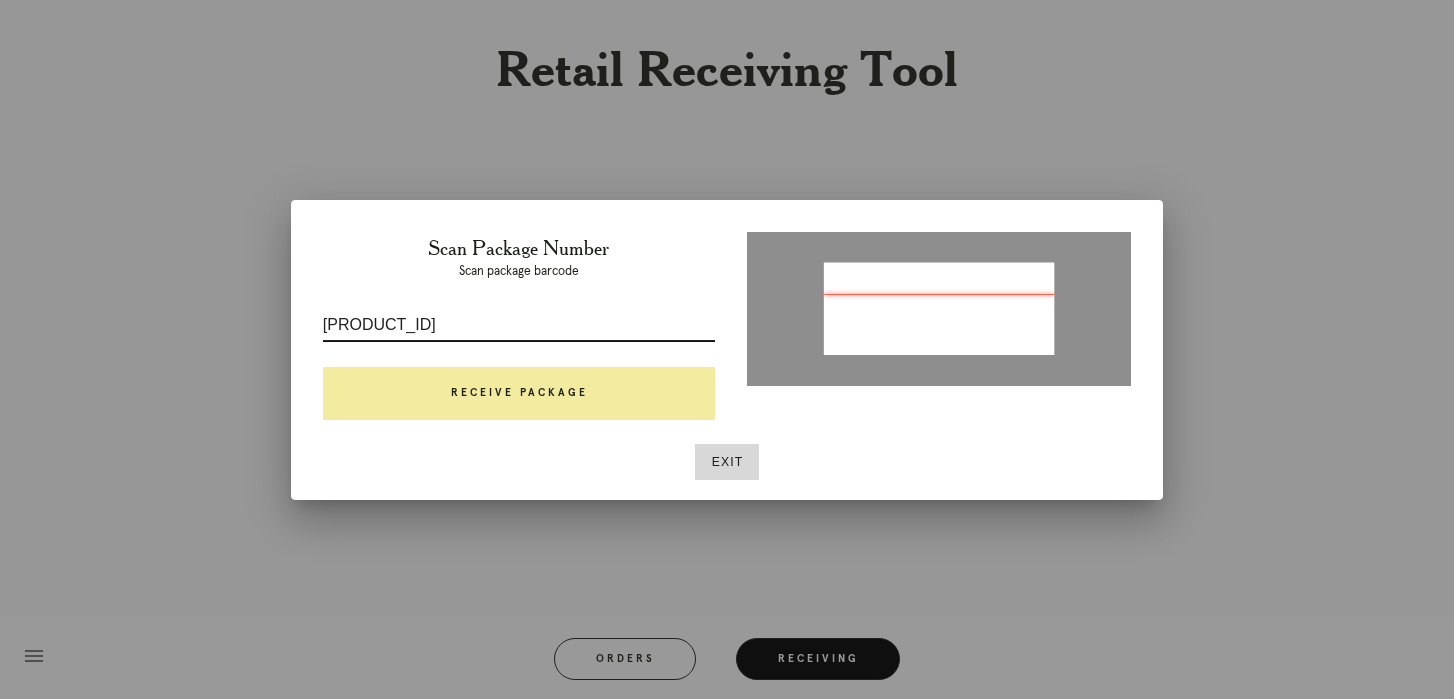 type on "P337167281812344" 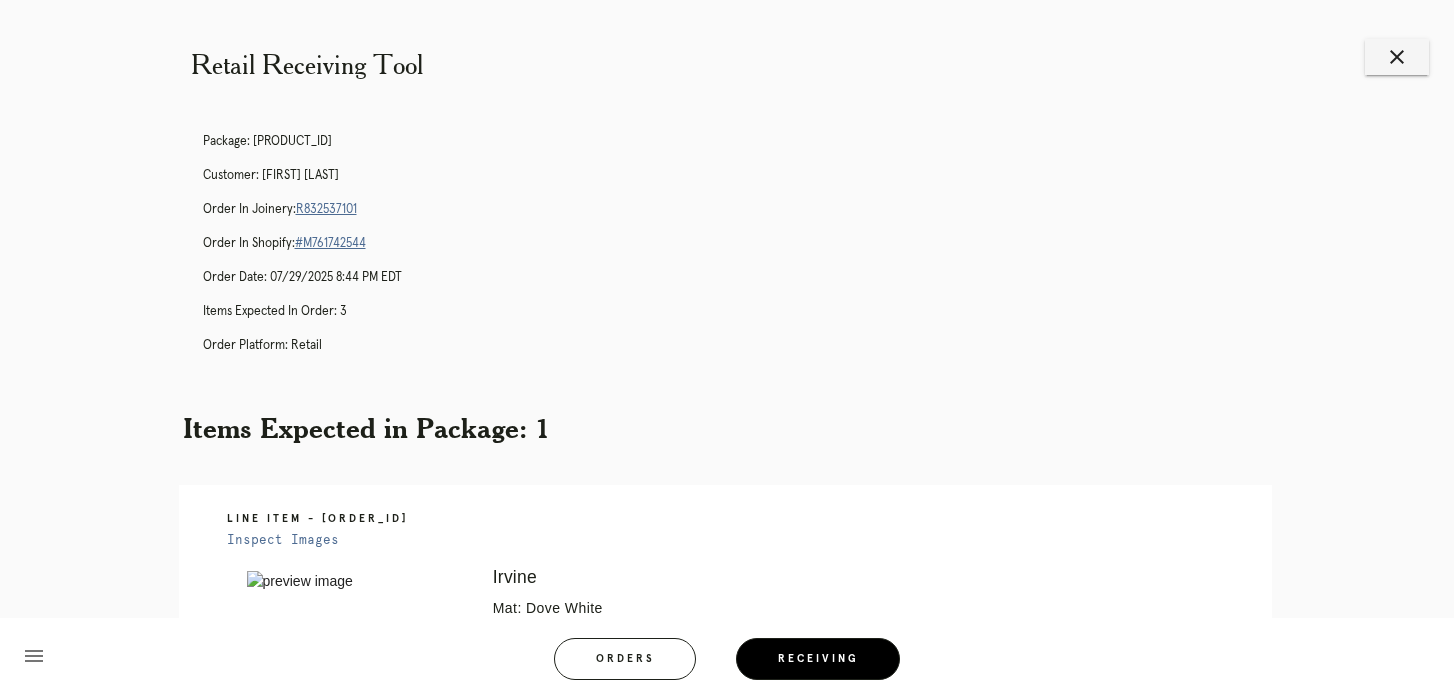scroll, scrollTop: 470, scrollLeft: 0, axis: vertical 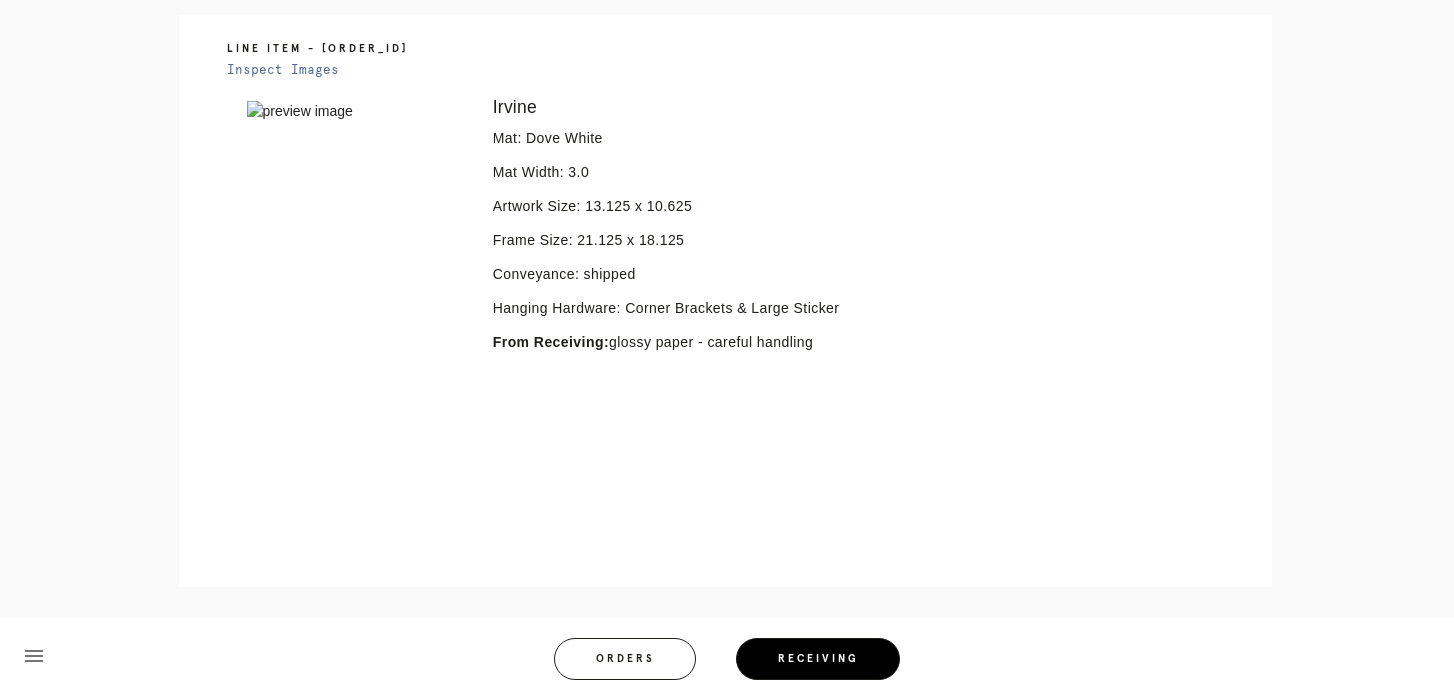 click on "Irvine
Mat: Dove White
Mat Width: 3.0
Artwork Size:
13.125
x
10.625
Frame Size:
21.125
x
18.125
Conveyance: shipped
Hanging Hardware: Corner Brackets & Large Sticker
From Receiving:
glossy paper - careful handling" at bounding box center (700, 252) 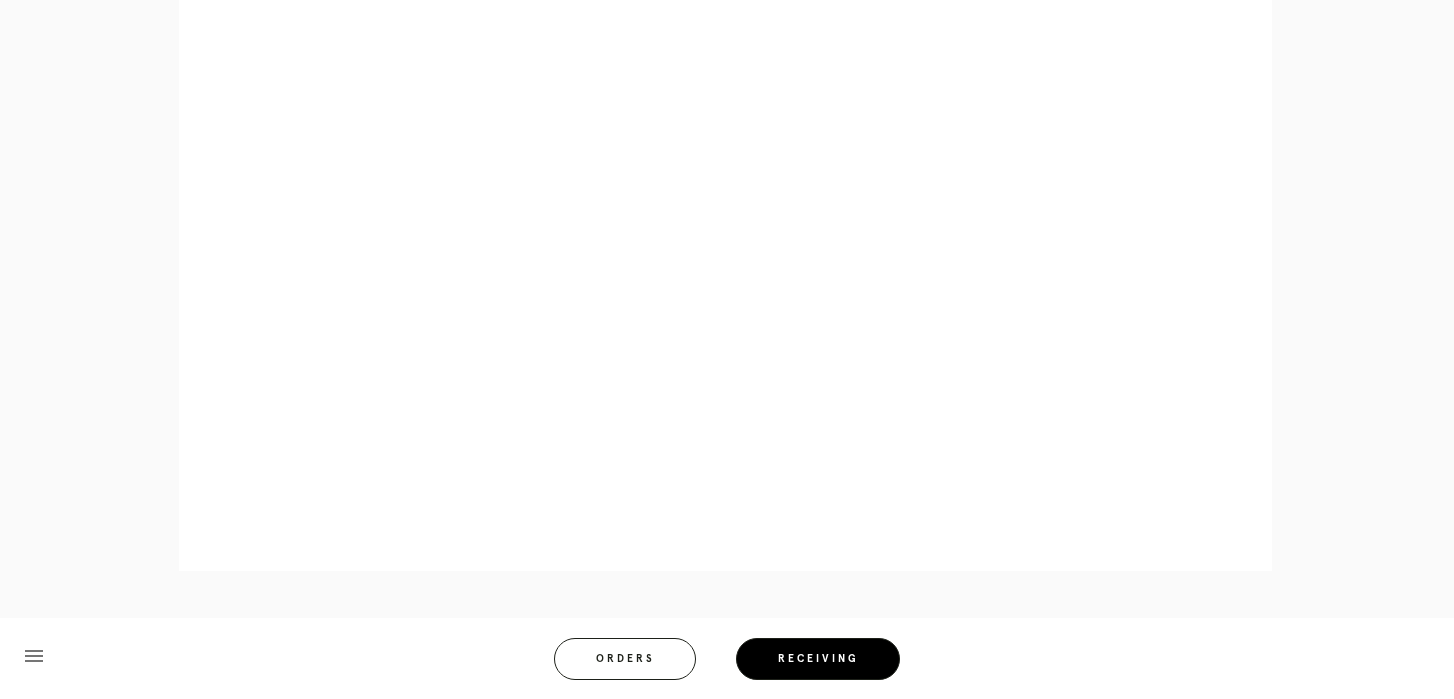 scroll, scrollTop: 893, scrollLeft: 0, axis: vertical 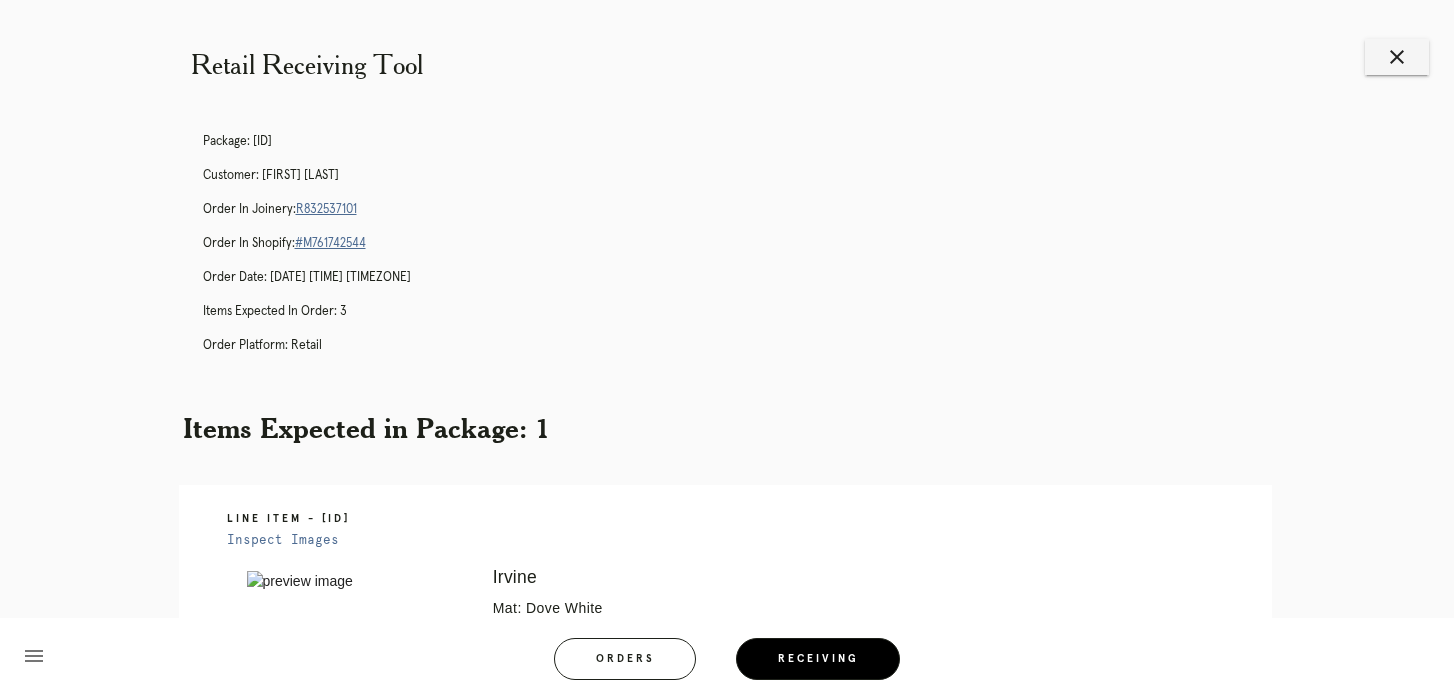 click on "Package: P337167281812344" at bounding box center [747, 142] 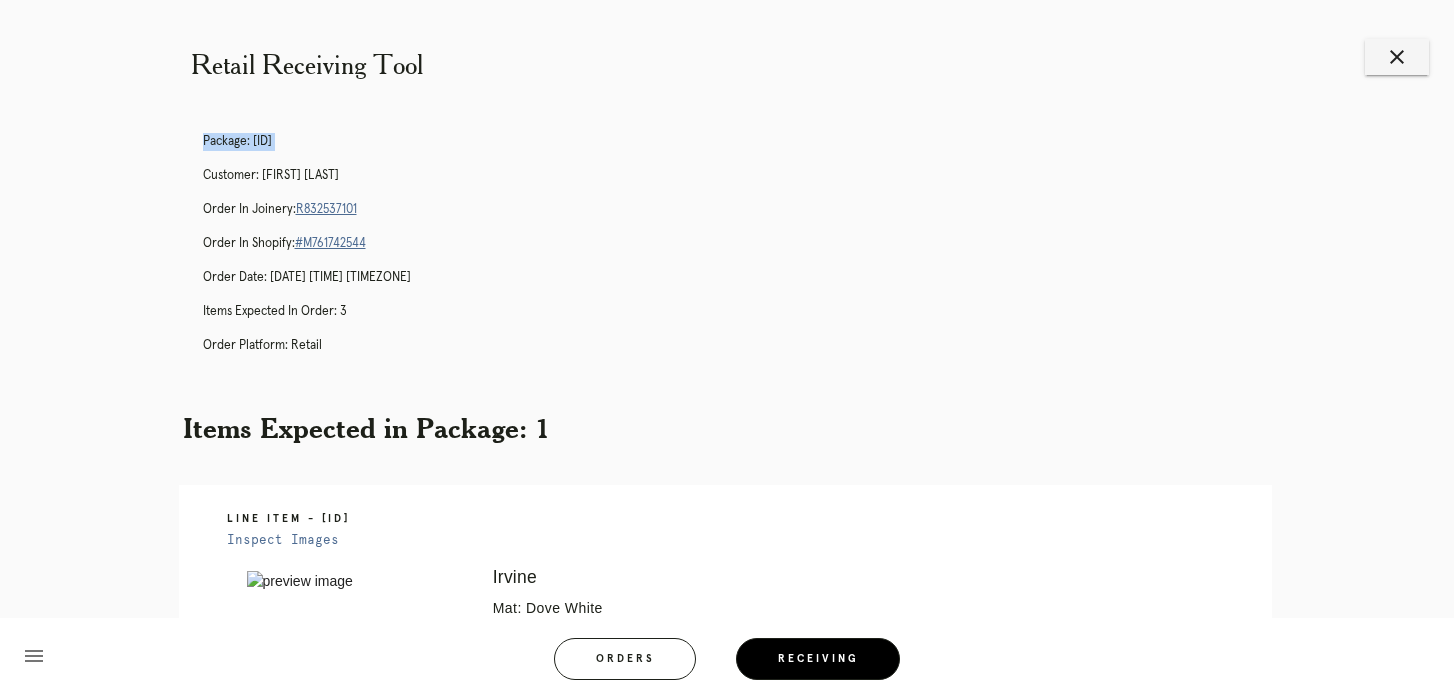 click on "Package: P337167281812344" at bounding box center [747, 142] 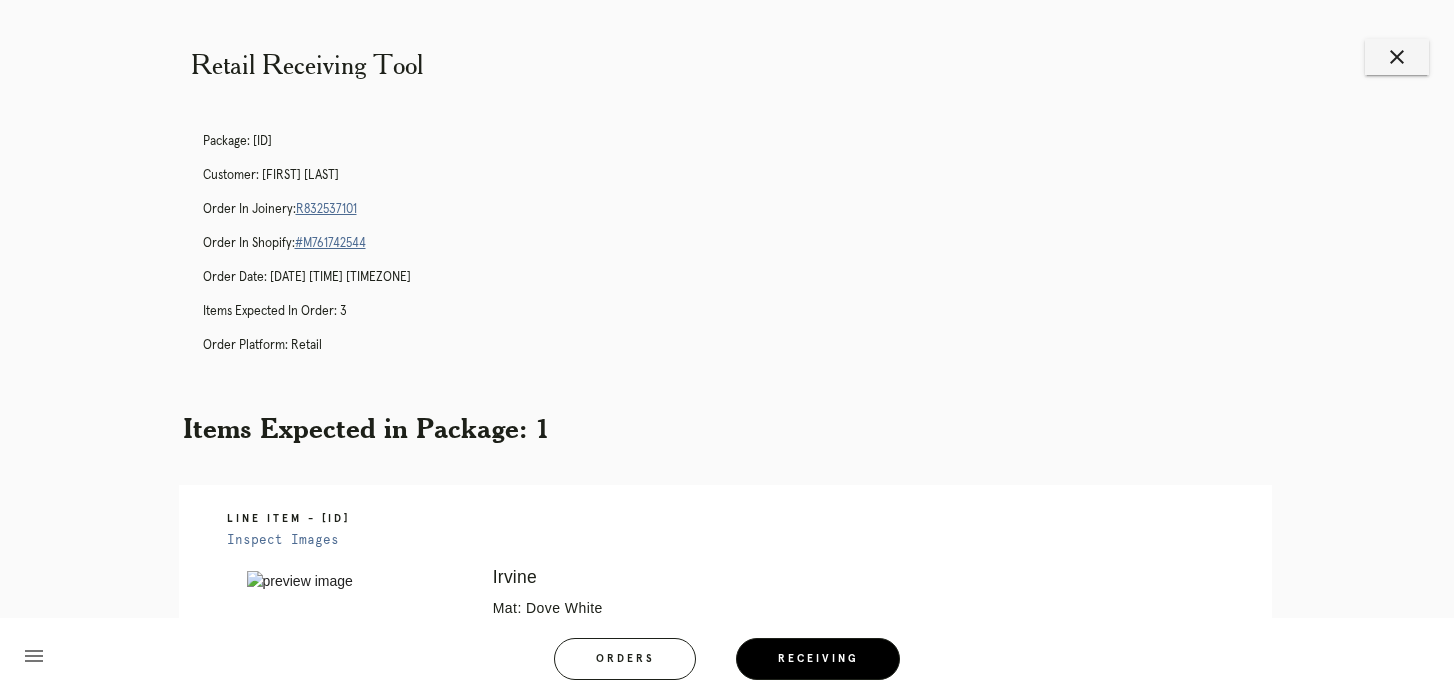 click on "Package: P337167281812344" at bounding box center [747, 142] 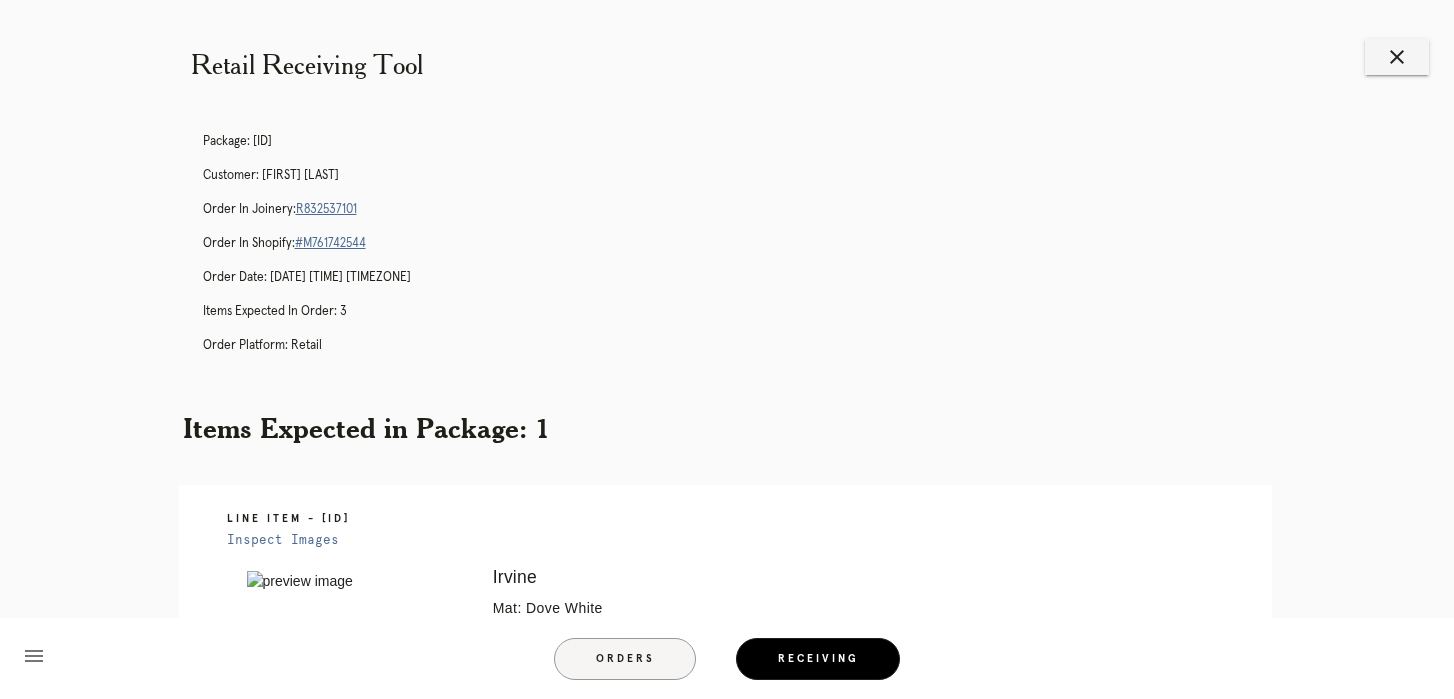 click on "Orders" at bounding box center (625, 659) 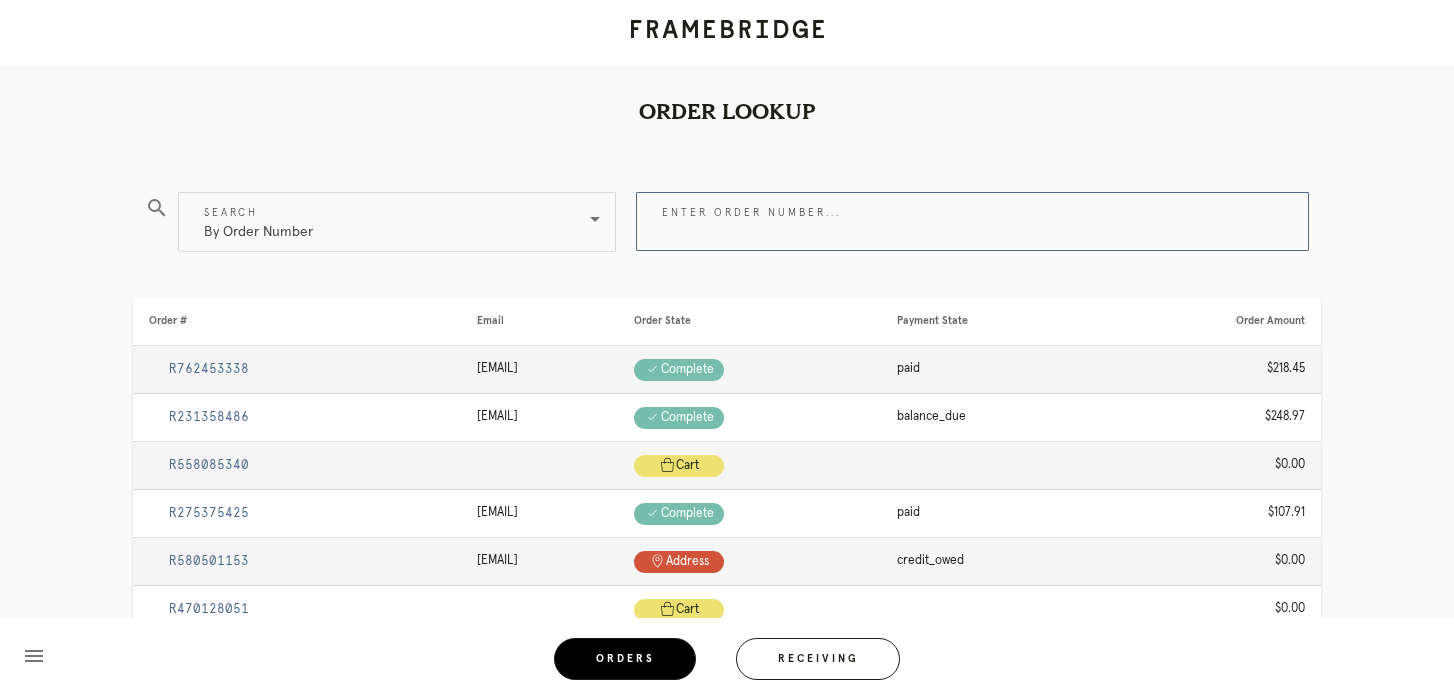 click on "Enter order number..." at bounding box center (972, 221) 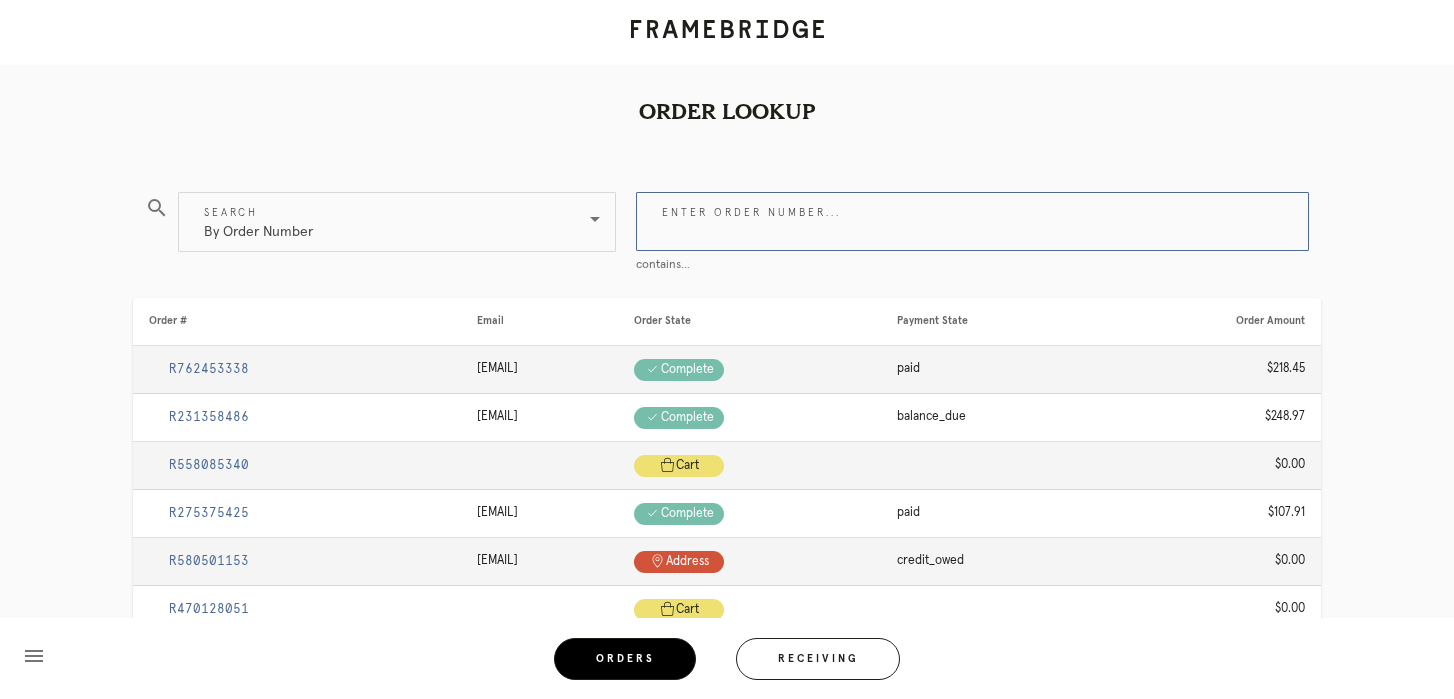 paste on "P337167281812344" 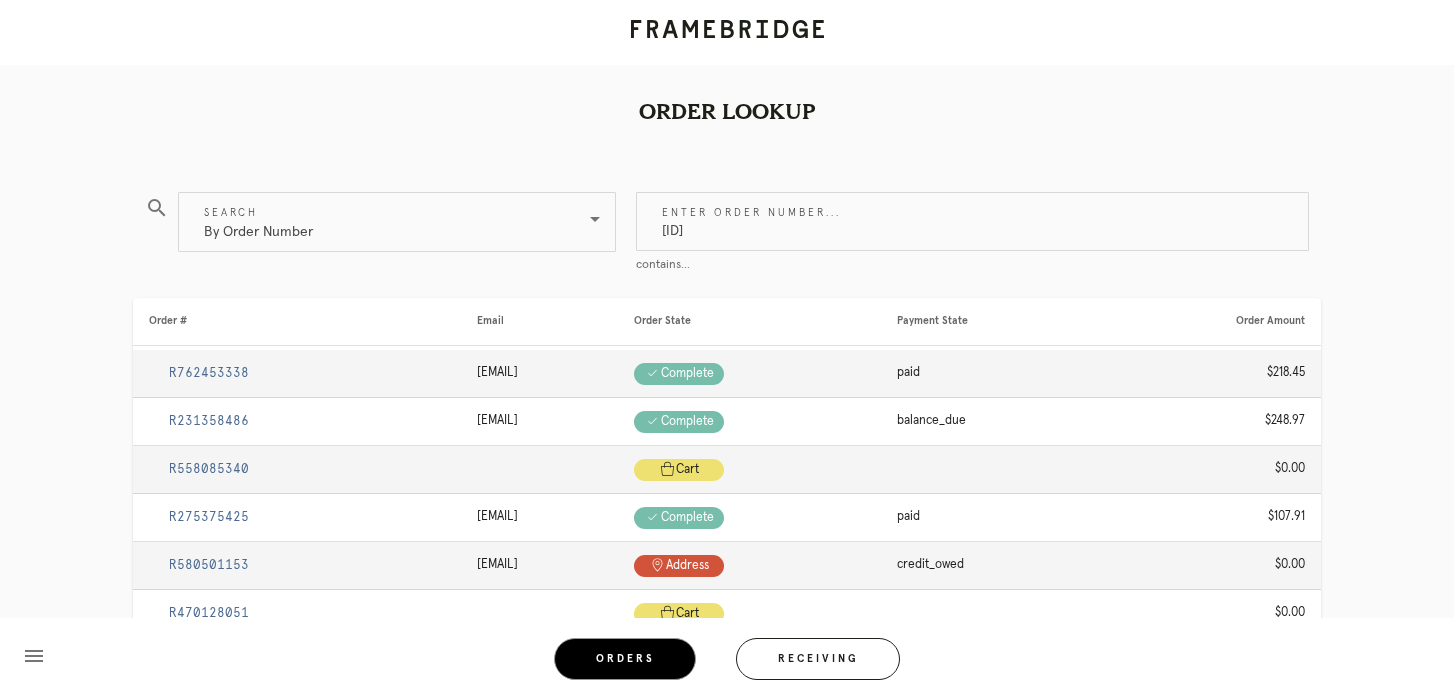 type on "P337167281812344" 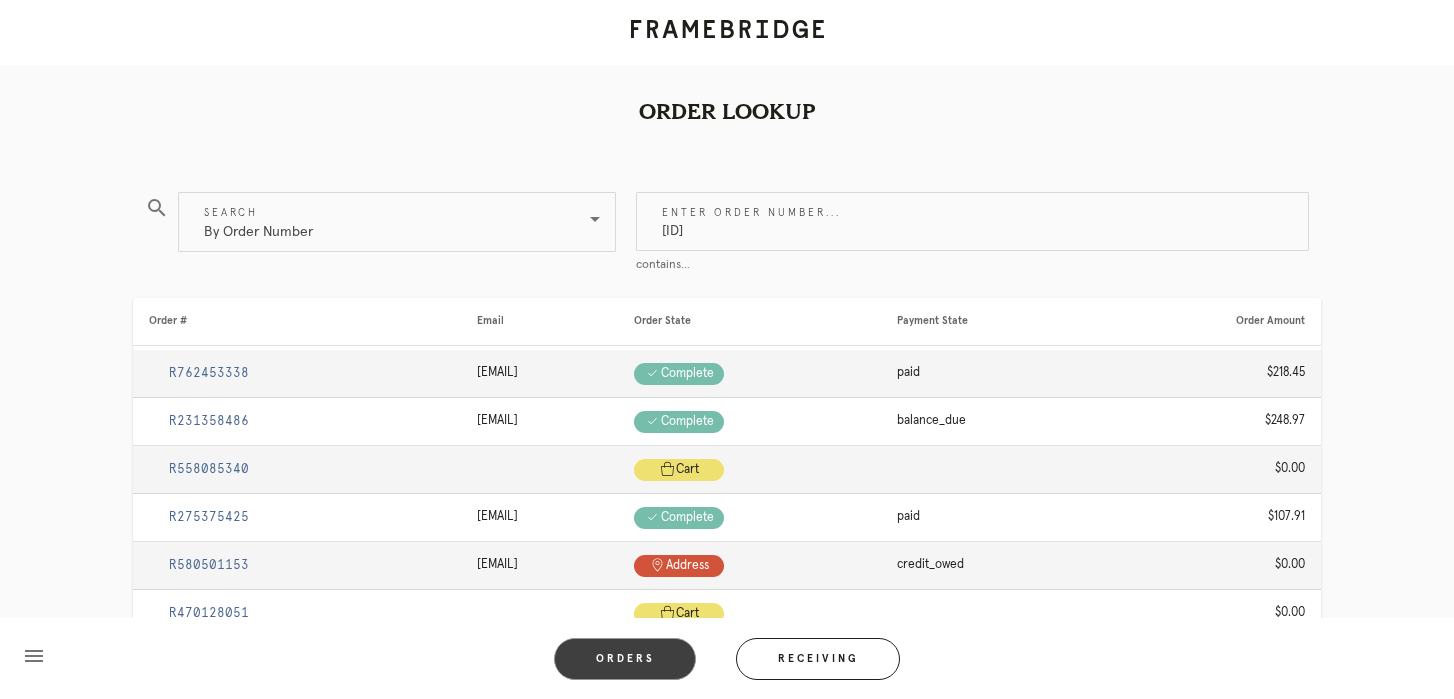click on "Orders" at bounding box center [625, 659] 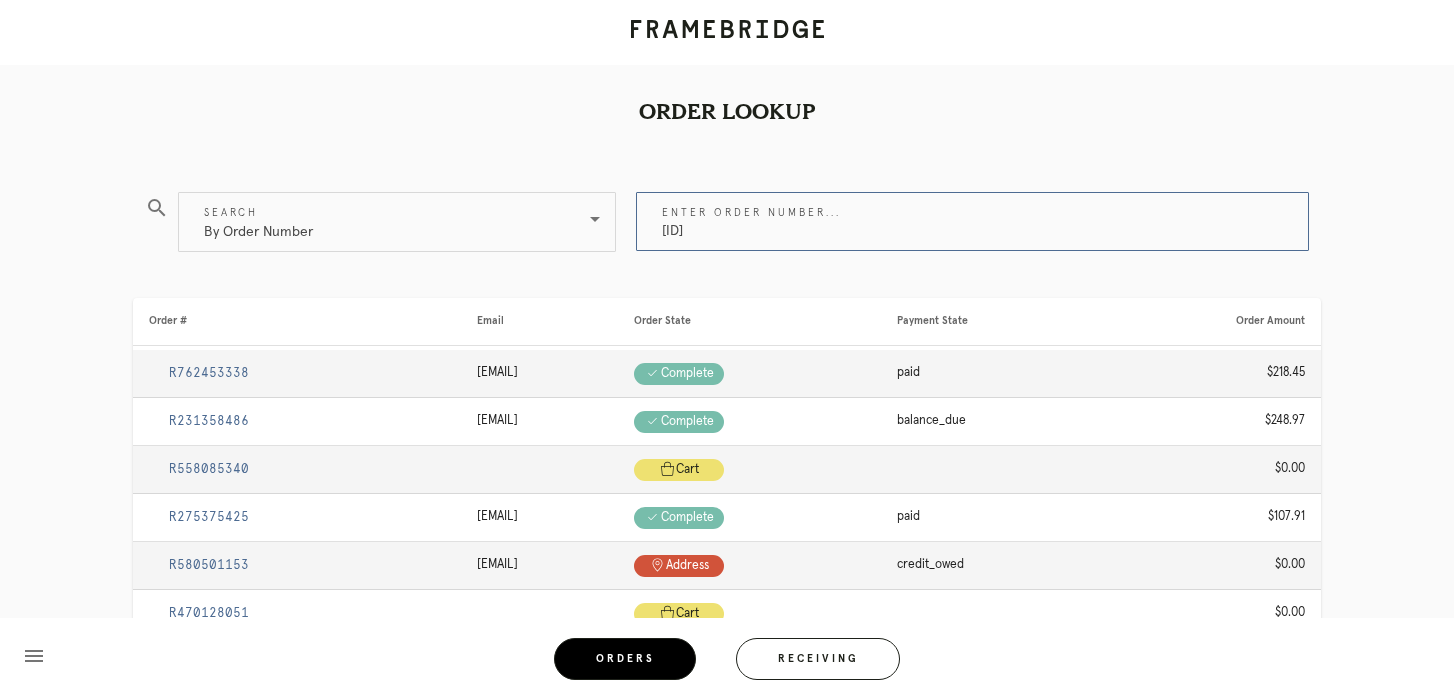 click on "P337167281812344" at bounding box center (972, 221) 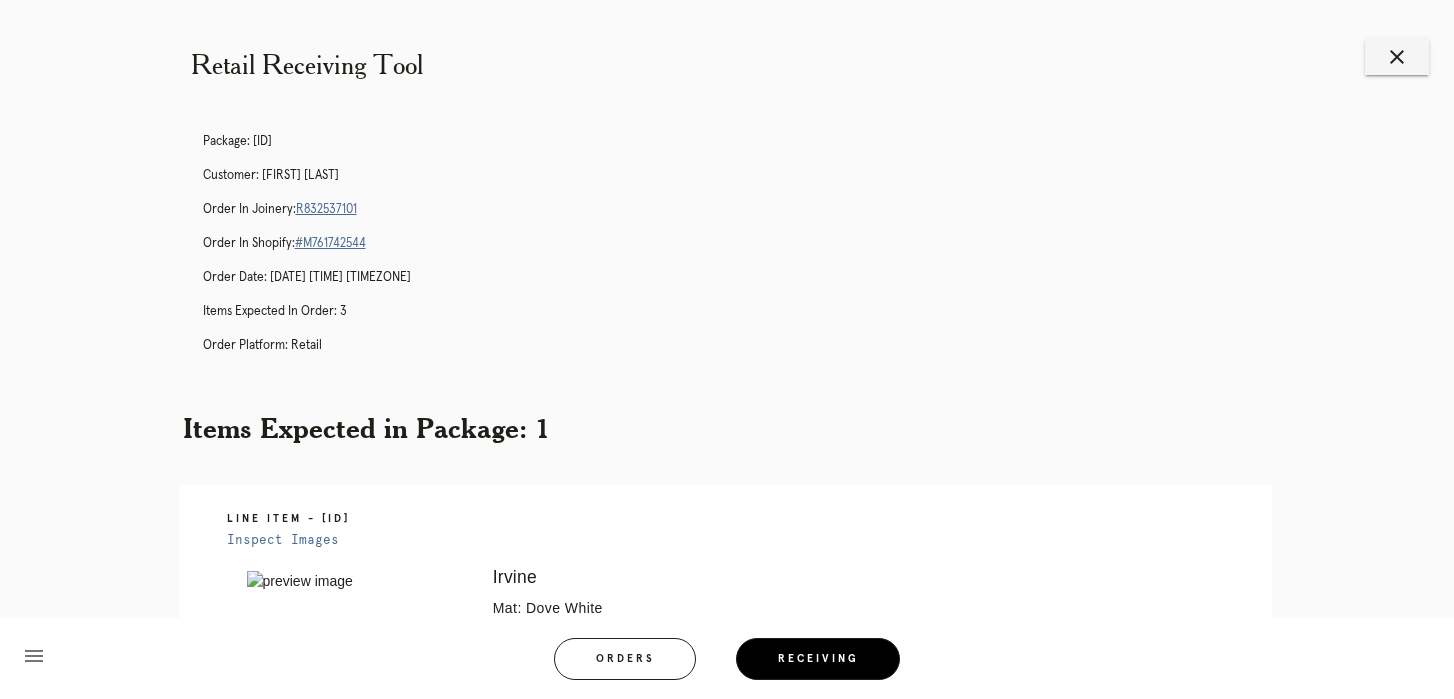 click on "Order in Joinery:
R832537101" at bounding box center [747, 210] 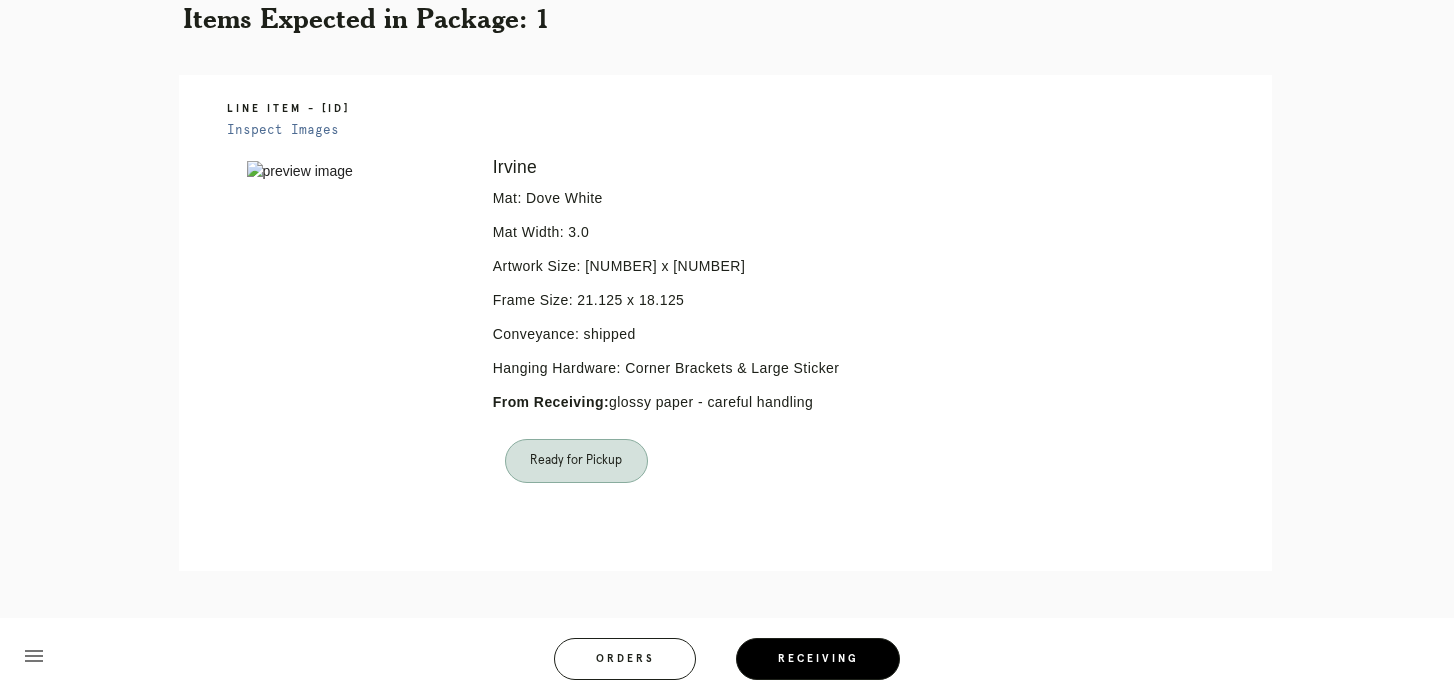 scroll, scrollTop: 0, scrollLeft: 0, axis: both 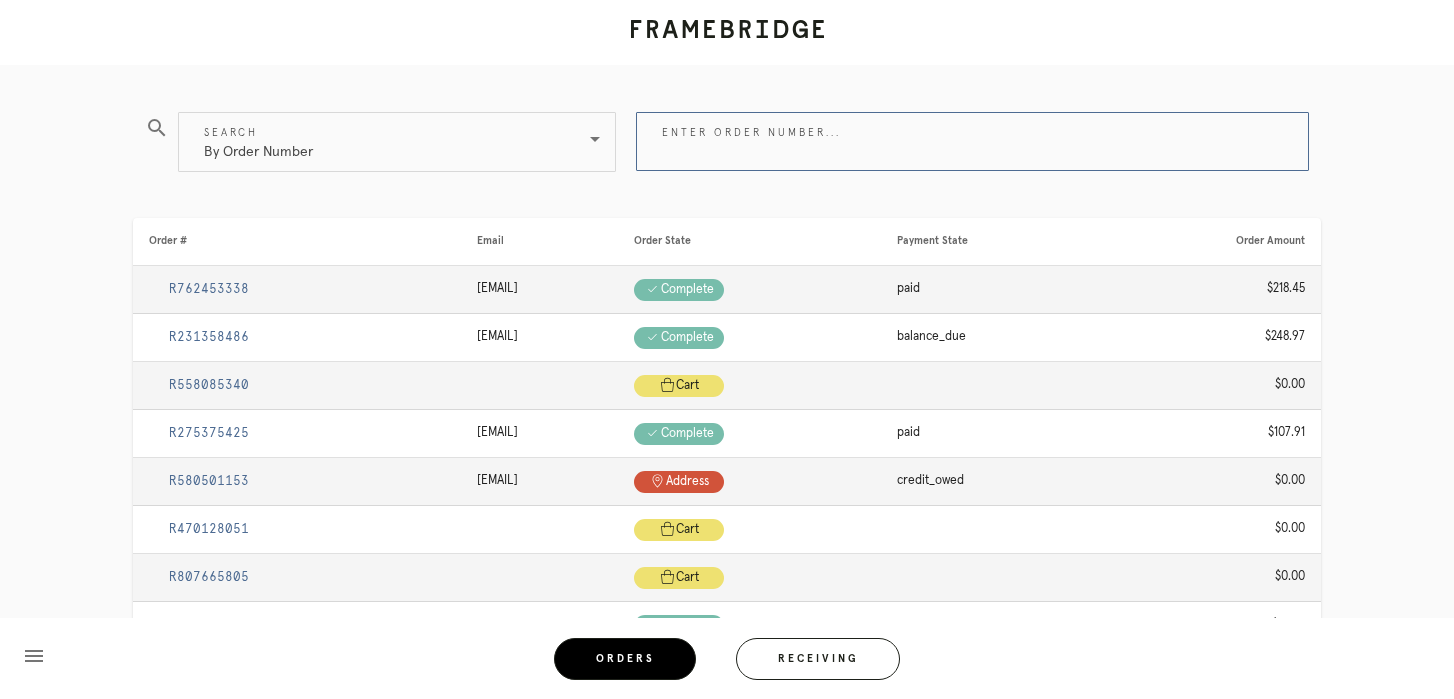 click on "Enter order number..." at bounding box center (972, 141) 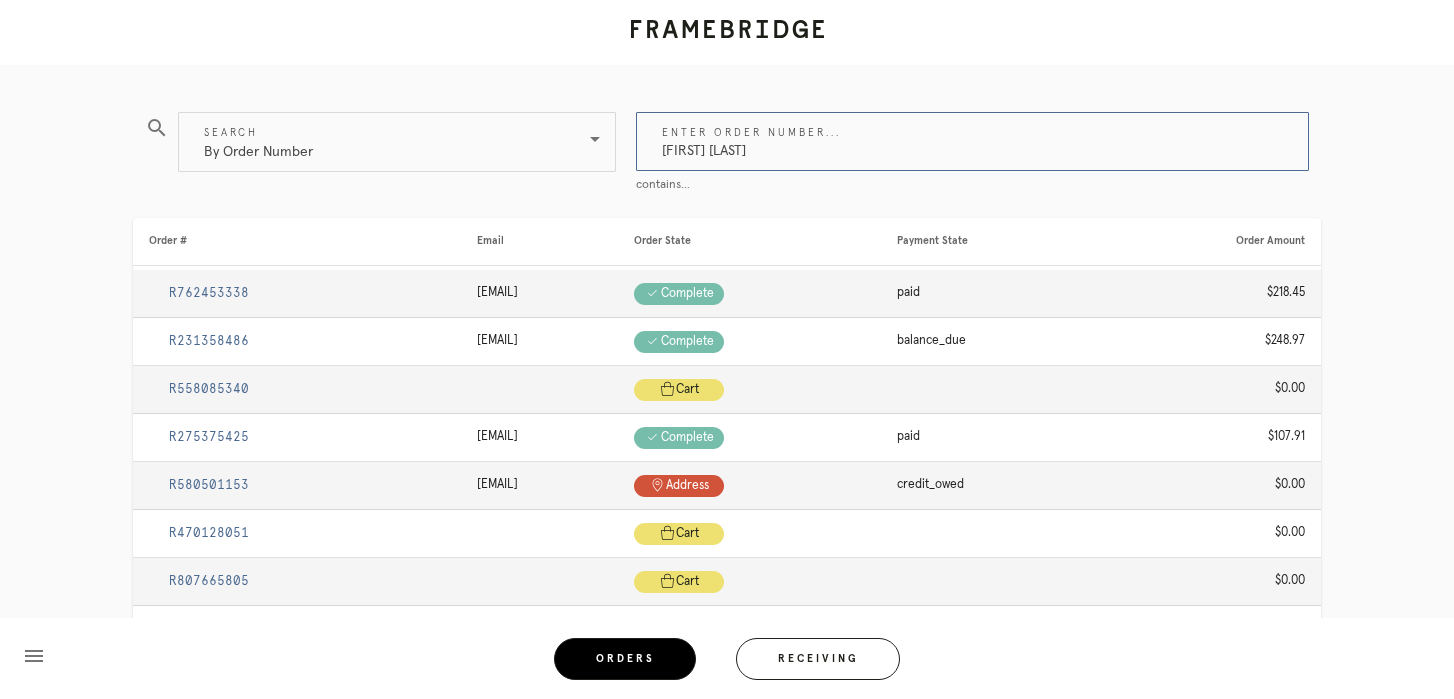 type on "allen chen" 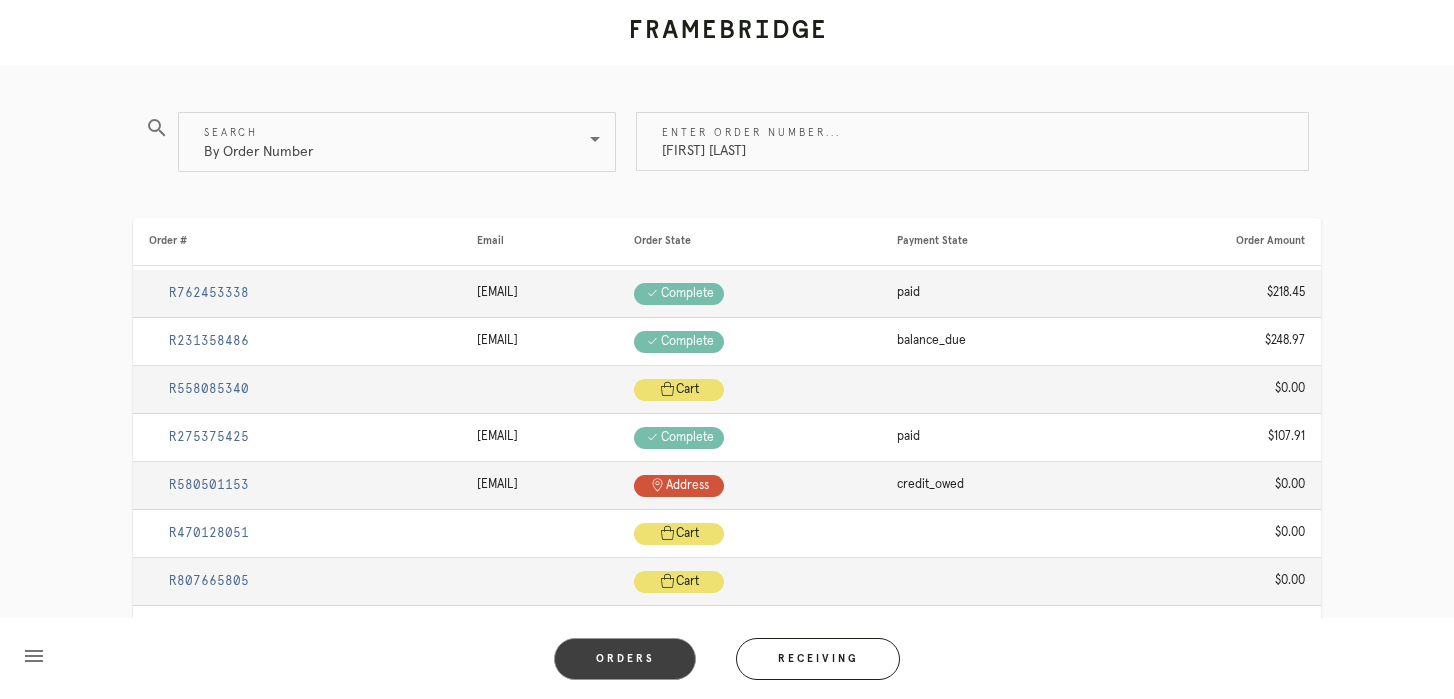 click on "Orders" at bounding box center [625, 659] 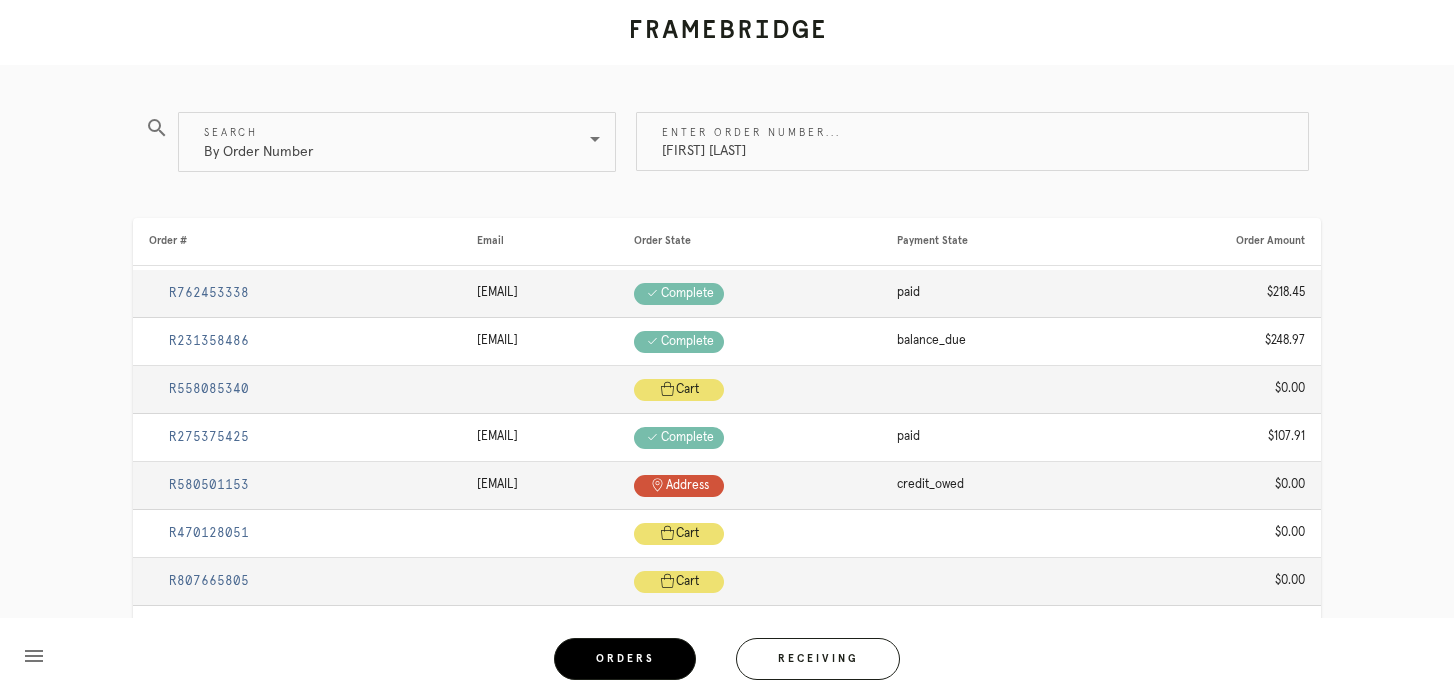 scroll, scrollTop: 0, scrollLeft: 0, axis: both 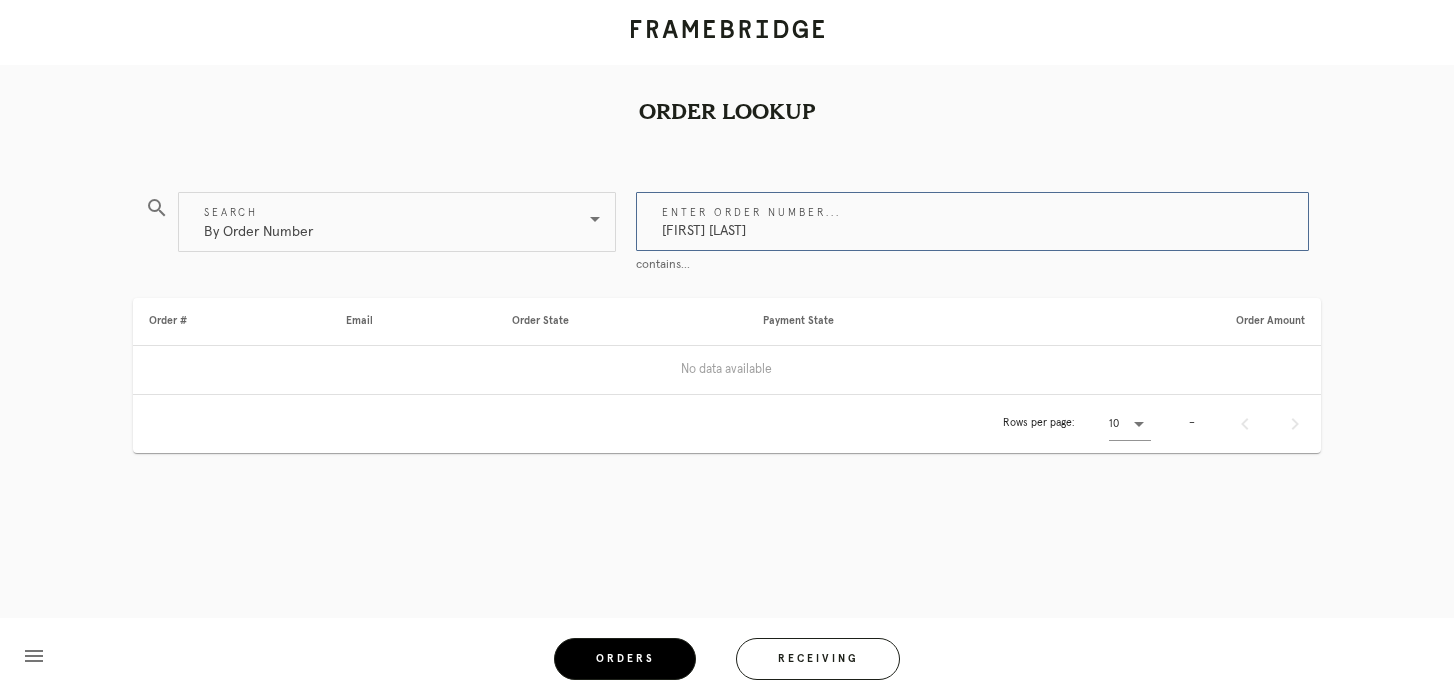 click on "allen chen" at bounding box center [972, 221] 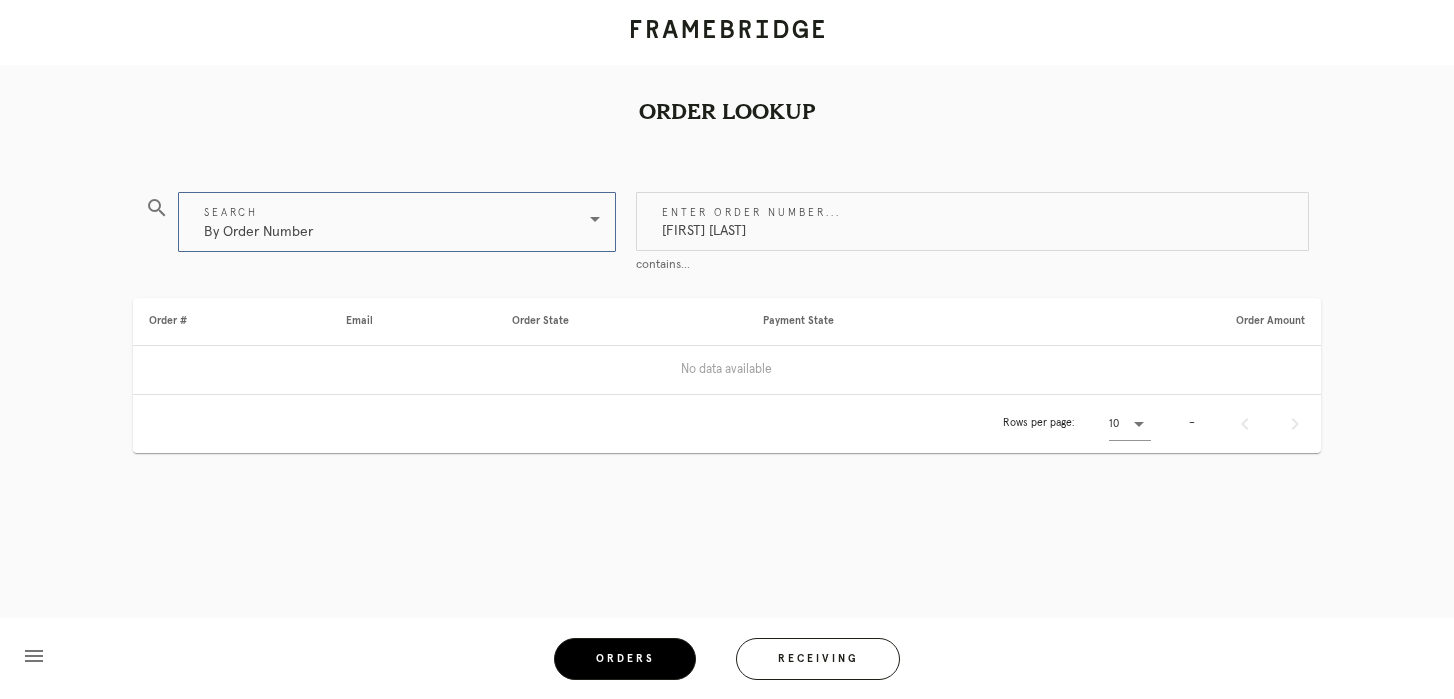 click on "By Order Number" at bounding box center [383, 222] 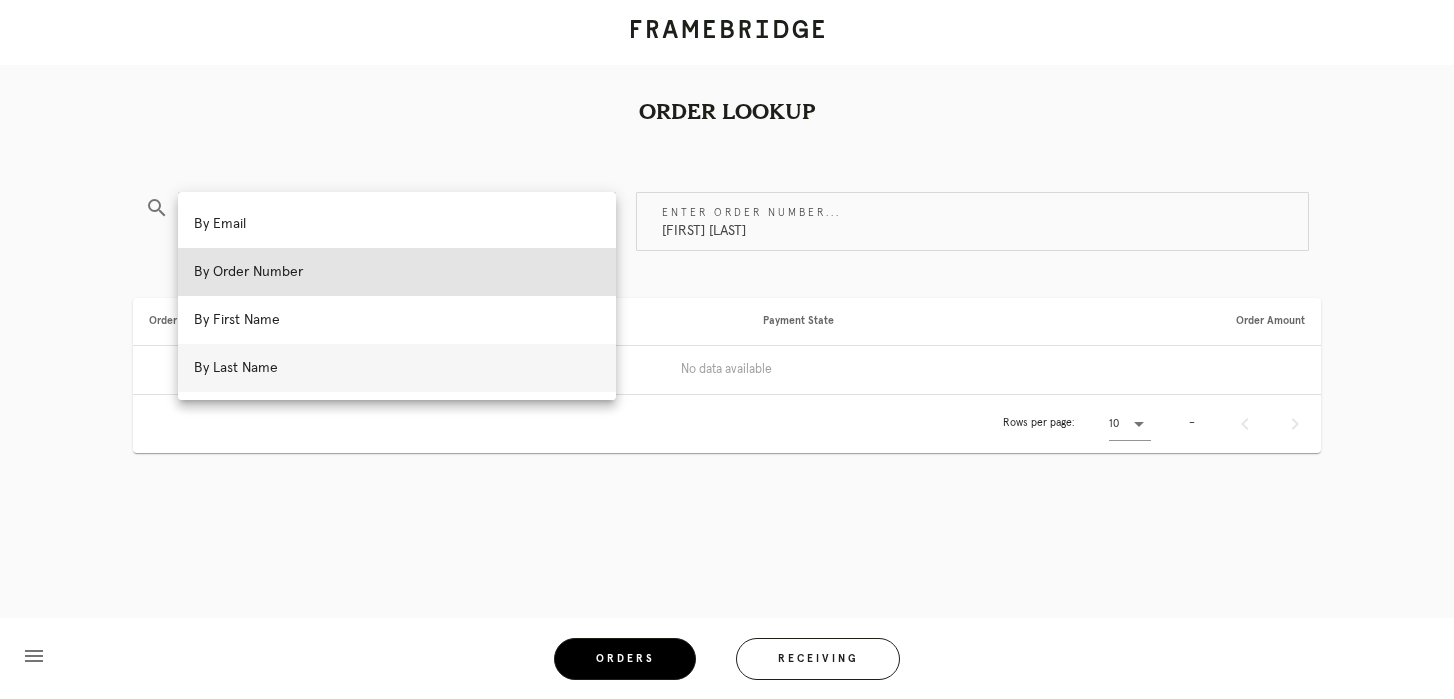 click on "By Last Name" at bounding box center [397, 368] 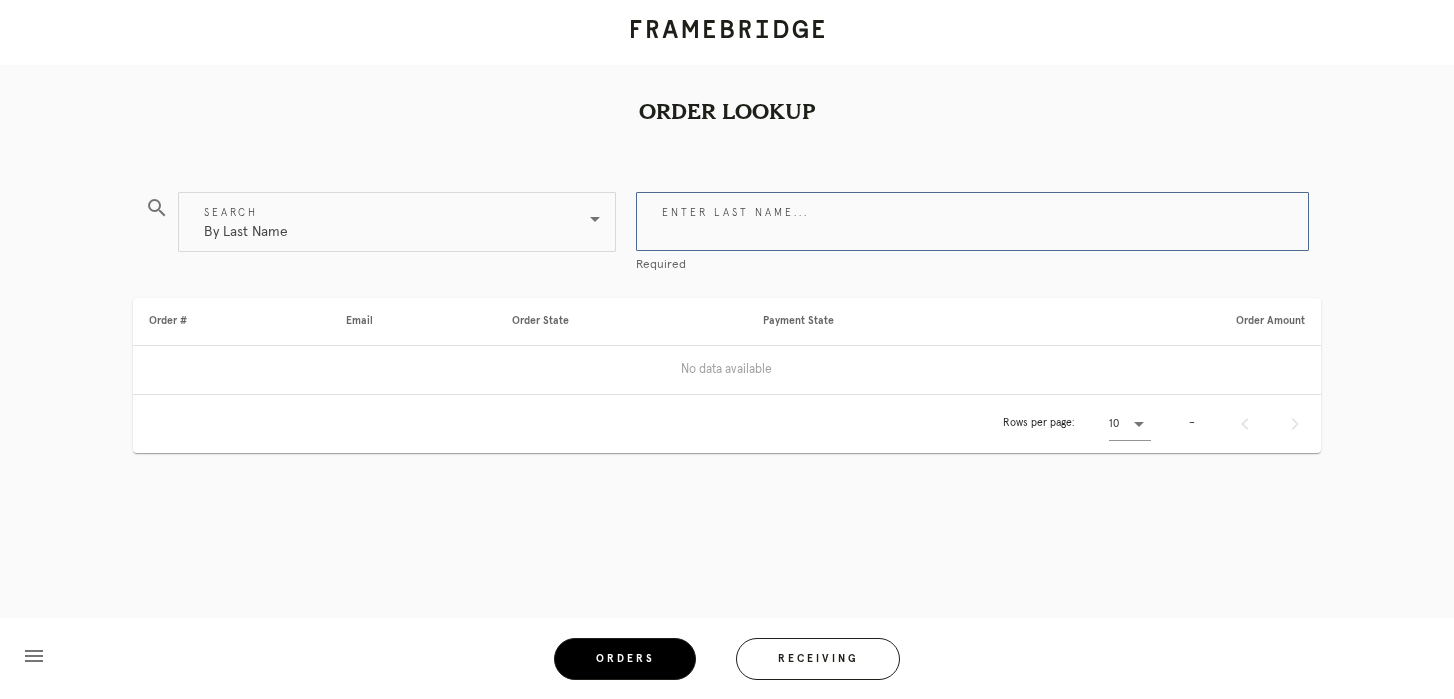 click on "Enter last name..." at bounding box center (972, 221) 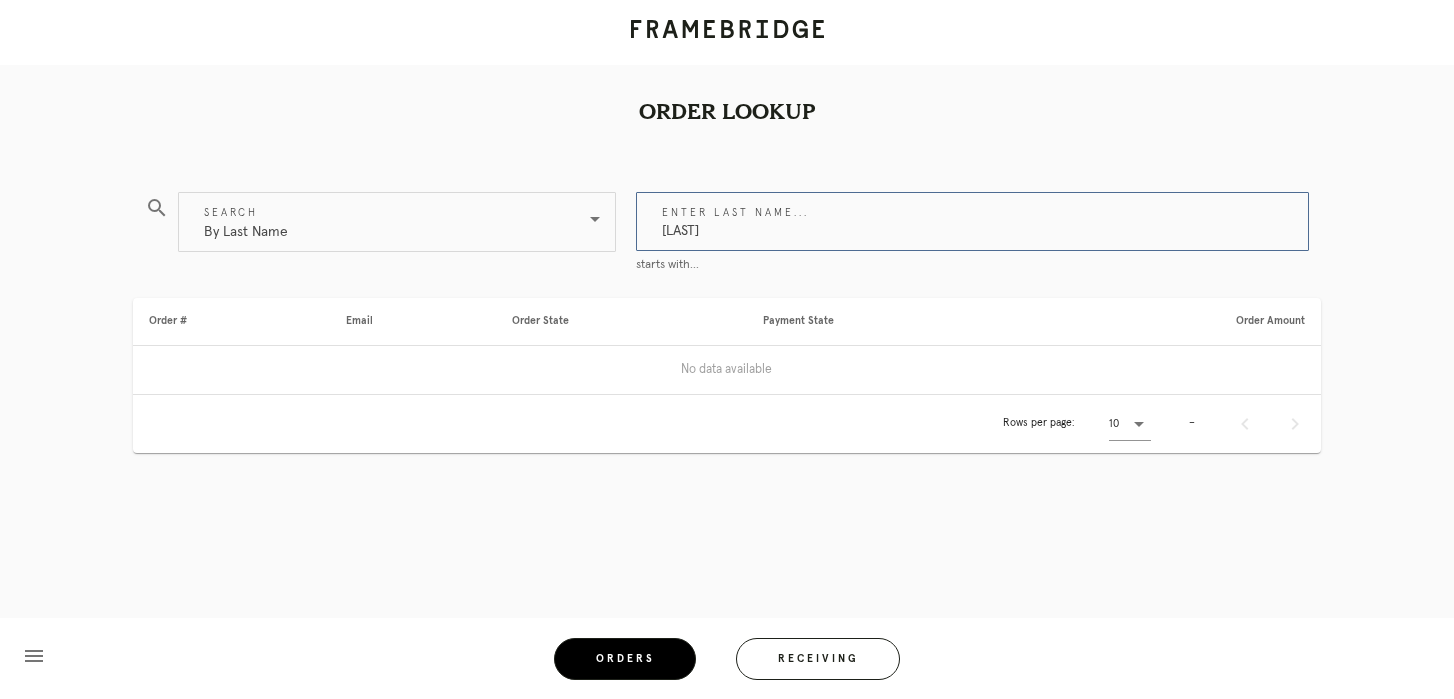 type on "chen" 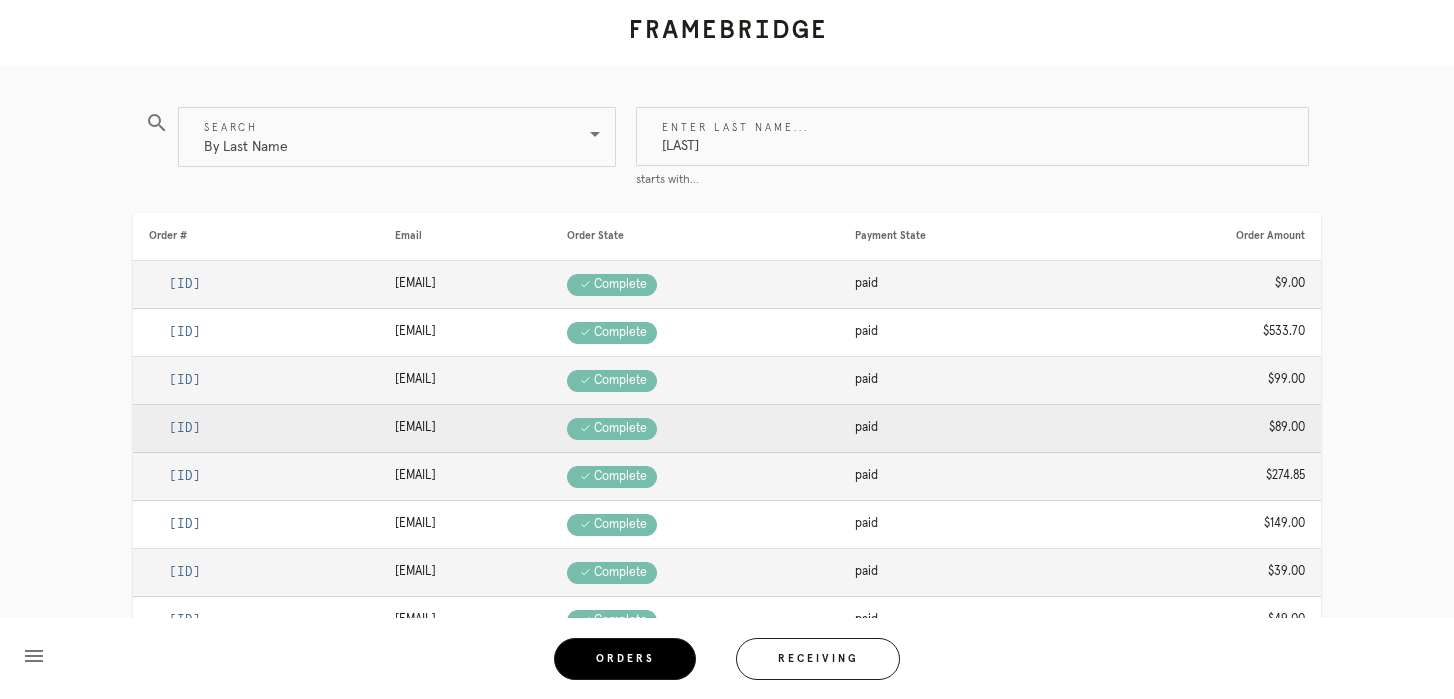 scroll, scrollTop: 89, scrollLeft: 0, axis: vertical 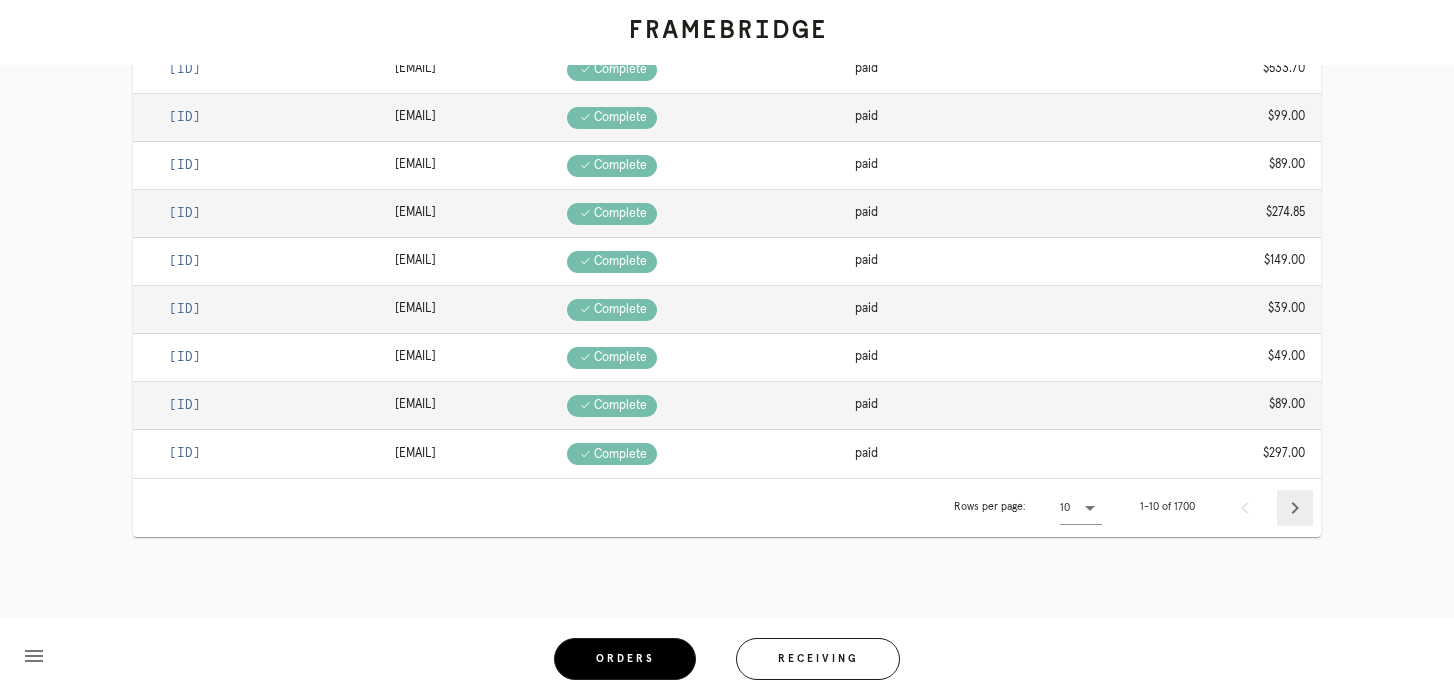 click at bounding box center [1295, 508] 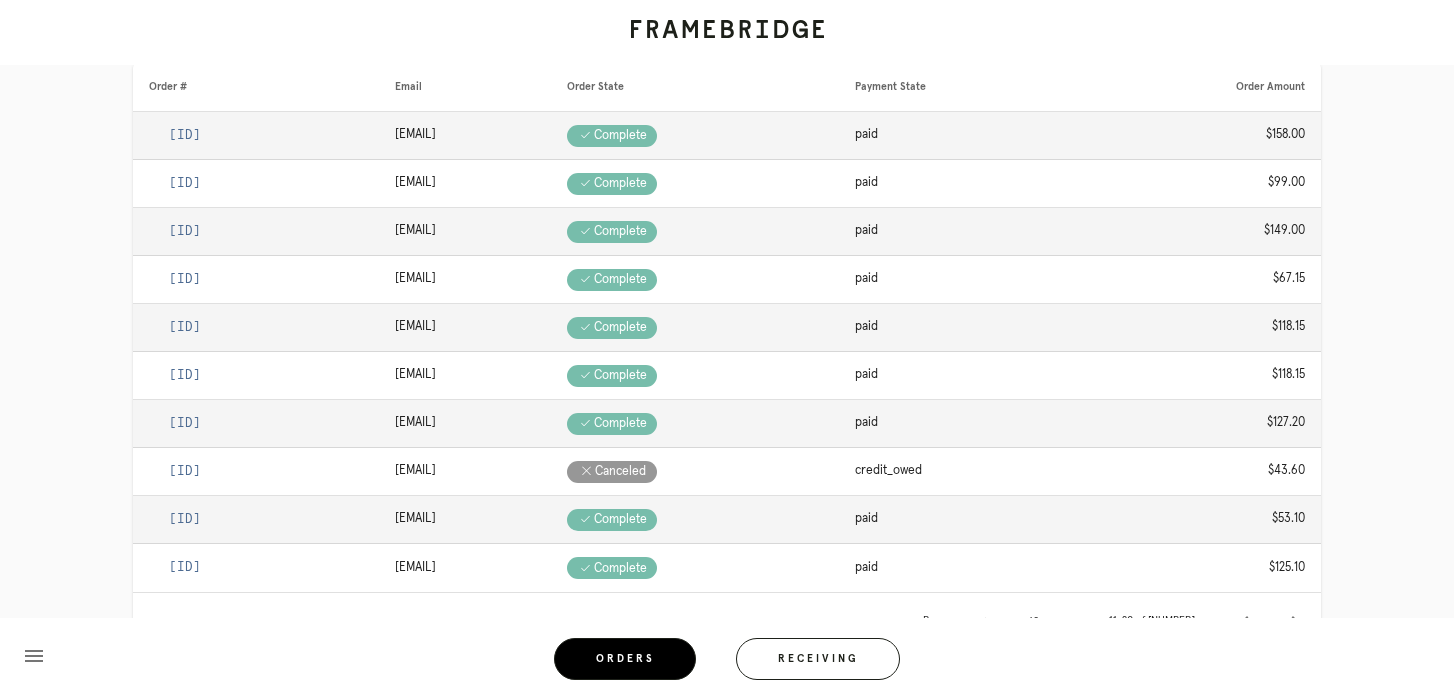 scroll, scrollTop: 0, scrollLeft: 0, axis: both 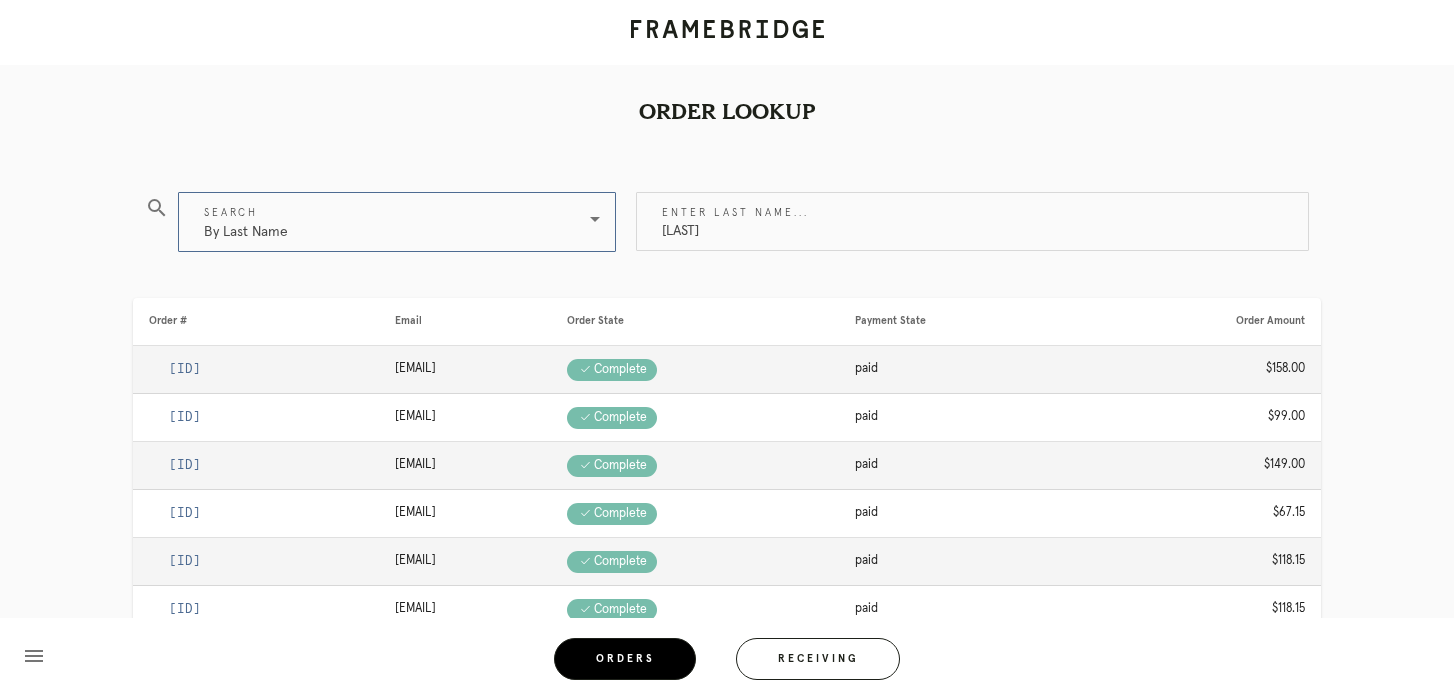 click on "By Last Name" at bounding box center (383, 222) 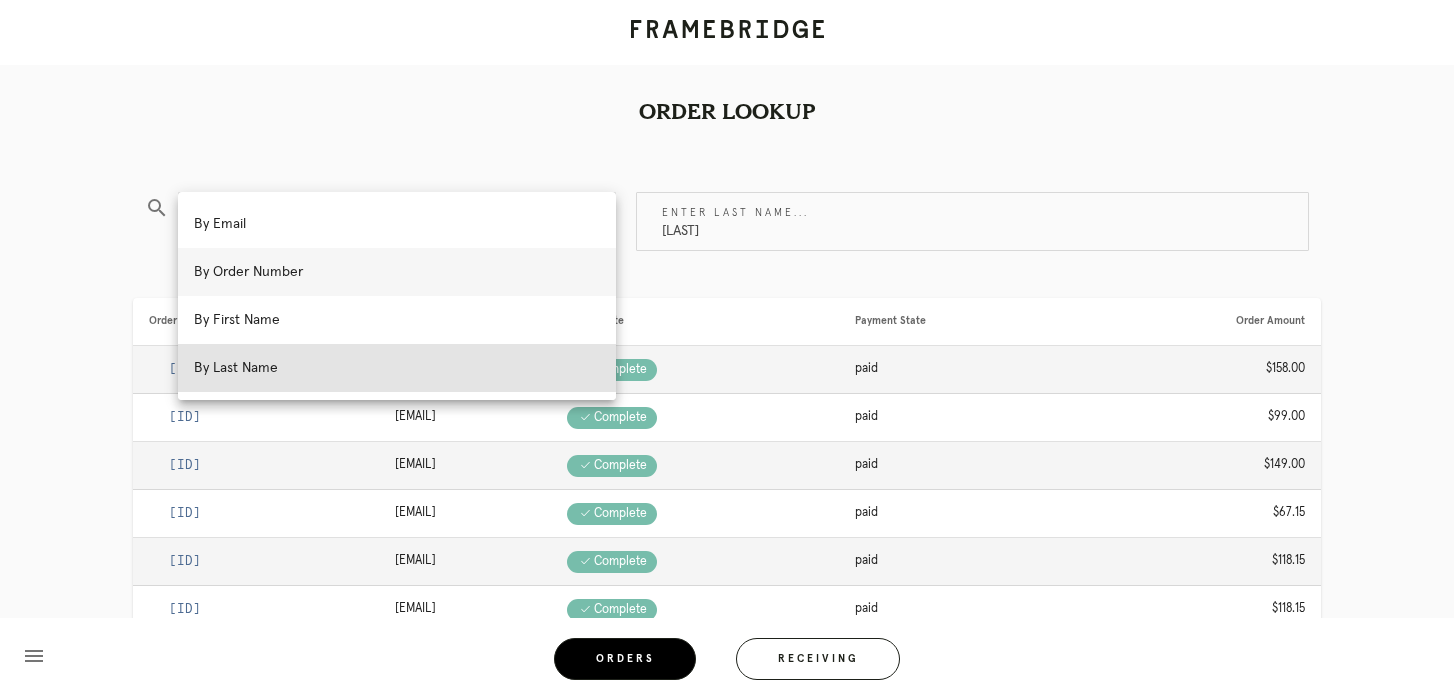 click on "By Order Number" at bounding box center [397, 272] 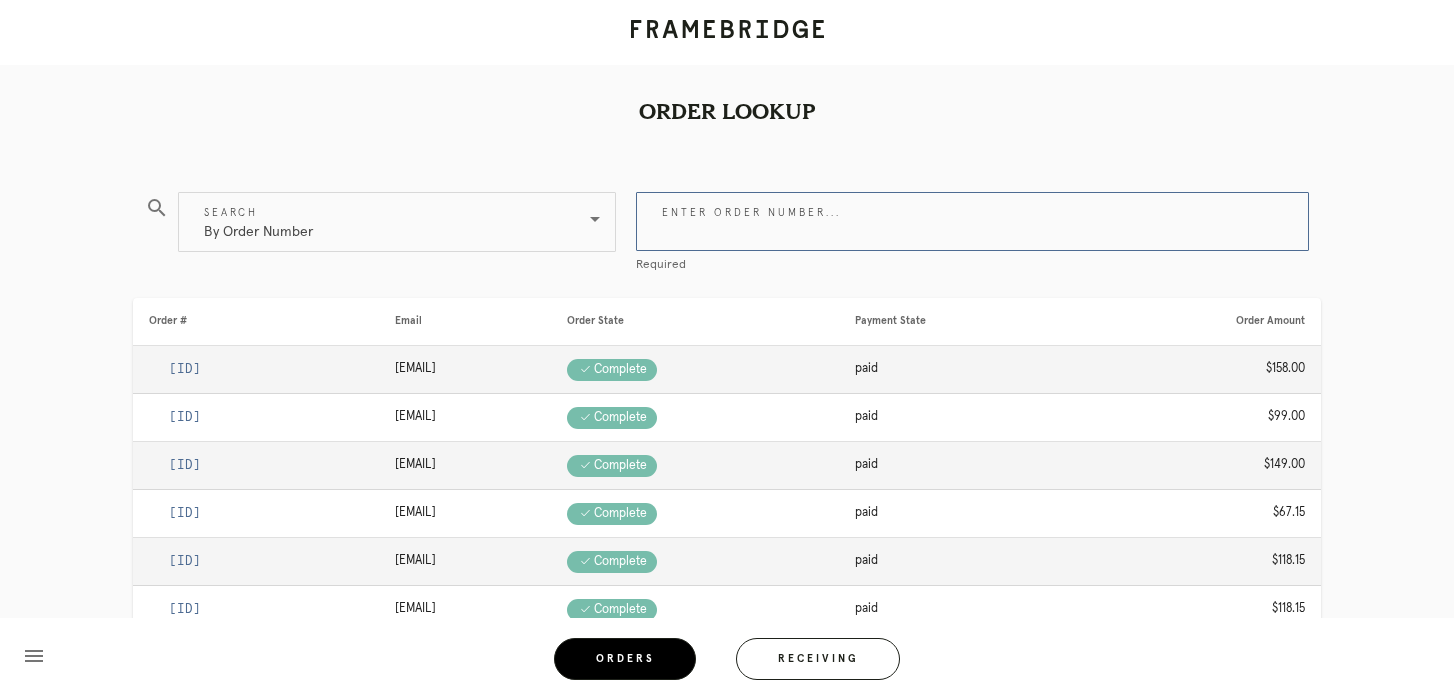 click on "Enter order number..." at bounding box center [972, 221] 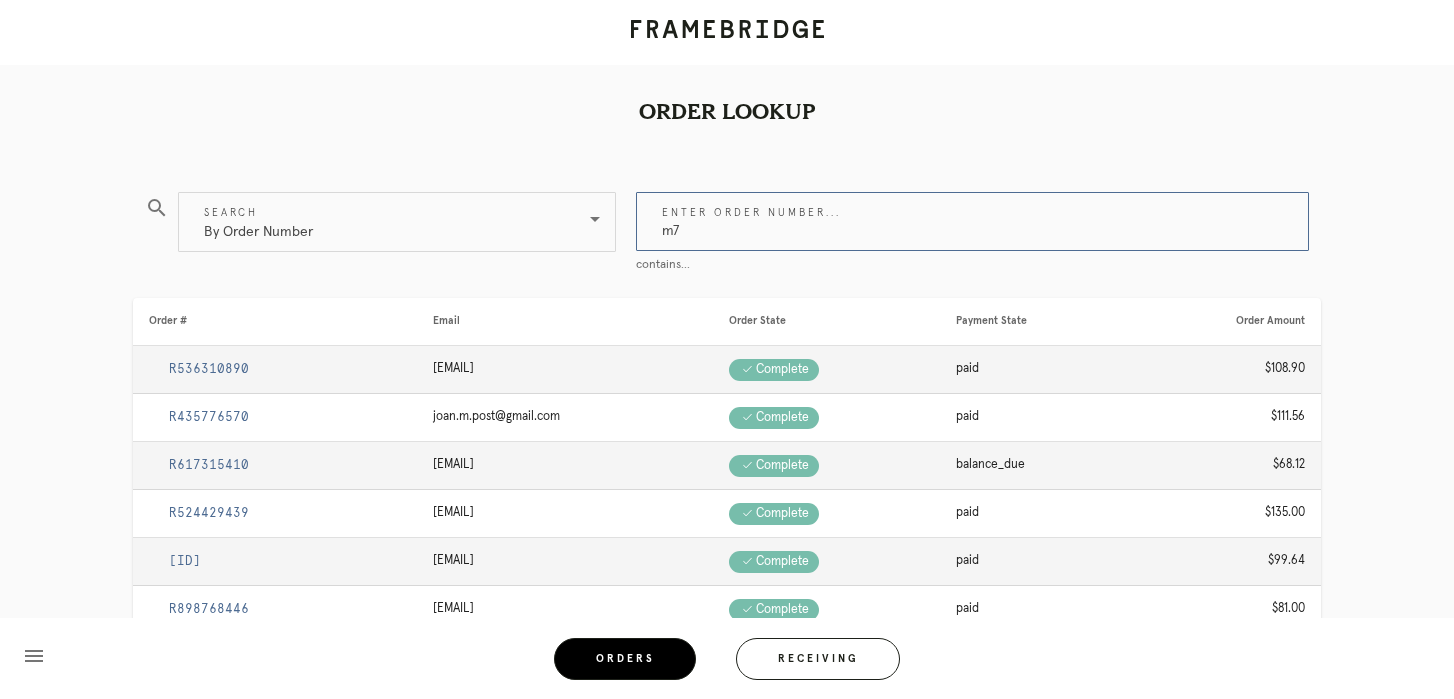 type on "m" 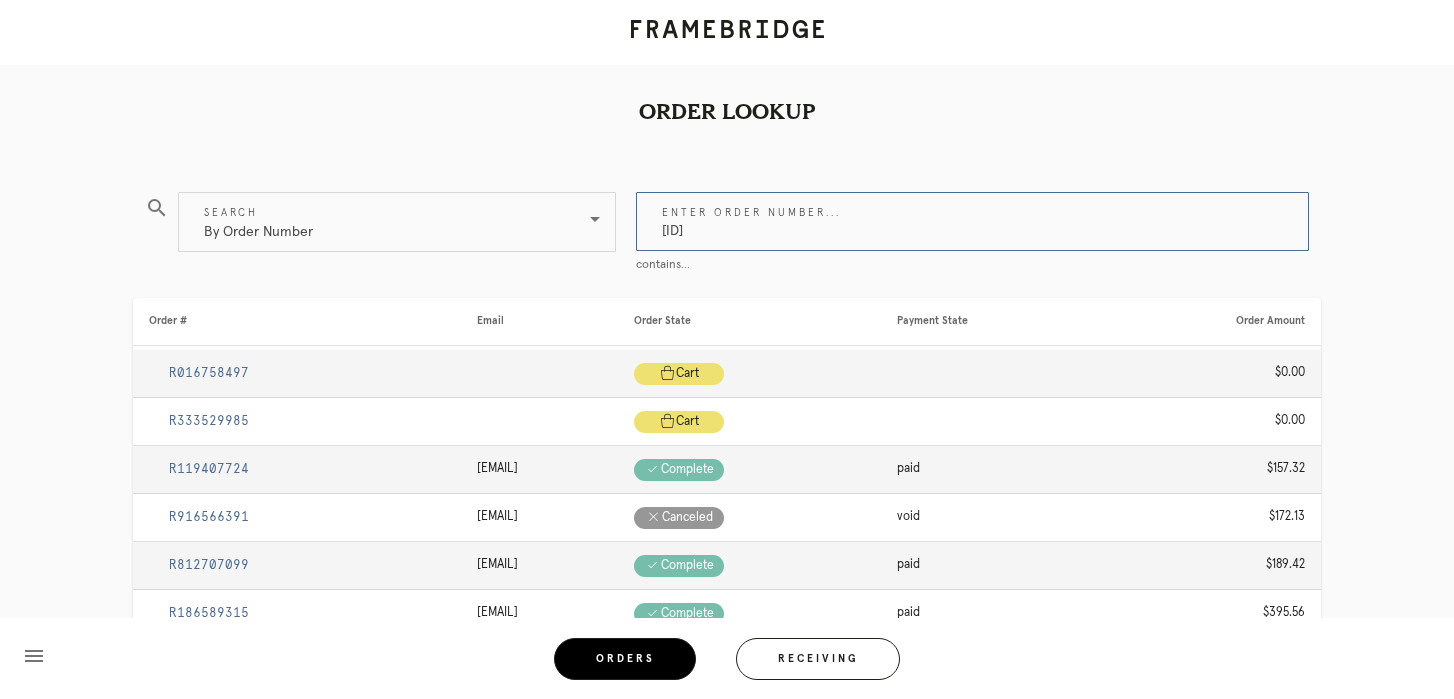 click on "r067507848" at bounding box center (972, 221) 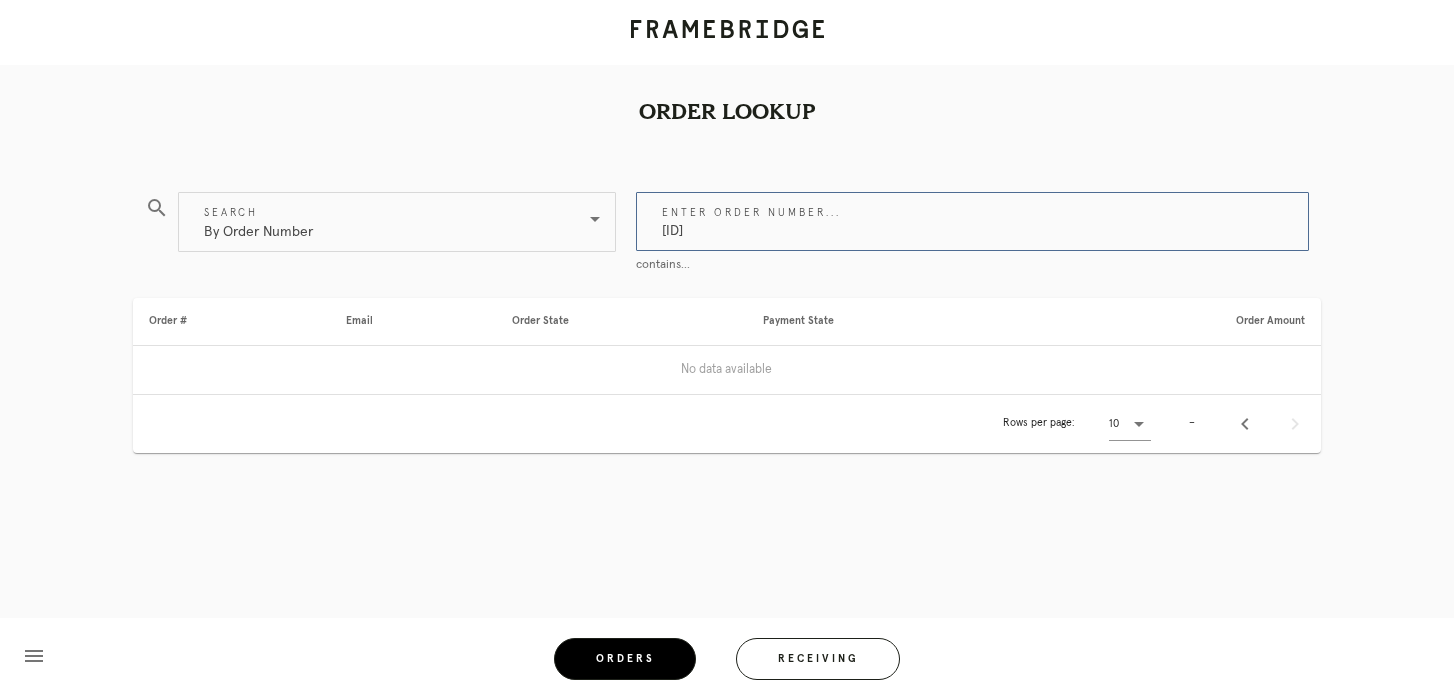 click on "r067507848" at bounding box center [972, 221] 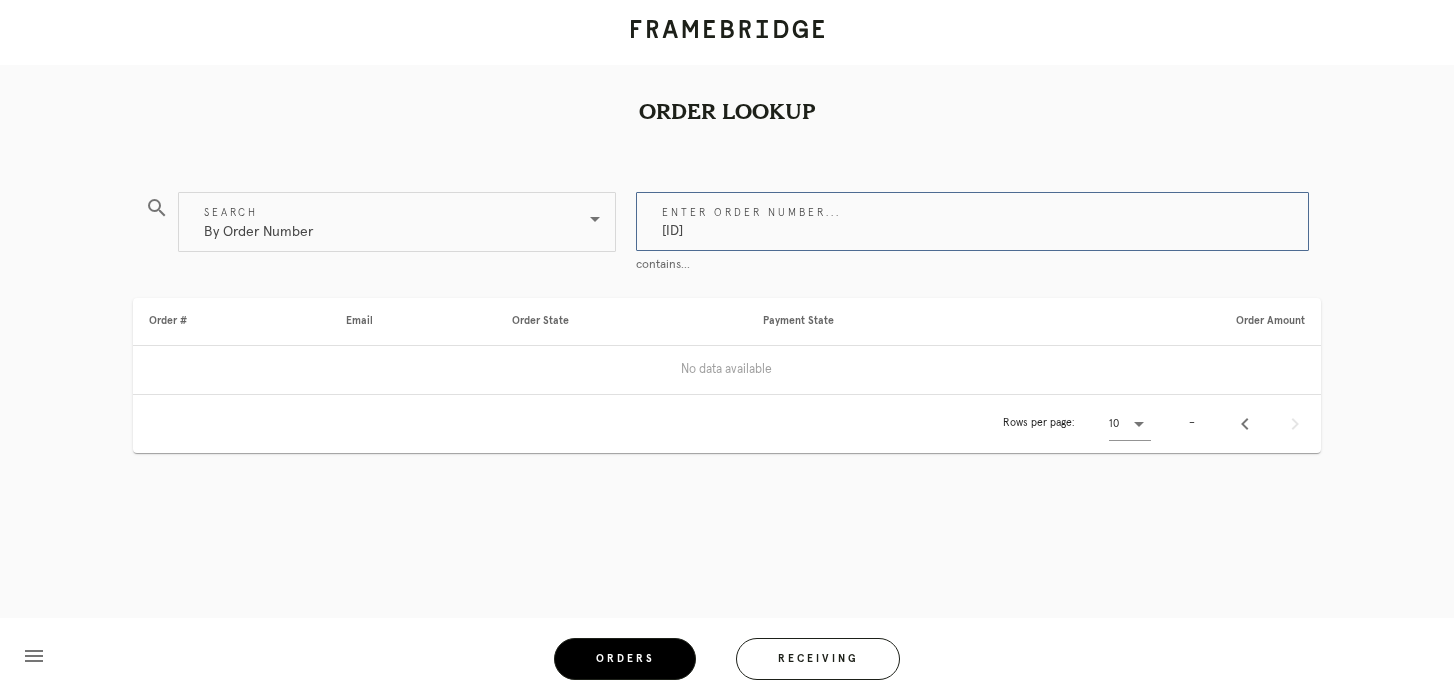 click on "r067507848" at bounding box center (972, 221) 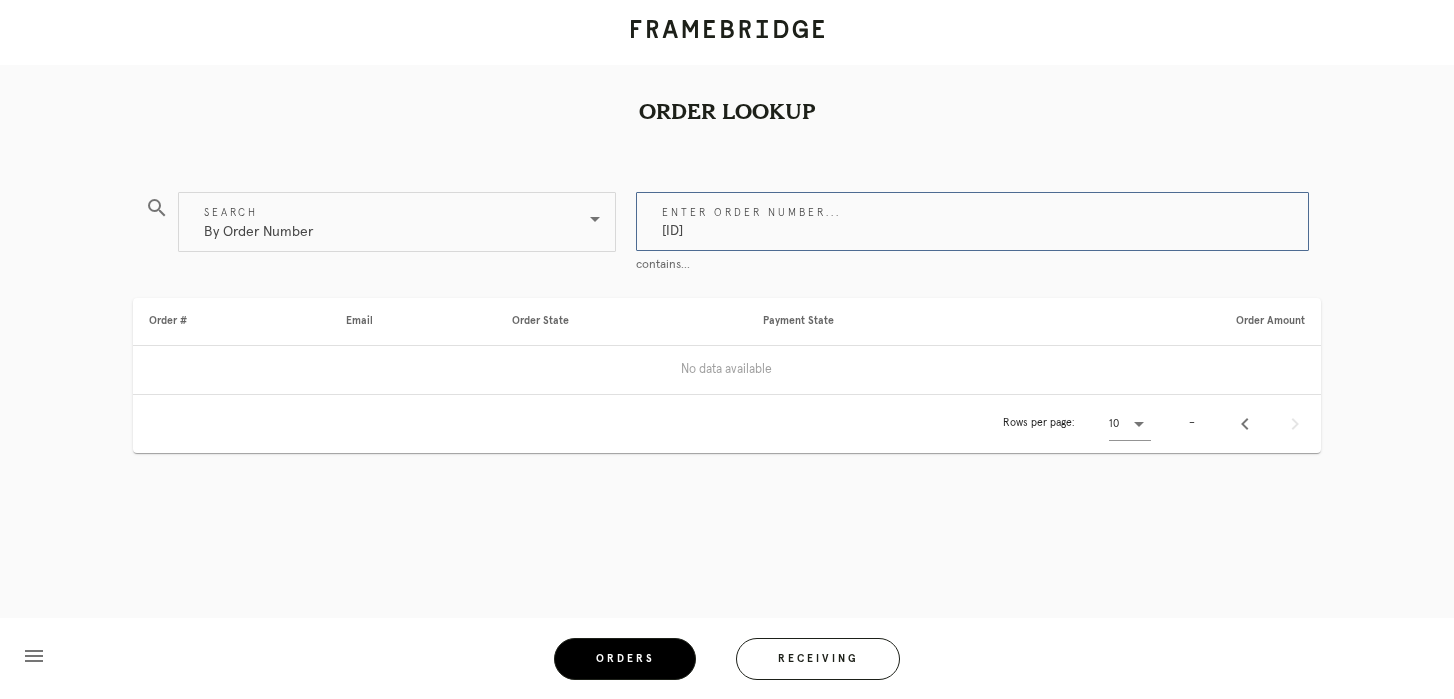 click on "p698370357863707" at bounding box center [972, 221] 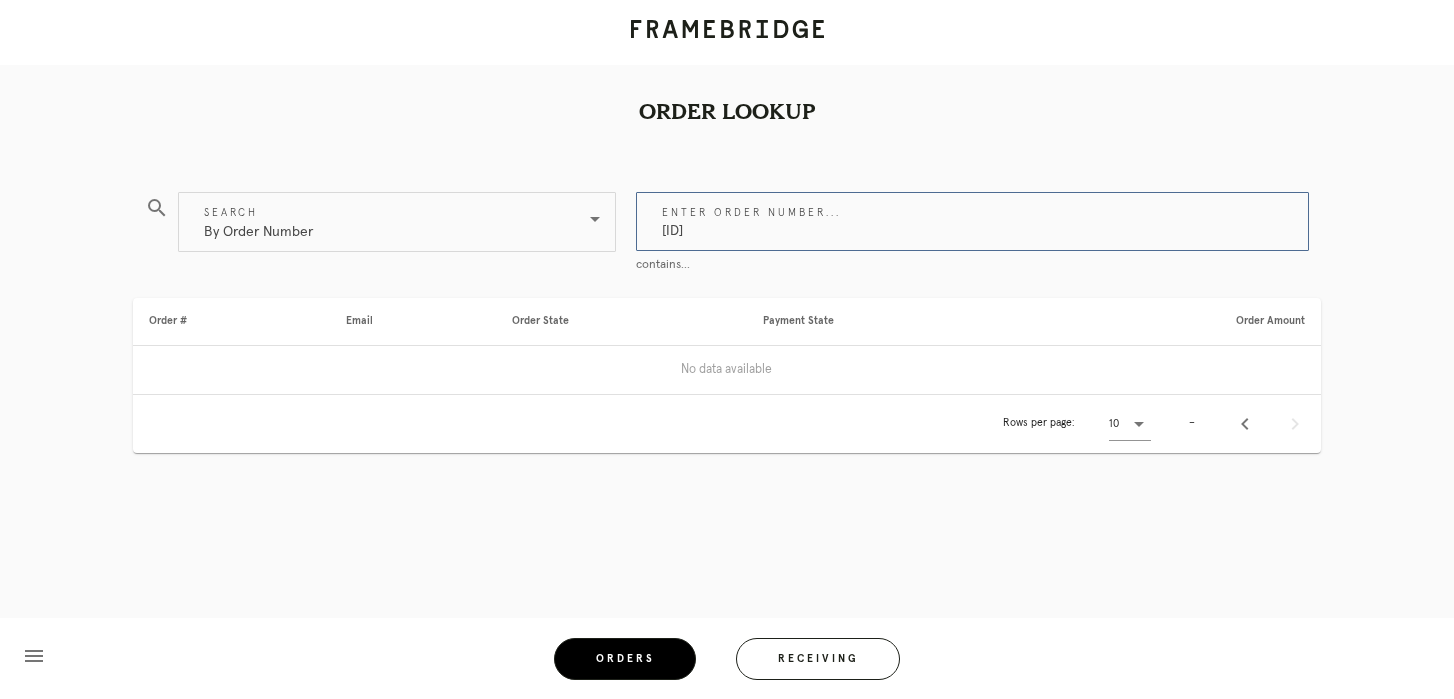 click on "p698370357863707" at bounding box center [972, 221] 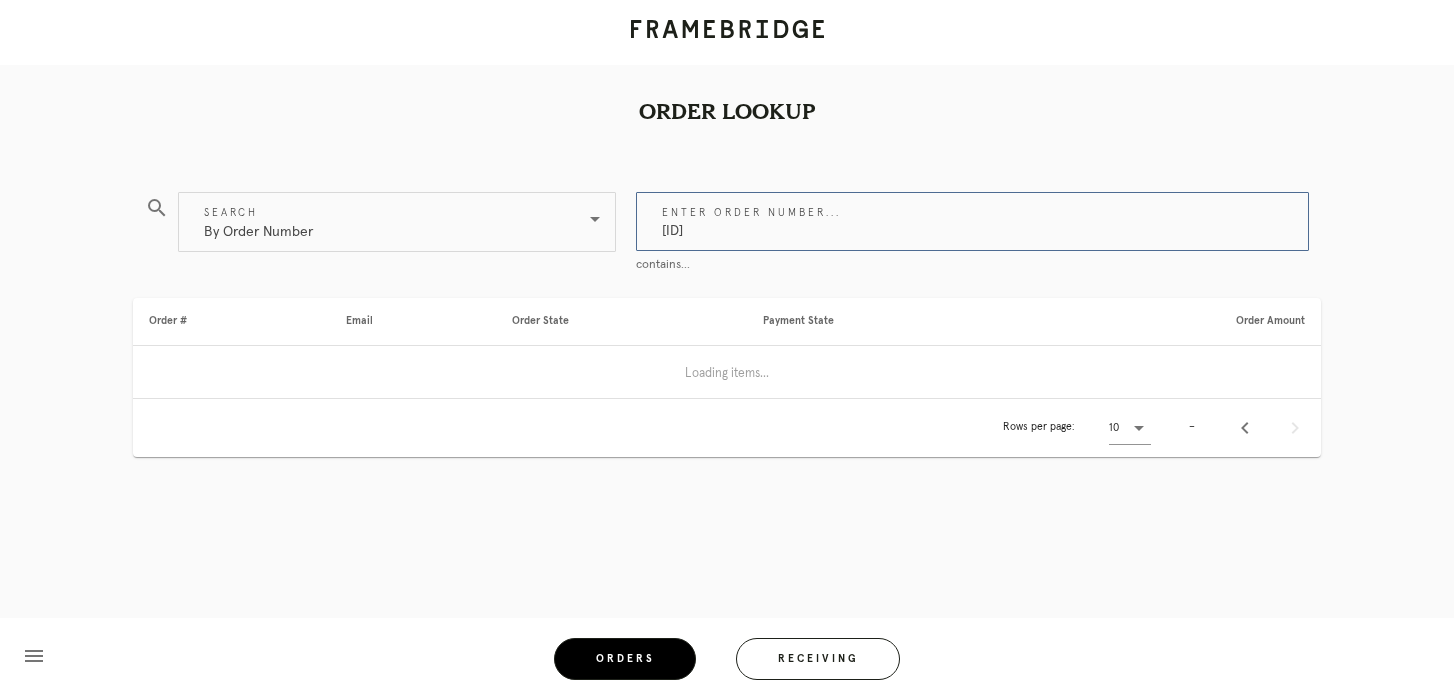click on "P698370357863707" at bounding box center (972, 221) 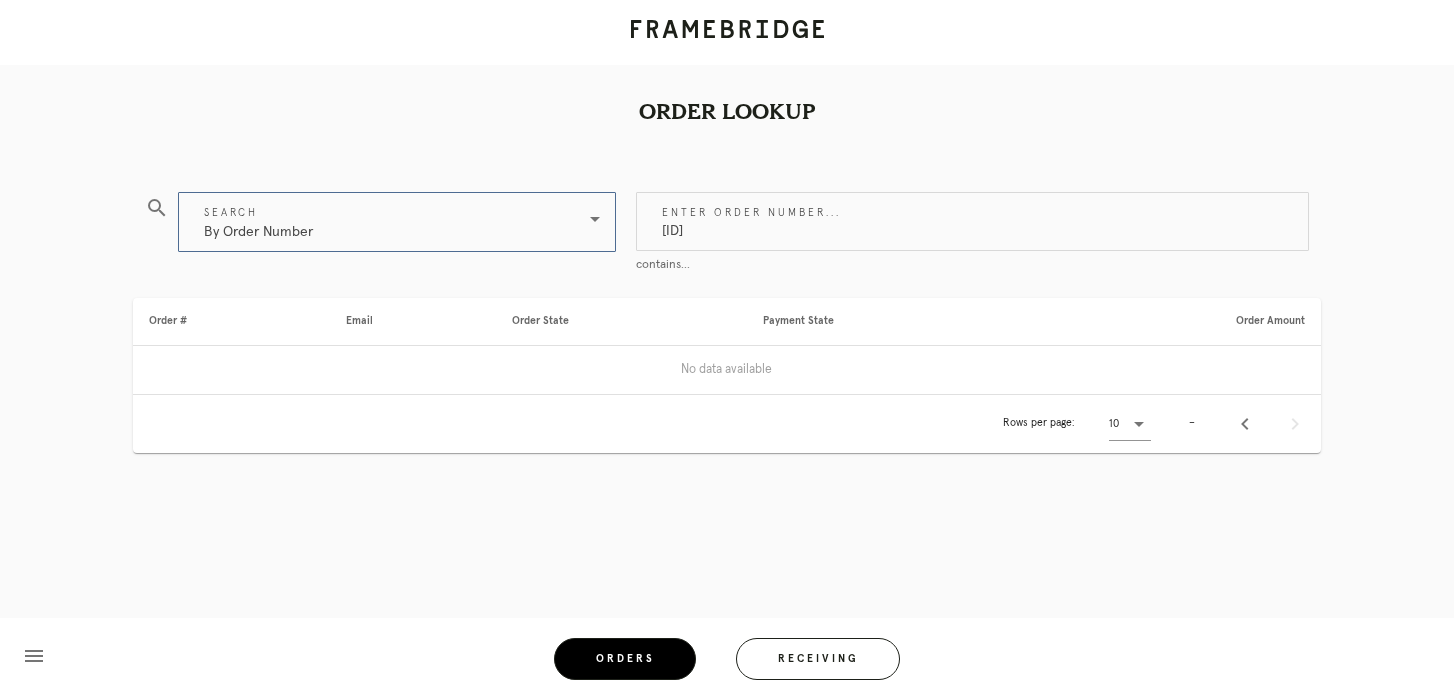 click on "By Order Number" at bounding box center (383, 222) 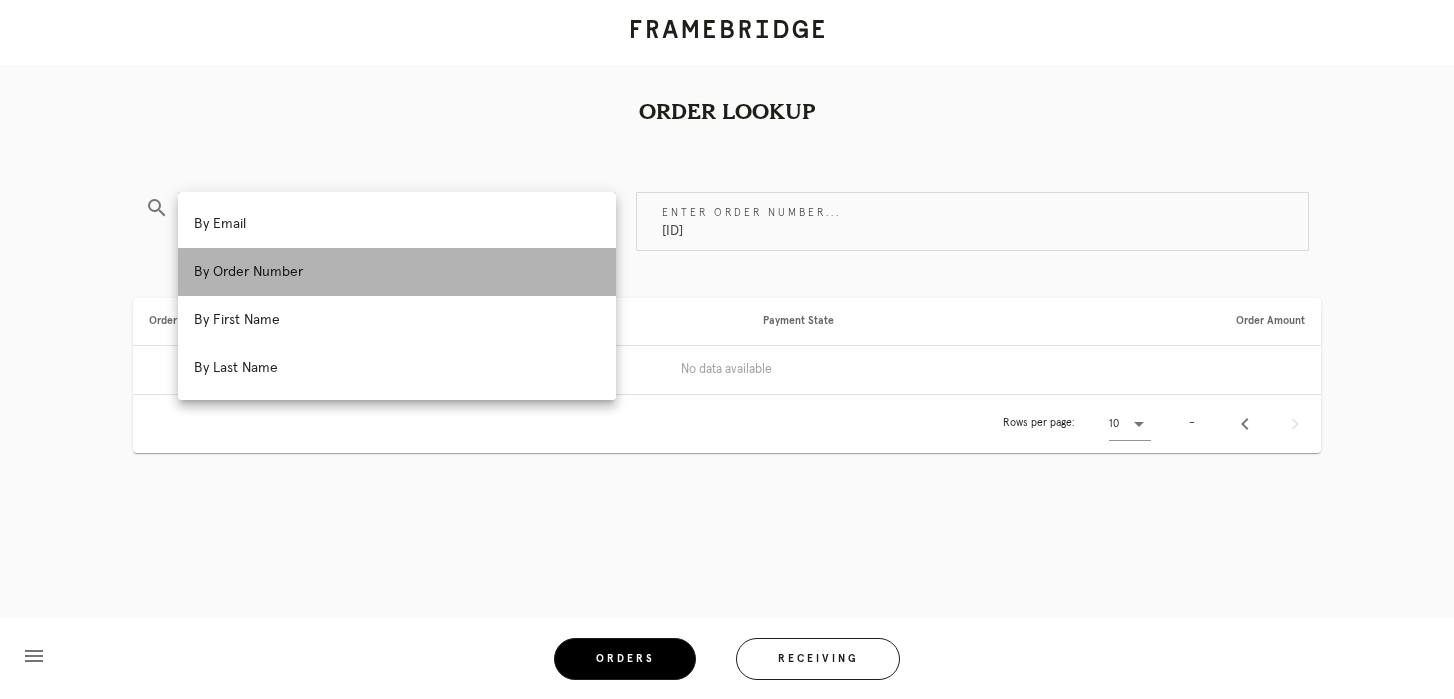 click on "By Order Number" at bounding box center [397, 272] 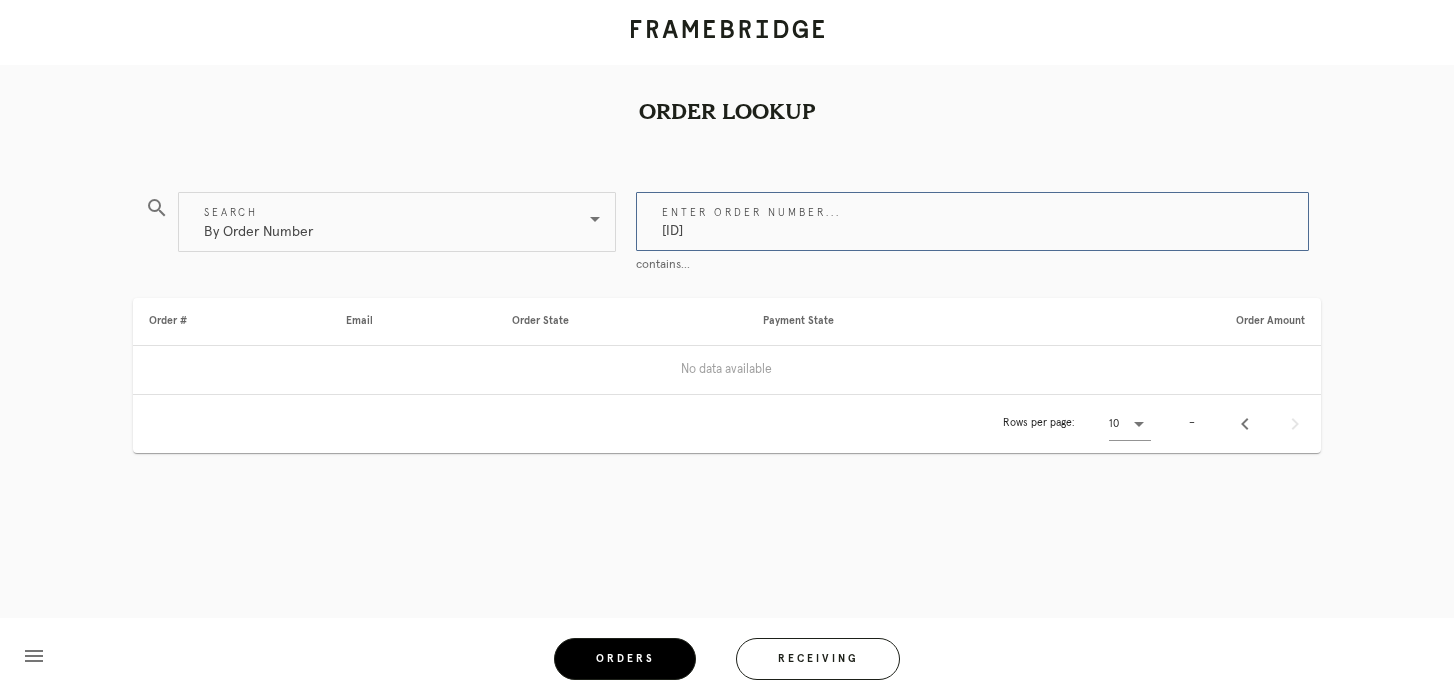 click on "P698370357863707" at bounding box center [972, 221] 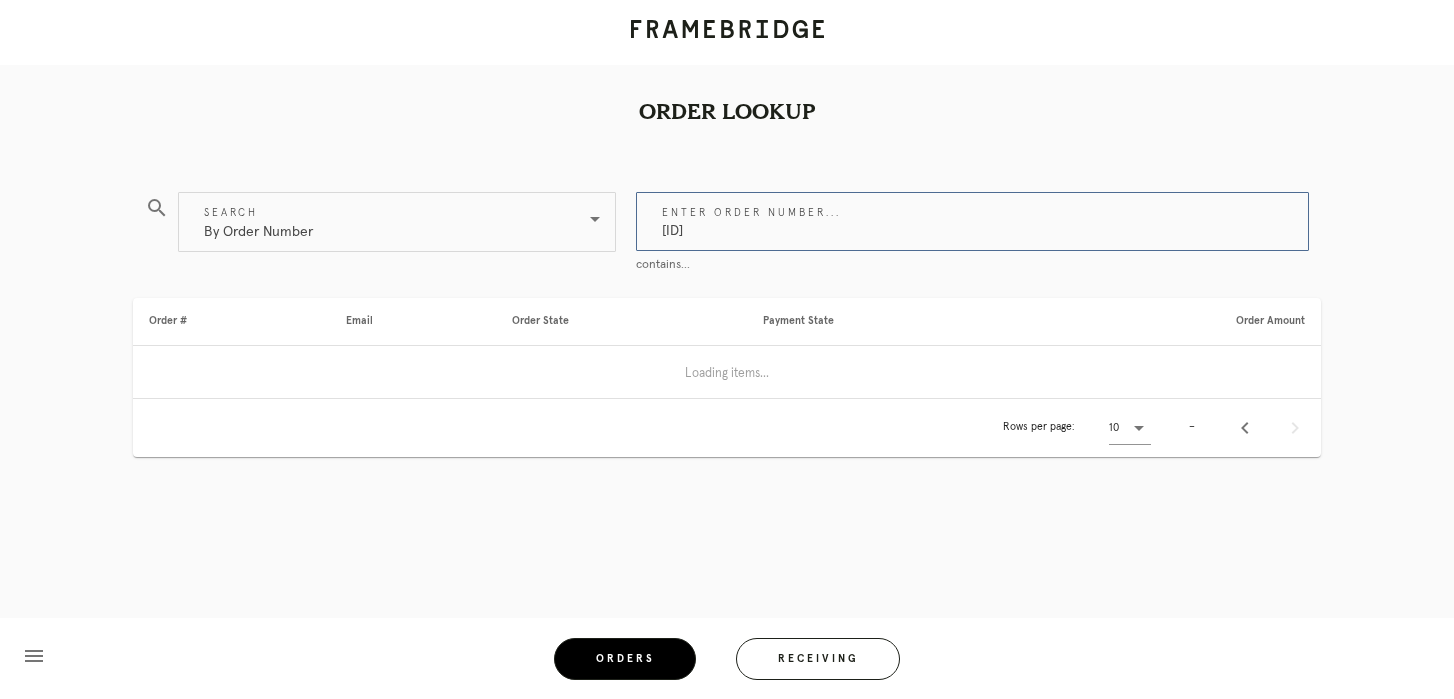 click on "L3W957827767395840" at bounding box center [972, 221] 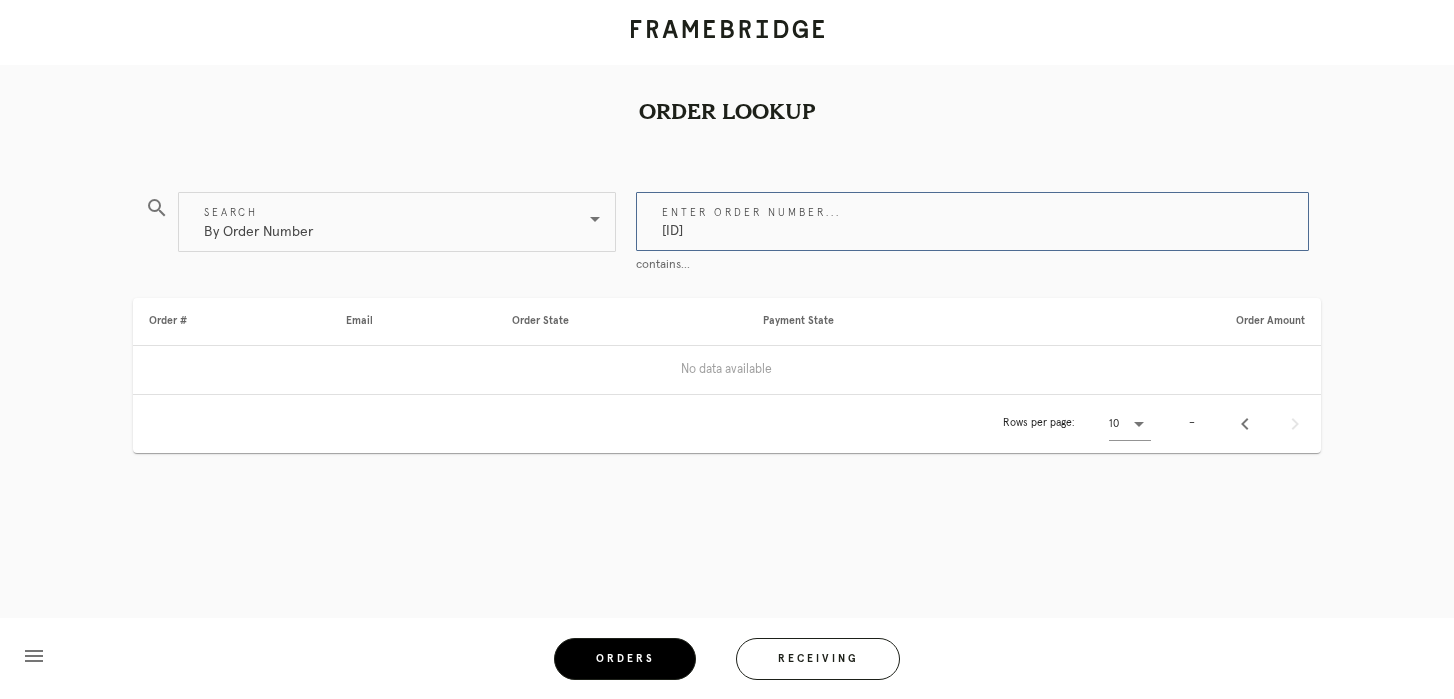click on "L3W957827767395840" at bounding box center (972, 221) 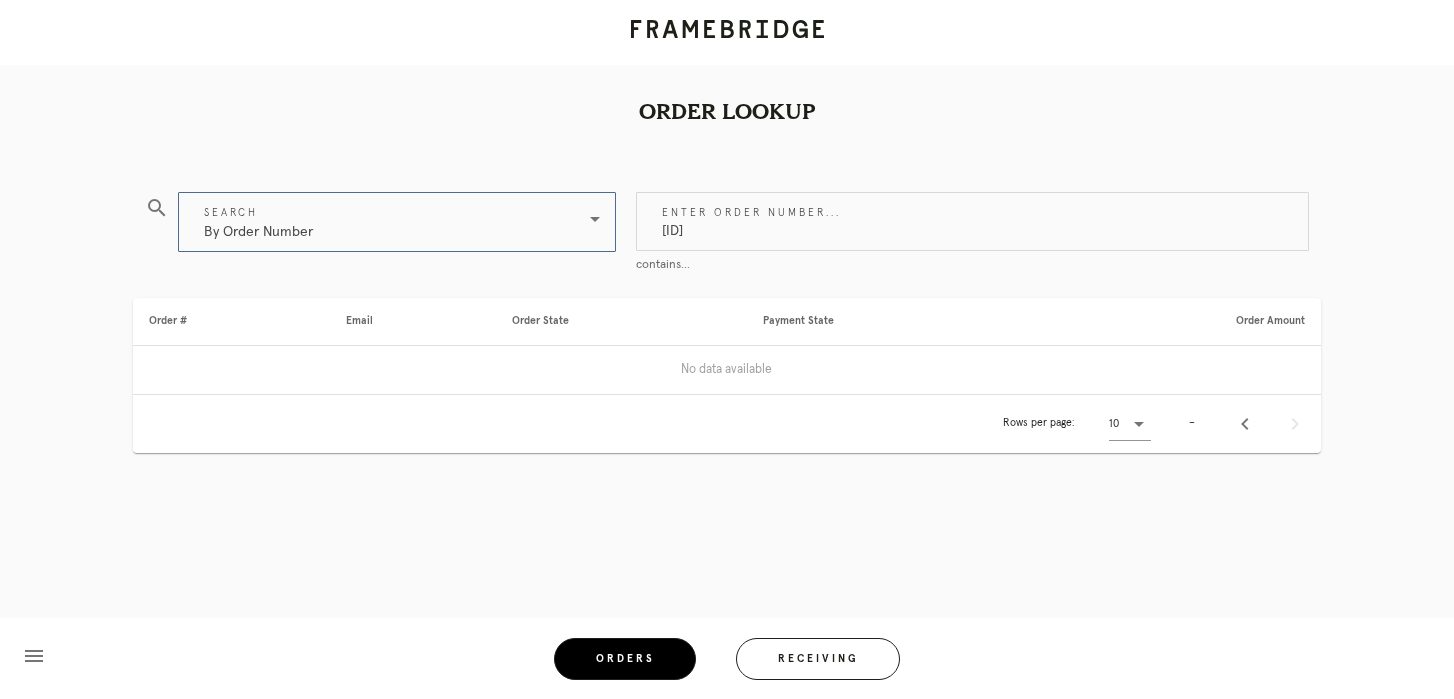 click on "By Order Number" at bounding box center [383, 222] 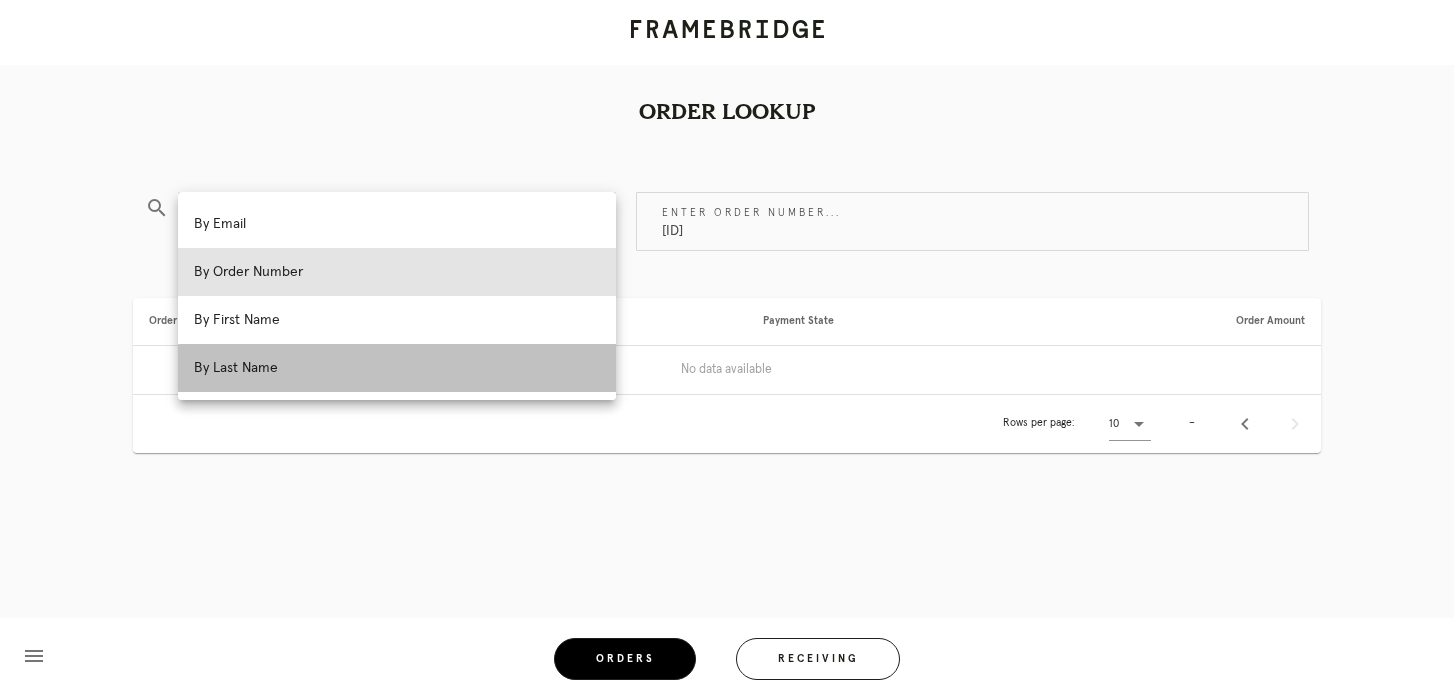 click on "By Last Name" at bounding box center (397, 368) 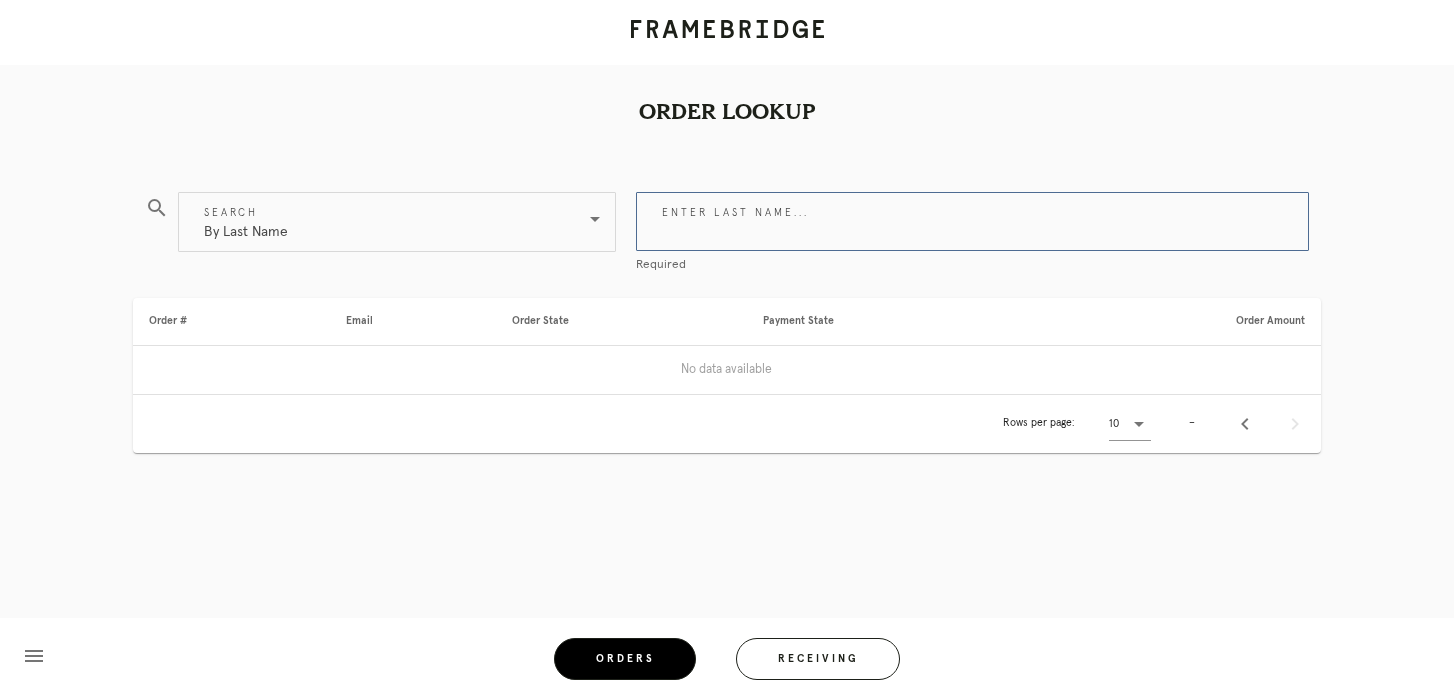 click on "Enter last name..." at bounding box center (972, 221) 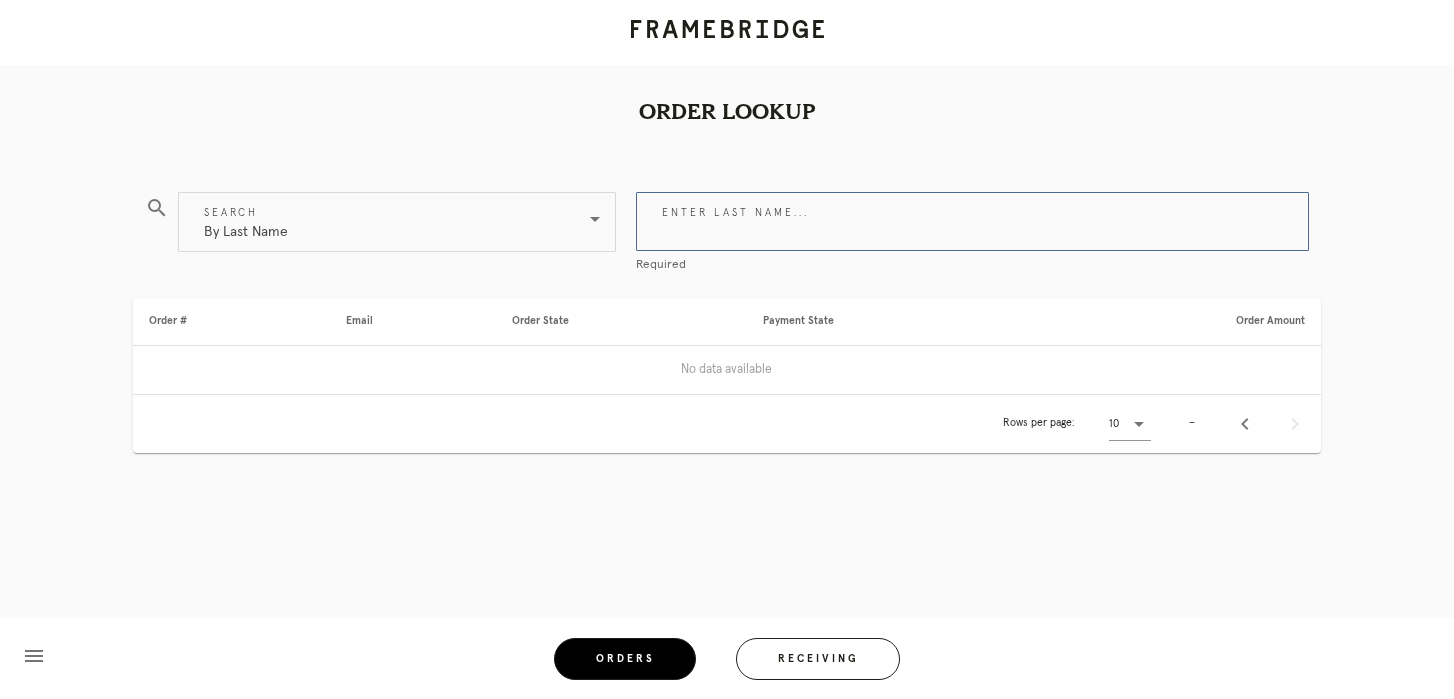 type on "o" 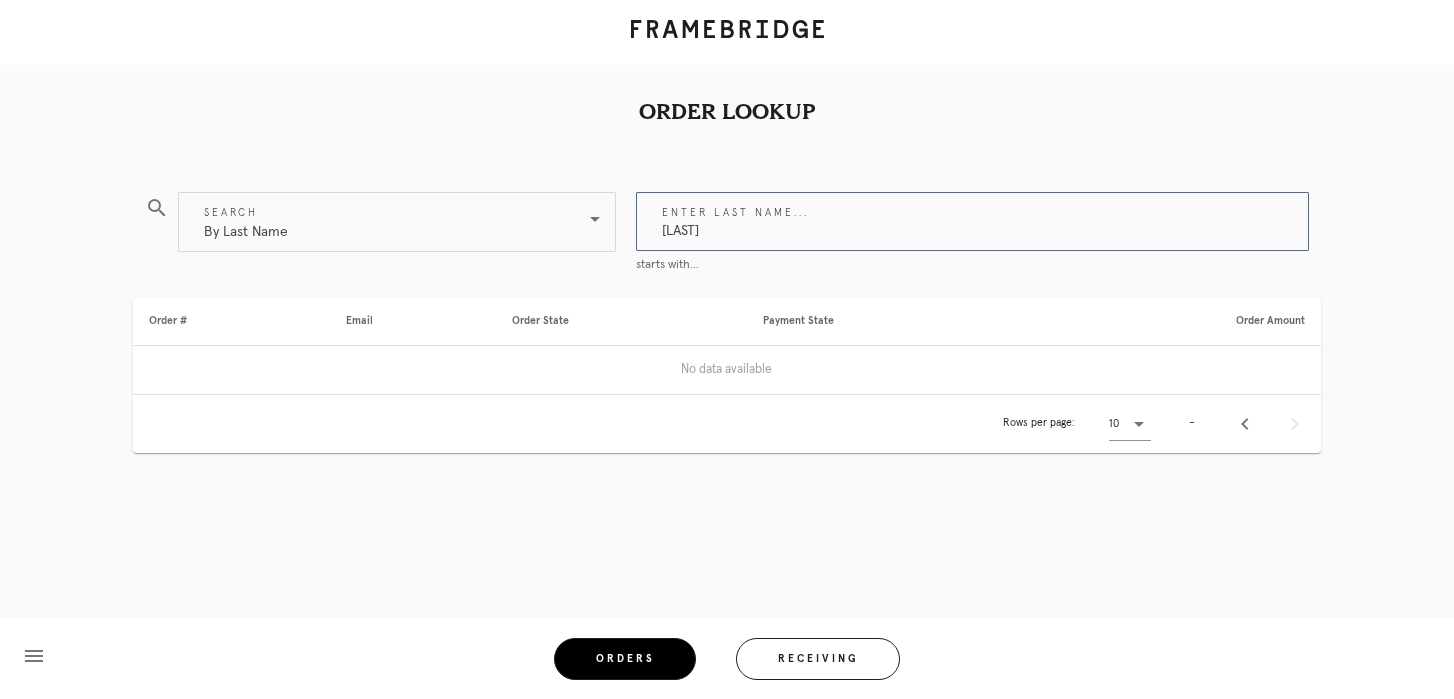 type on "dodds" 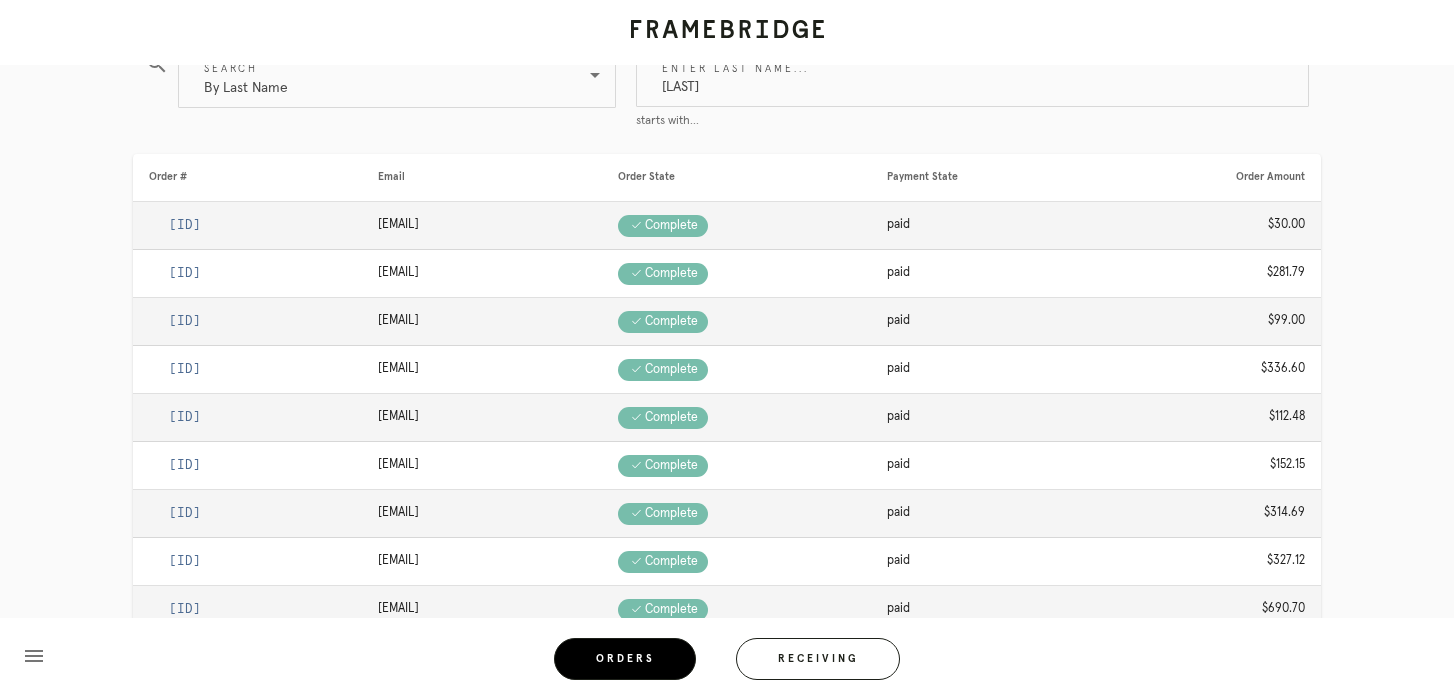 scroll, scrollTop: 150, scrollLeft: 0, axis: vertical 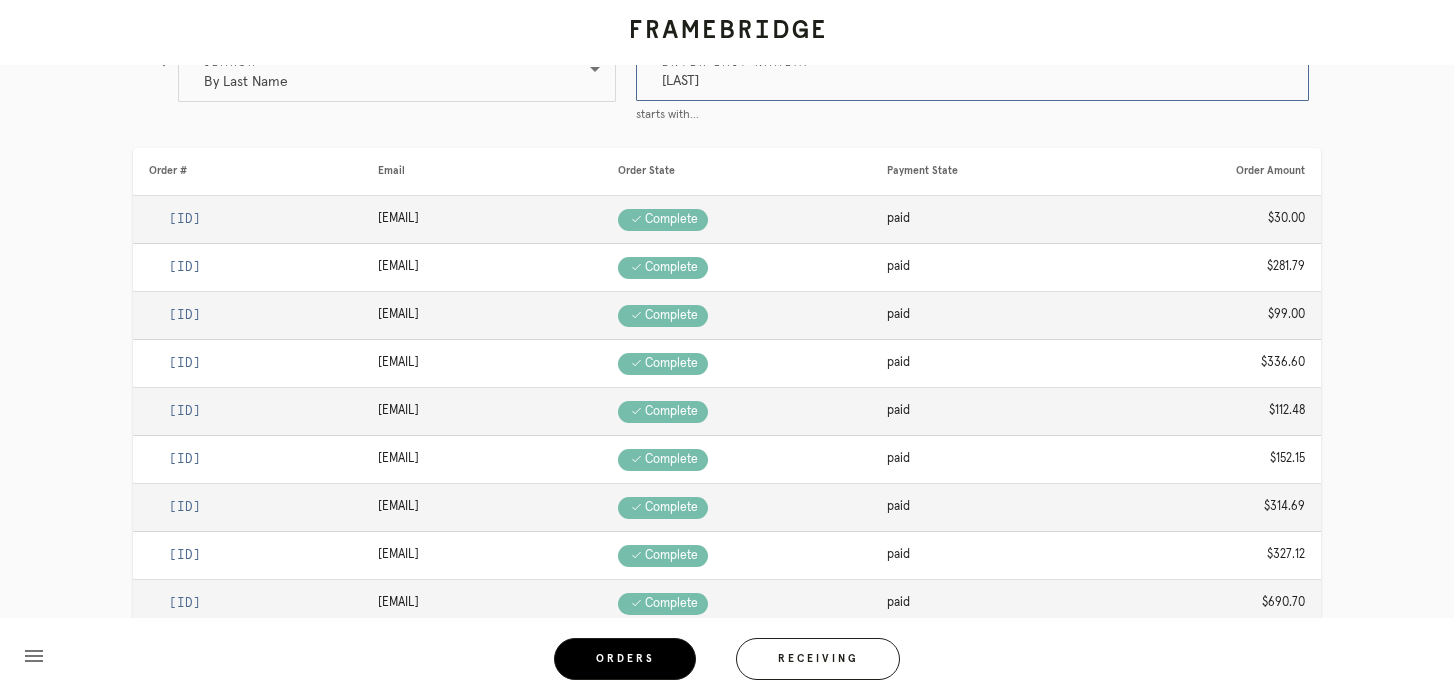 click on "dodds" at bounding box center [972, 71] 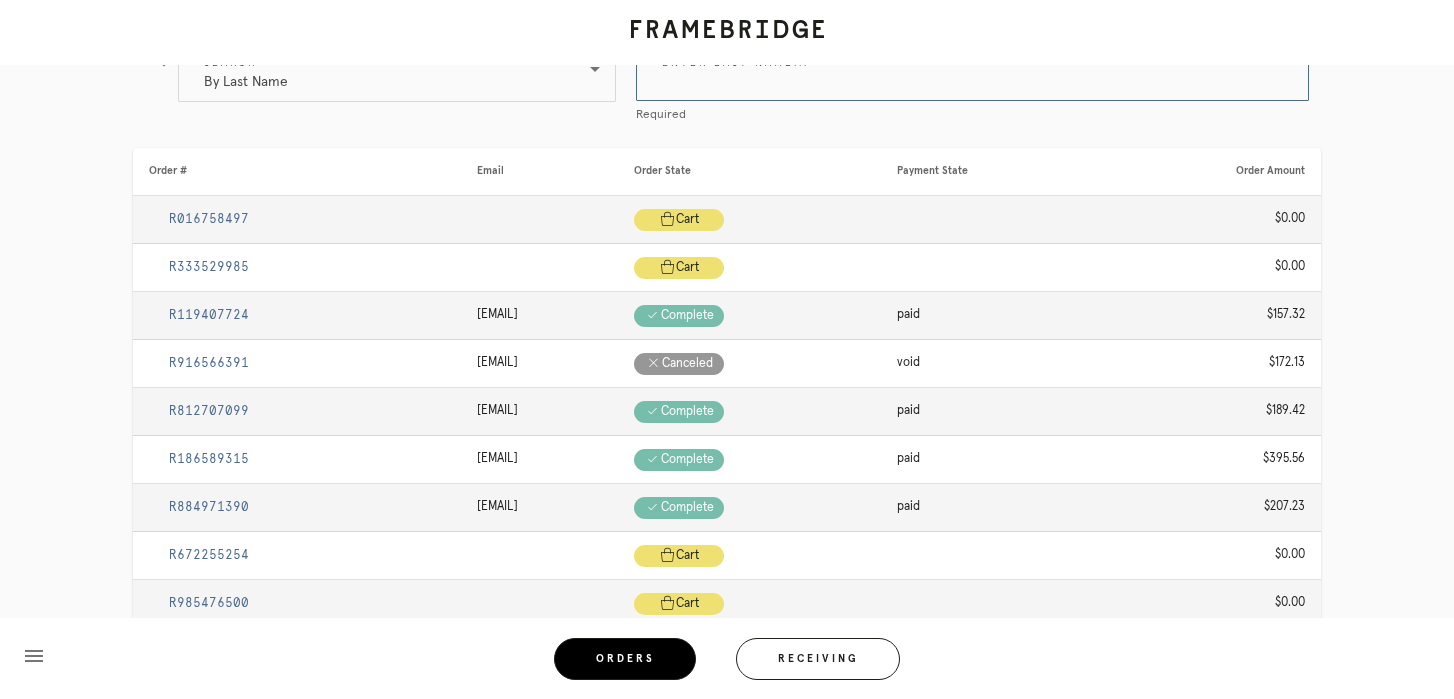 type on "R" 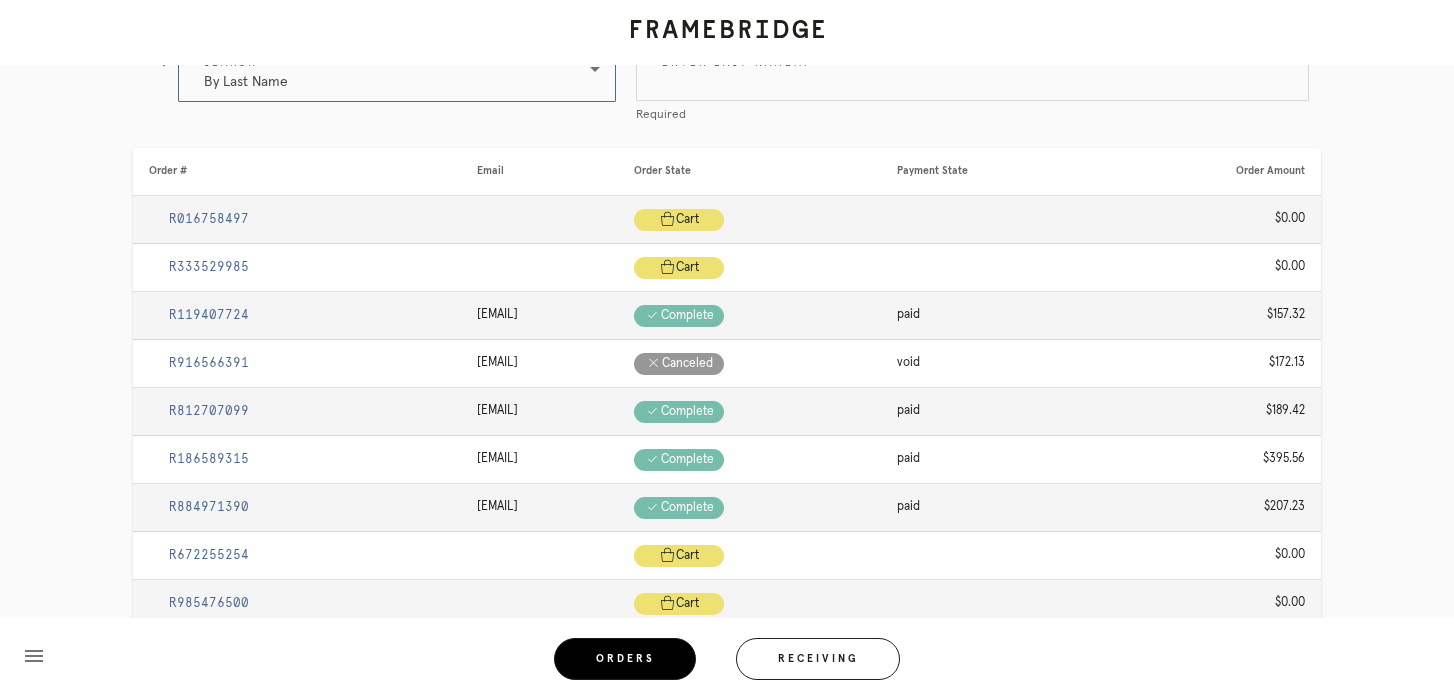 click on "Search By Last Name" at bounding box center (397, 72) 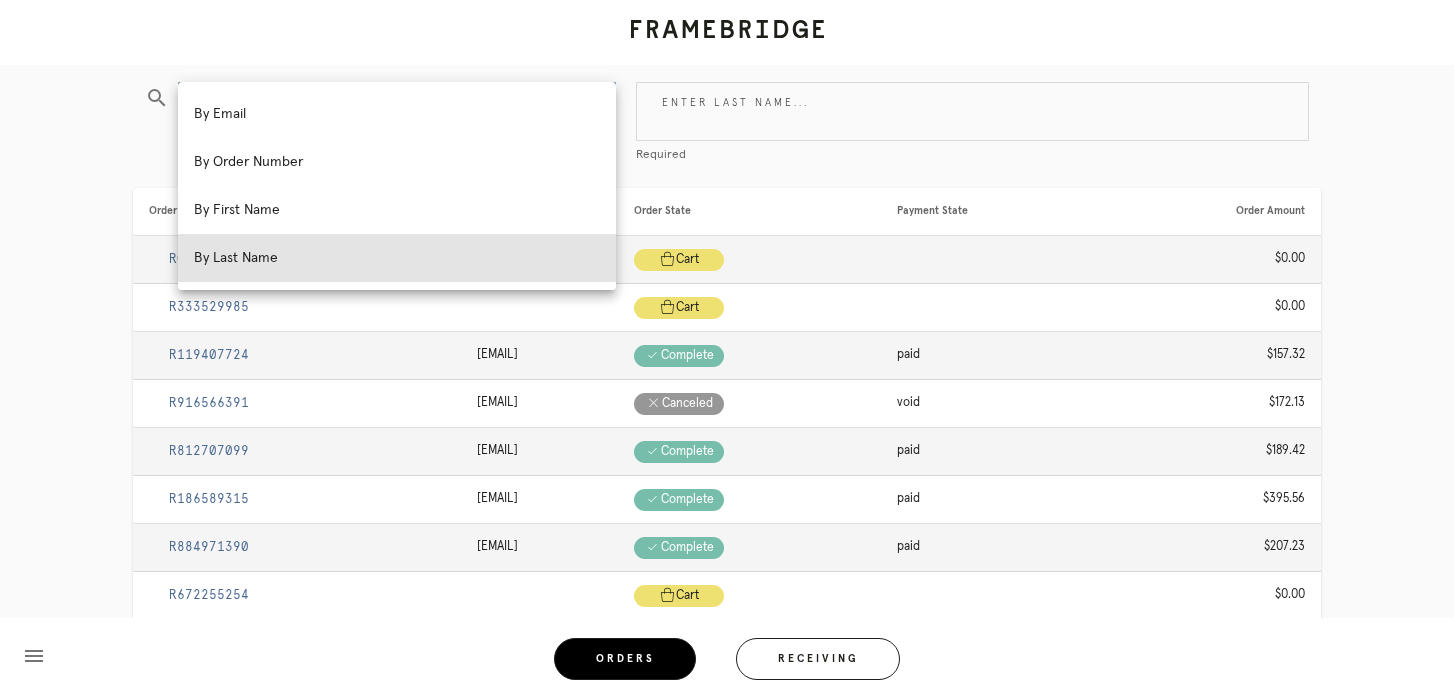 scroll, scrollTop: 103, scrollLeft: 0, axis: vertical 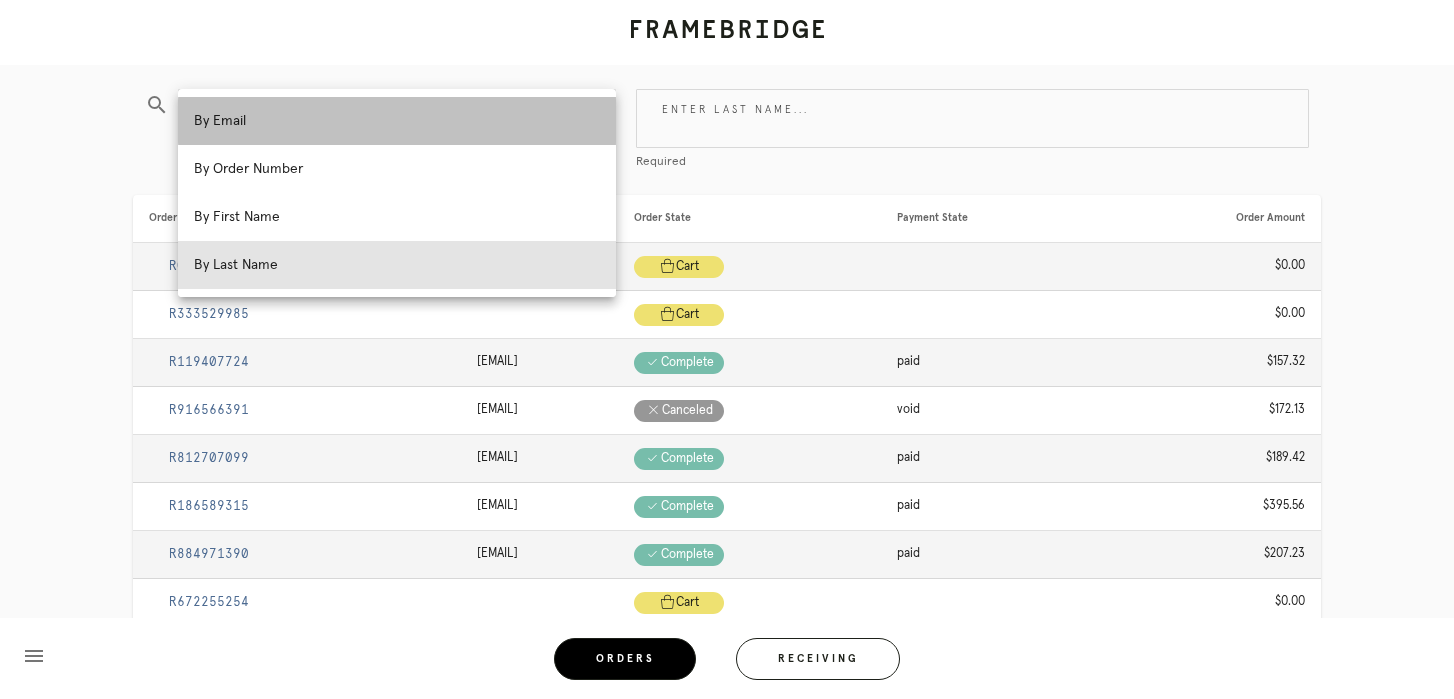 click on "By Email" at bounding box center [397, 121] 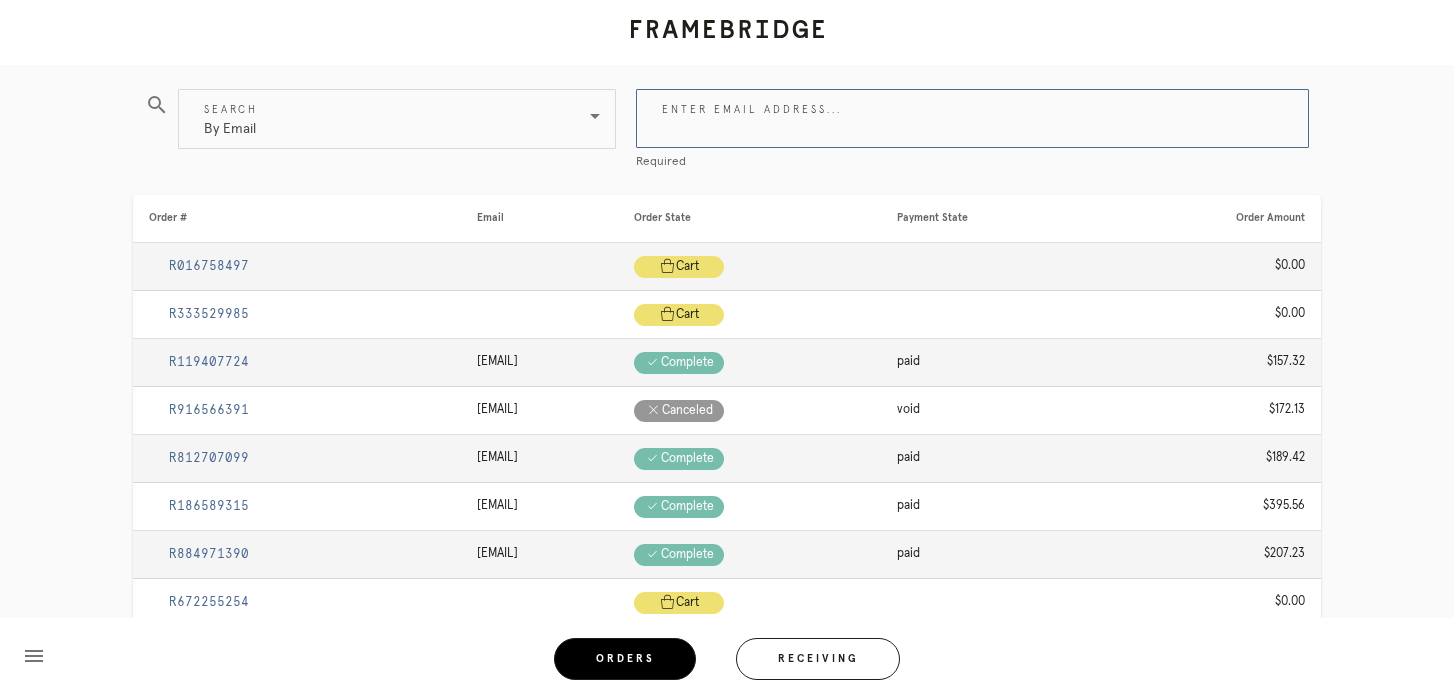 click on "Enter email address..." at bounding box center (972, 118) 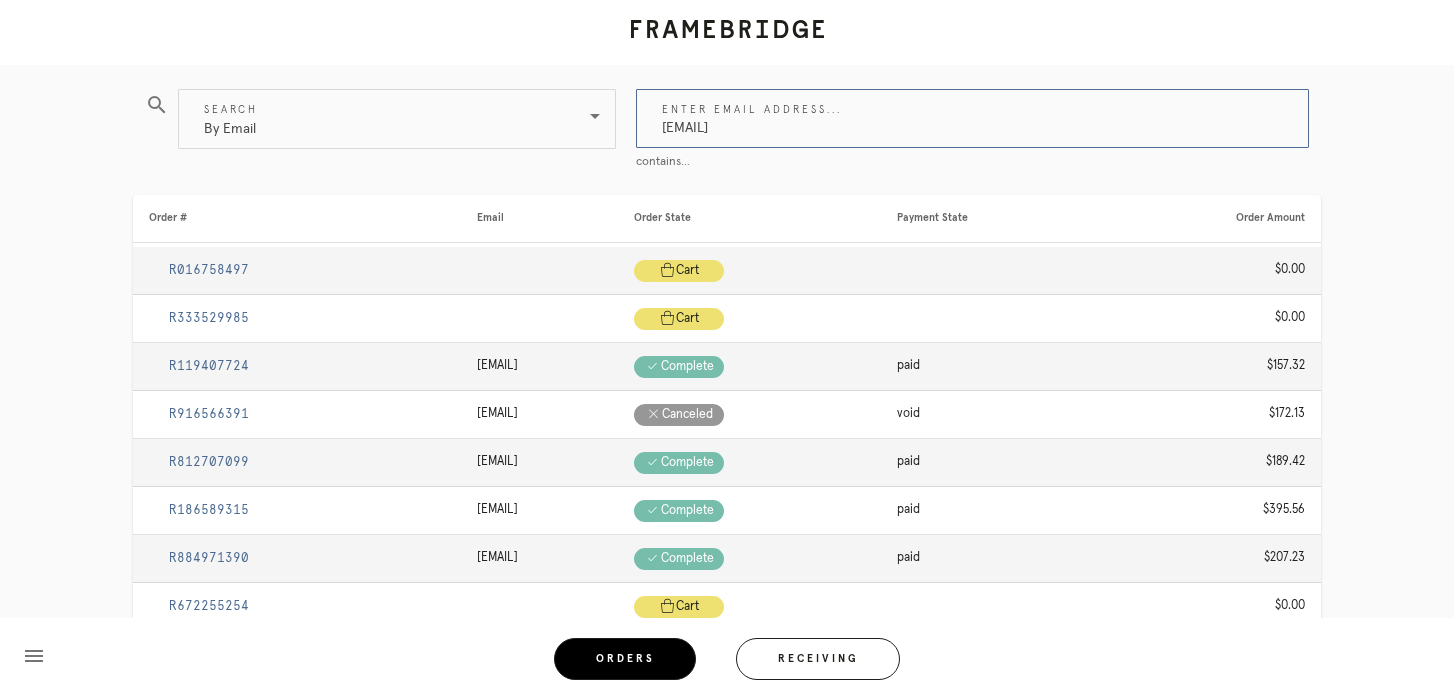 type on "emily.dodds94@gmail.com" 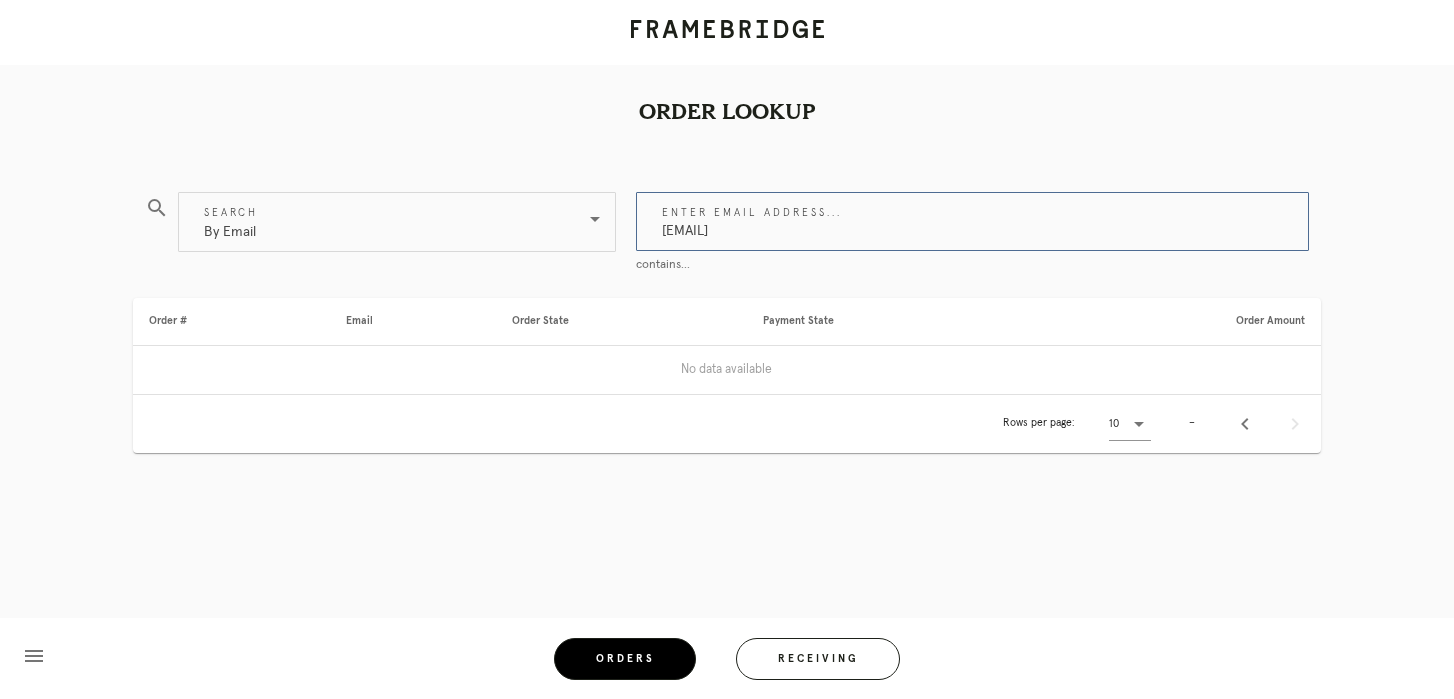 scroll, scrollTop: 0, scrollLeft: 0, axis: both 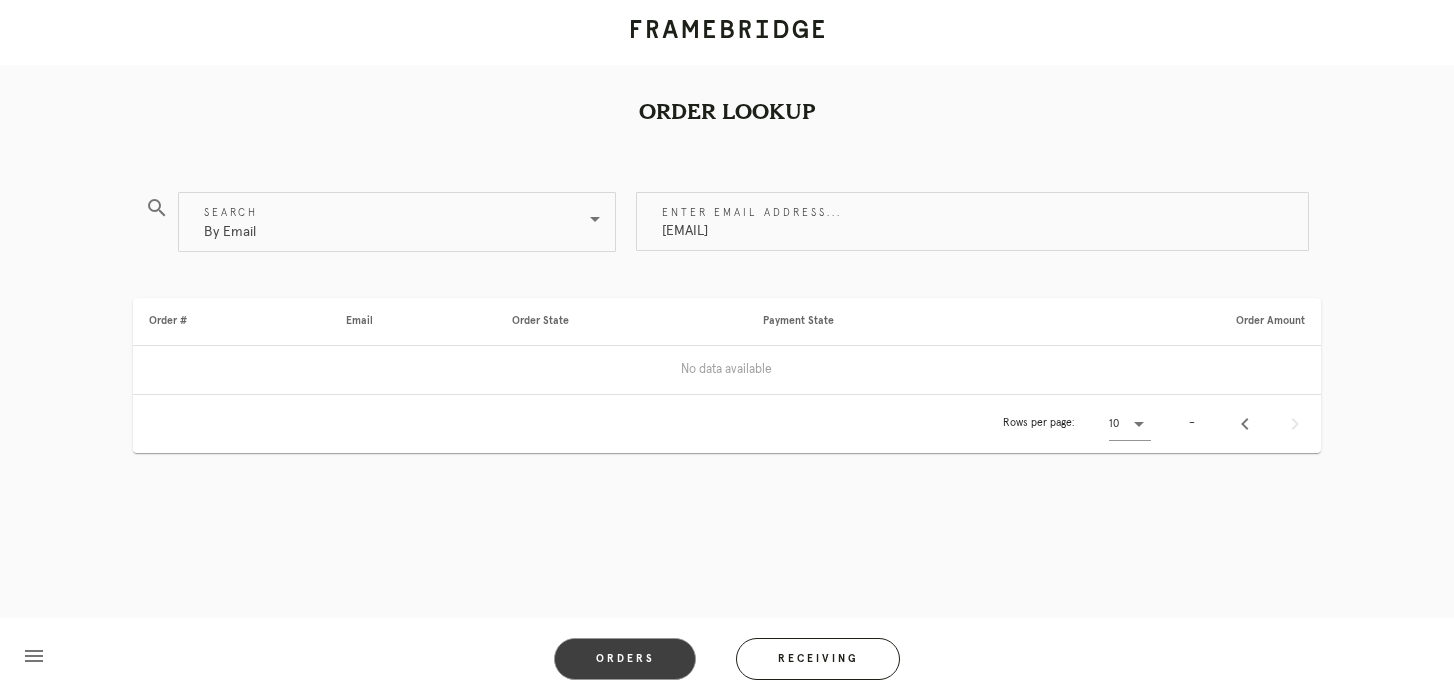 click on "Orders" at bounding box center (625, 659) 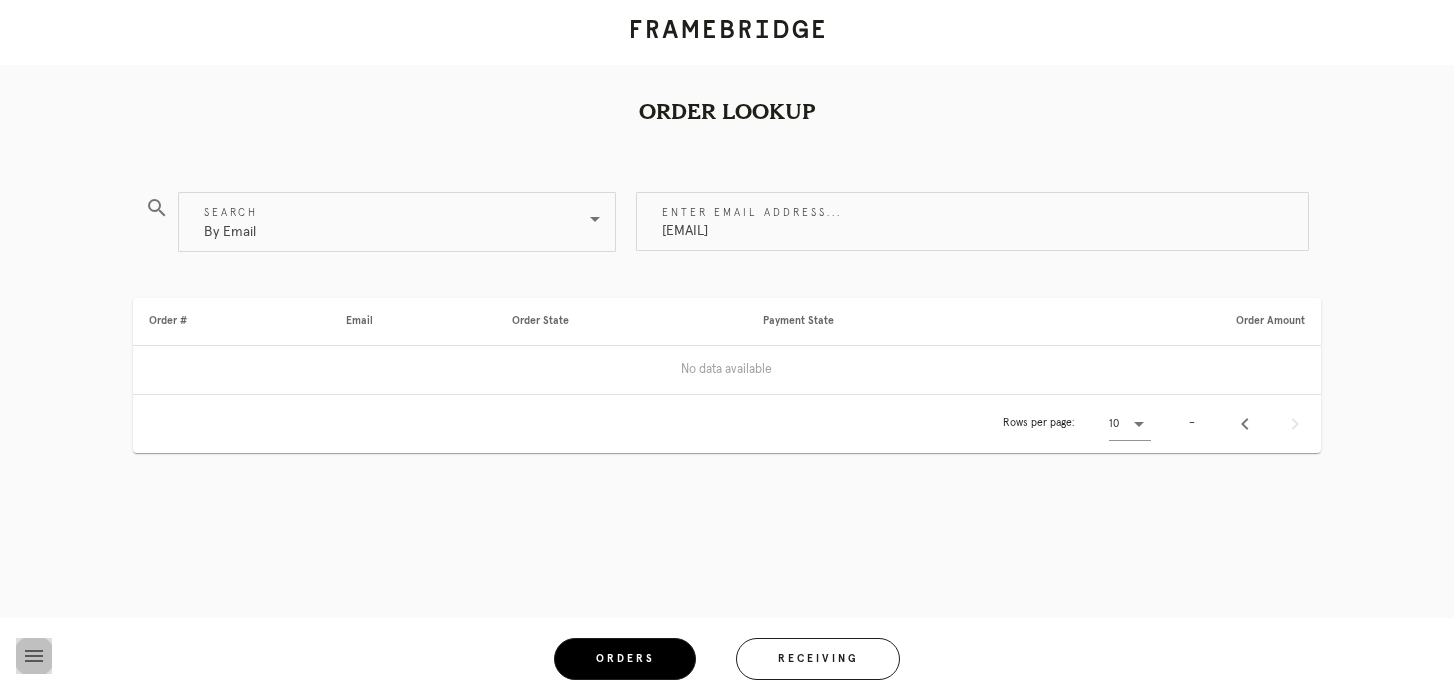 click on "menu" at bounding box center (34, 656) 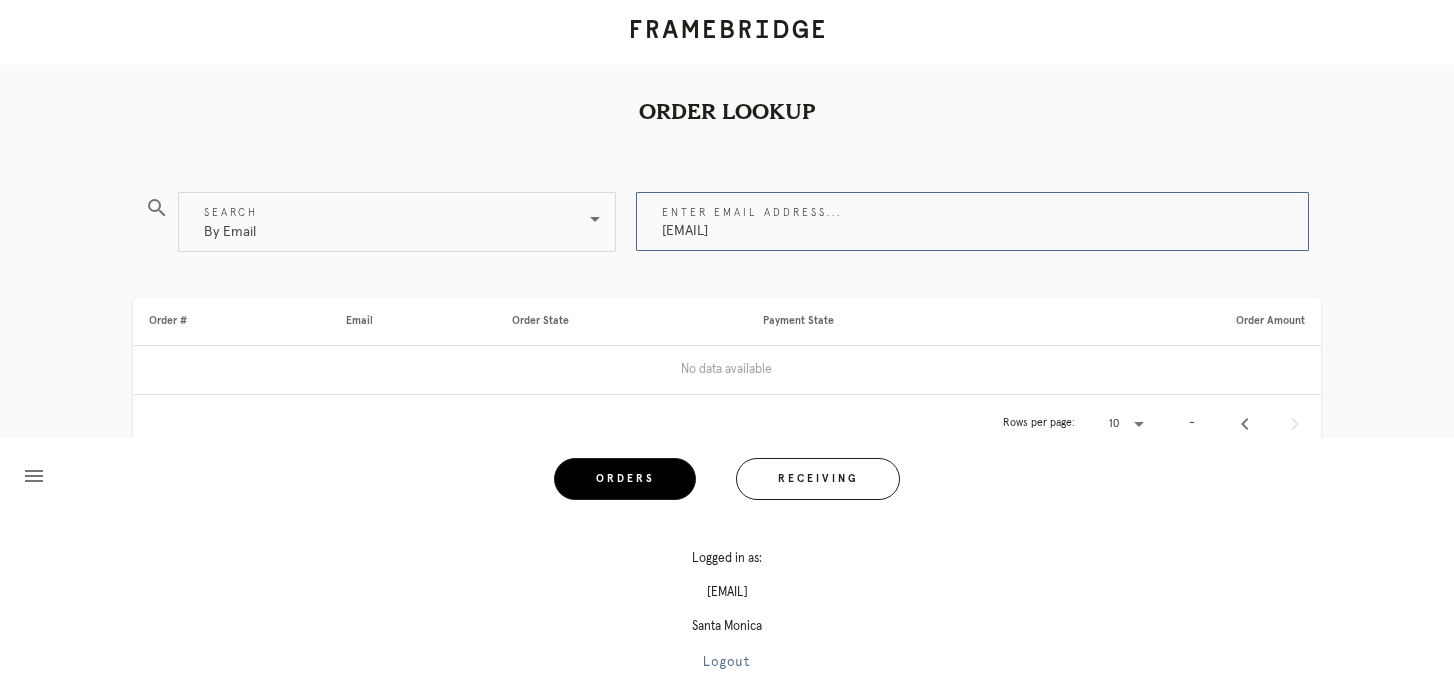 click on "emily.dodds94@gmail.com" at bounding box center [972, 221] 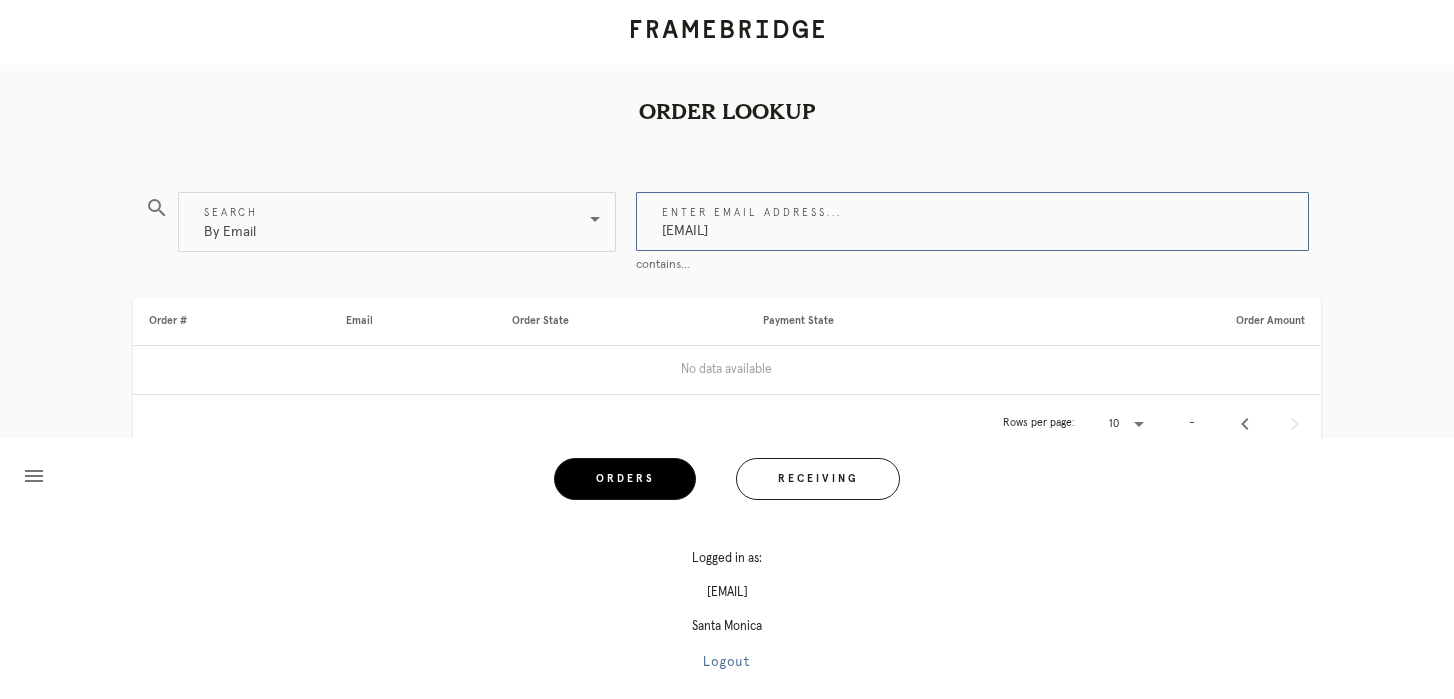 click on "emily.dodds94@gmail.com" at bounding box center [972, 221] 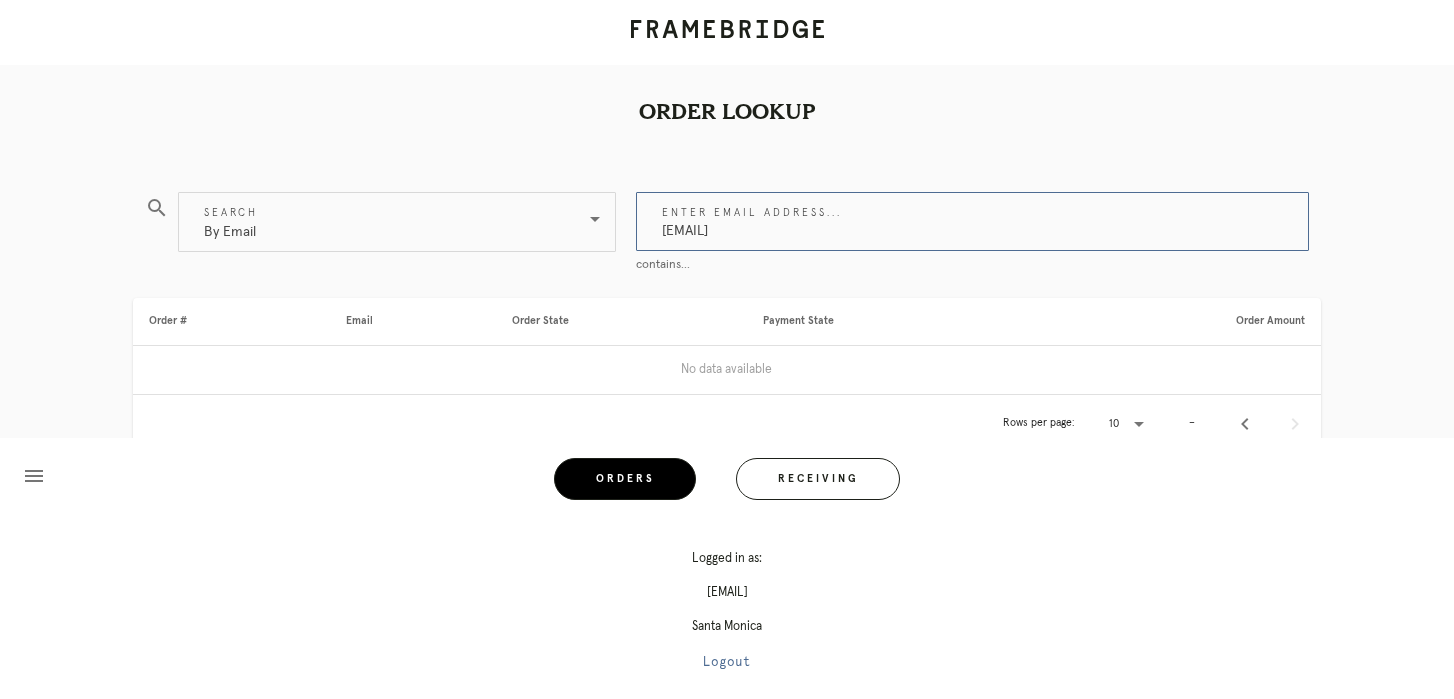 click on "emily.dodds94@gmail.com" at bounding box center [972, 221] 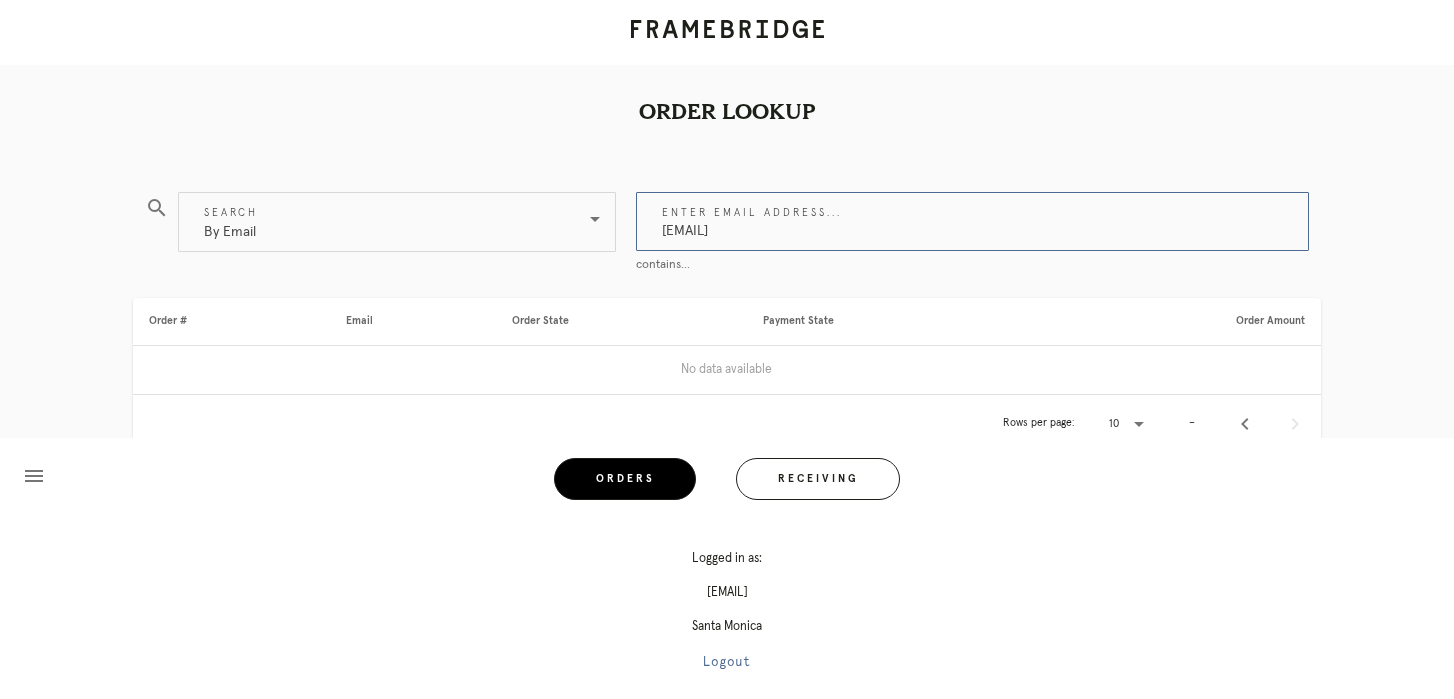 click on "emily.dodds94@gmail.com" at bounding box center [972, 221] 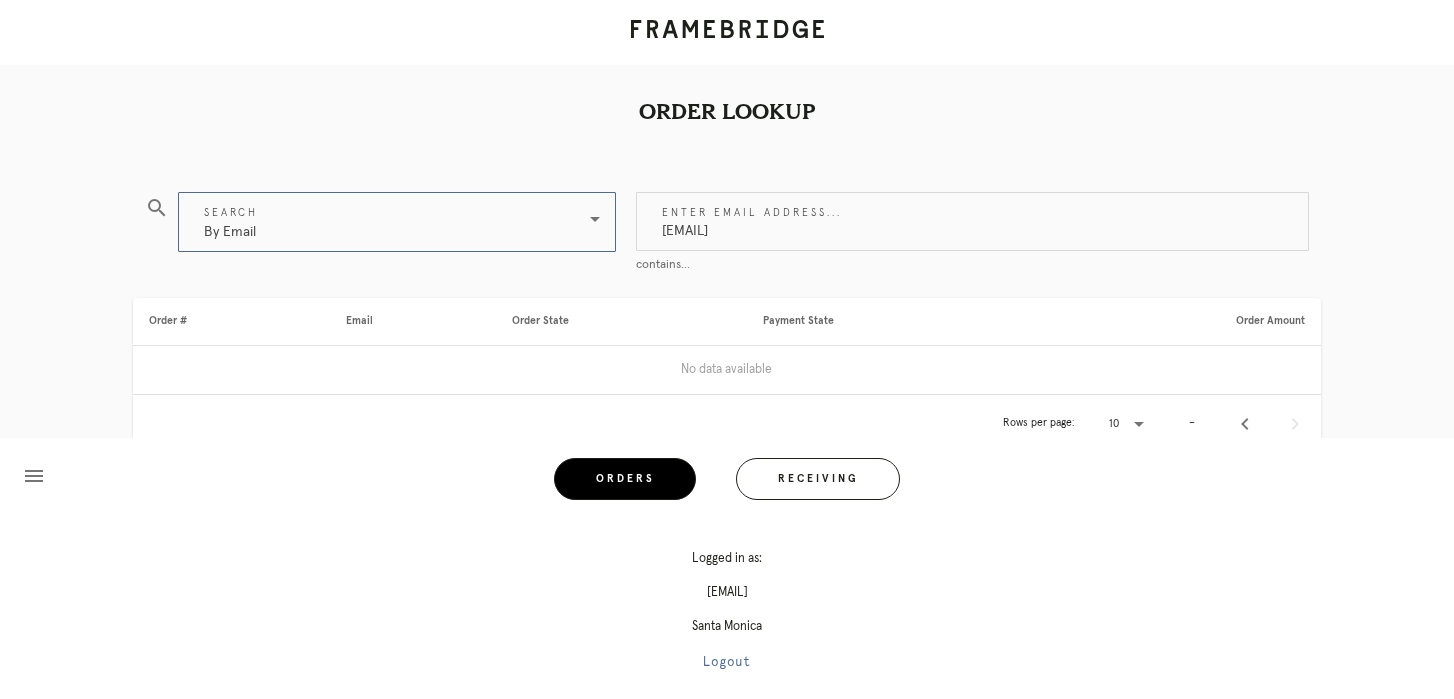 click on "By Email" at bounding box center (383, 222) 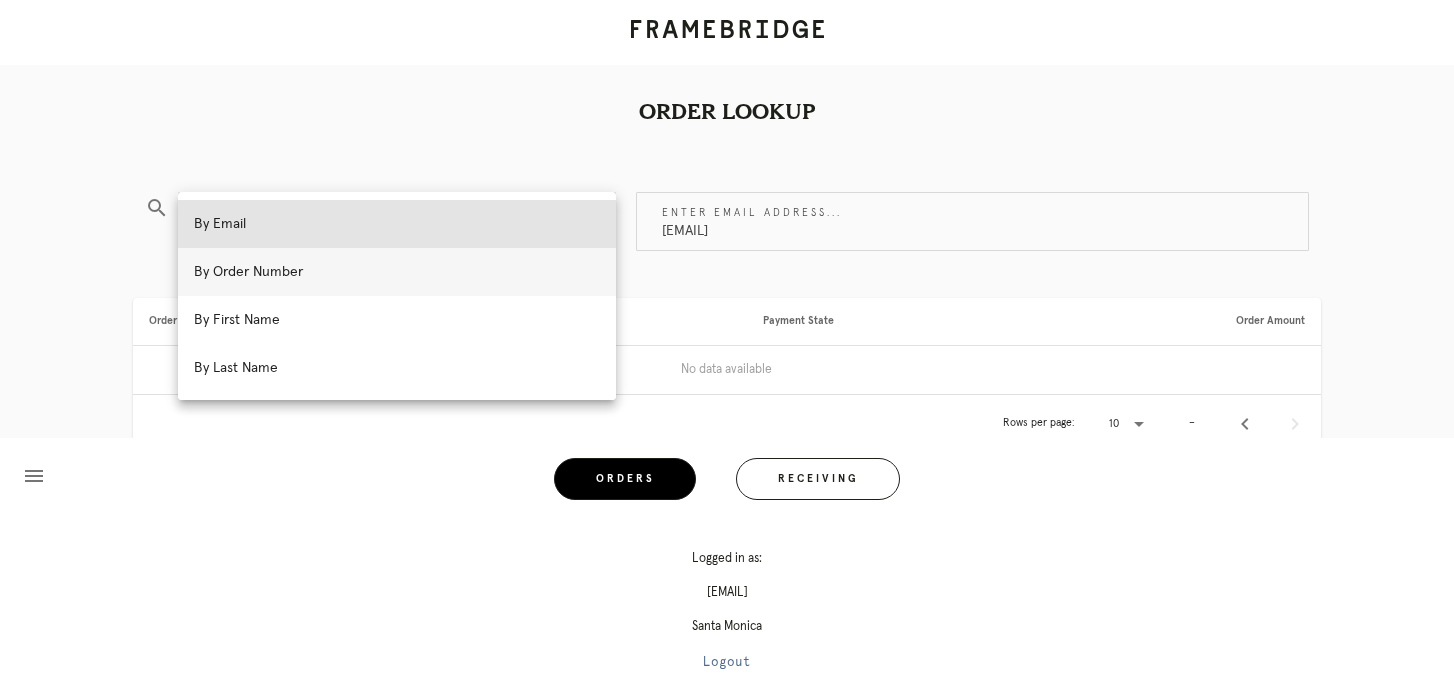 click on "By Order Number" at bounding box center (397, 272) 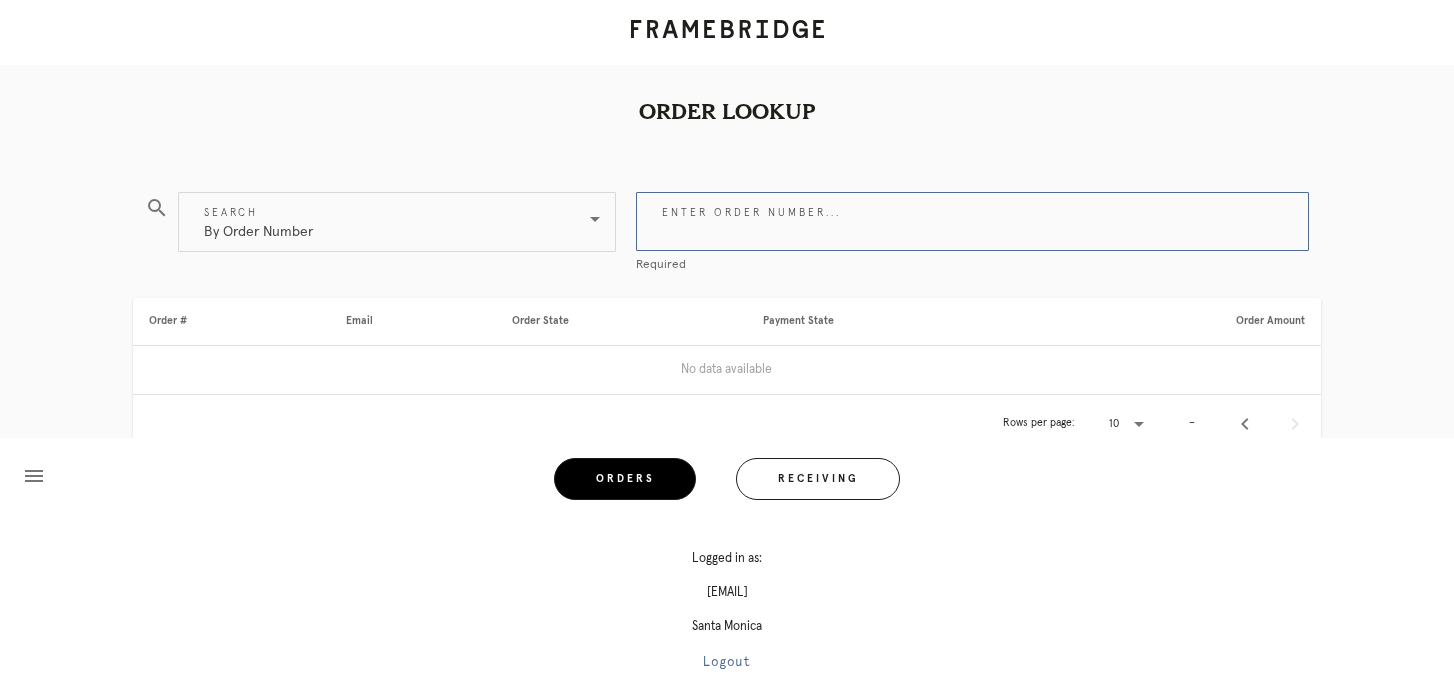 click on "Enter order number..." at bounding box center (972, 221) 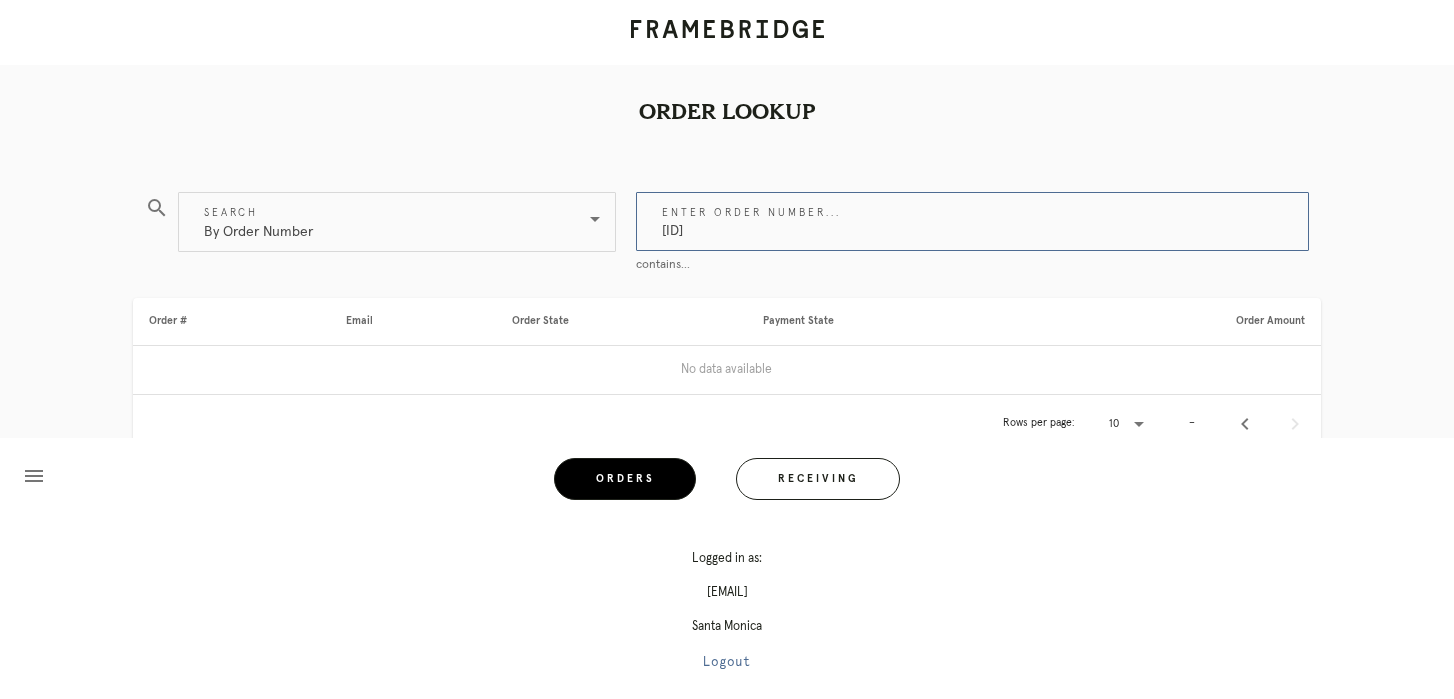 click on "M761741963" at bounding box center [972, 221] 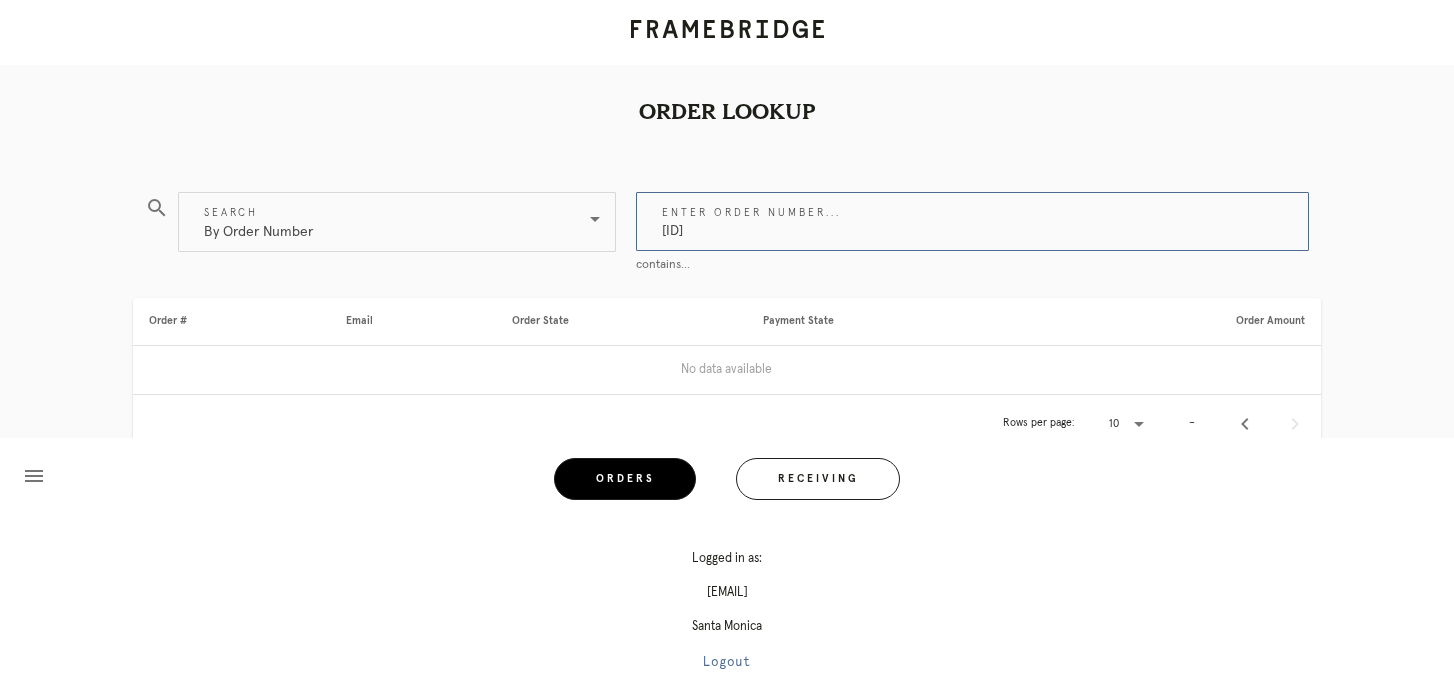 paste on "R067507848" 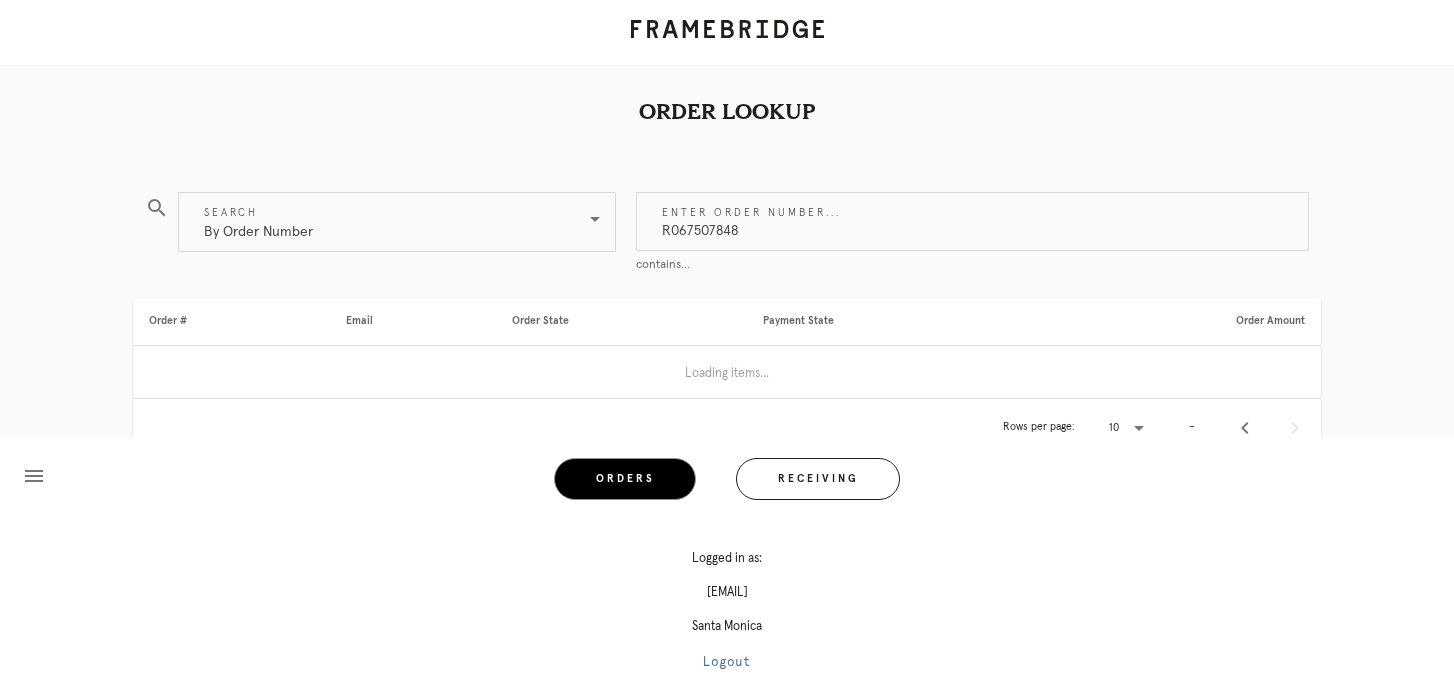 type on "R067507848" 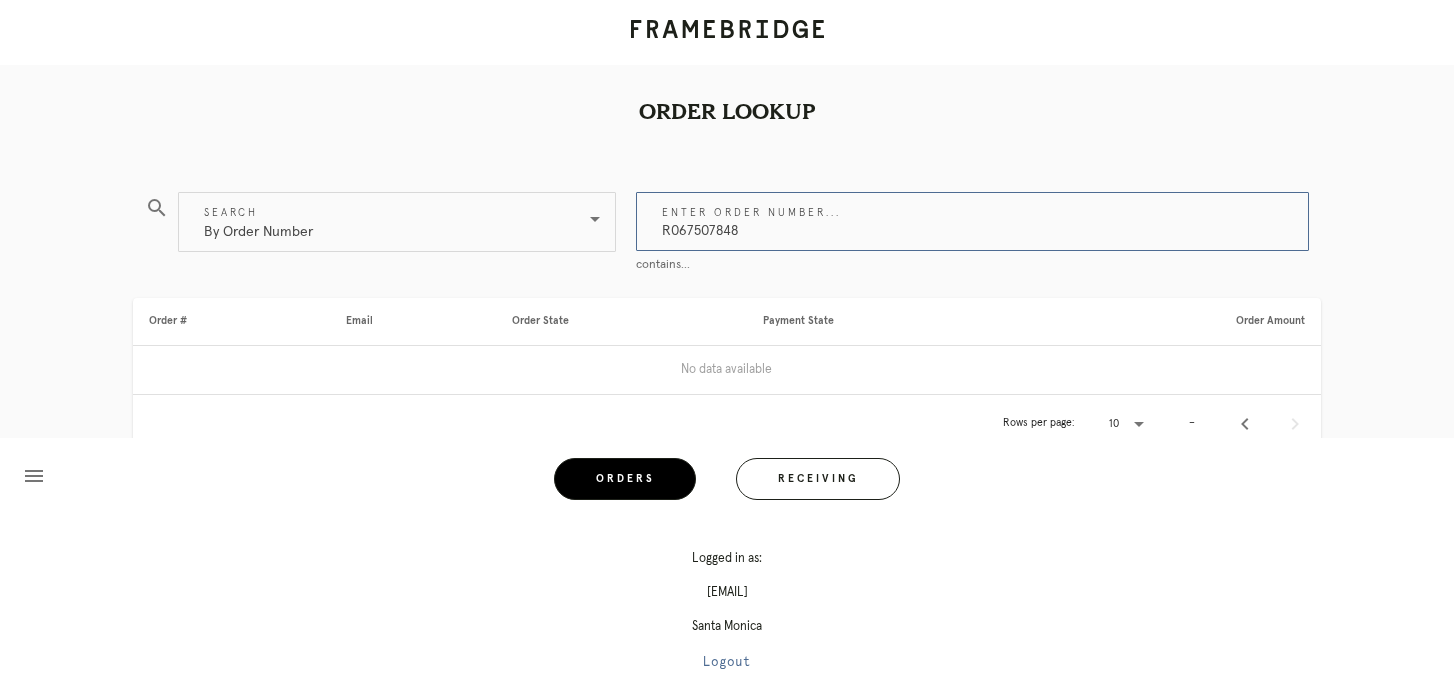 click on "R067507848" at bounding box center [972, 221] 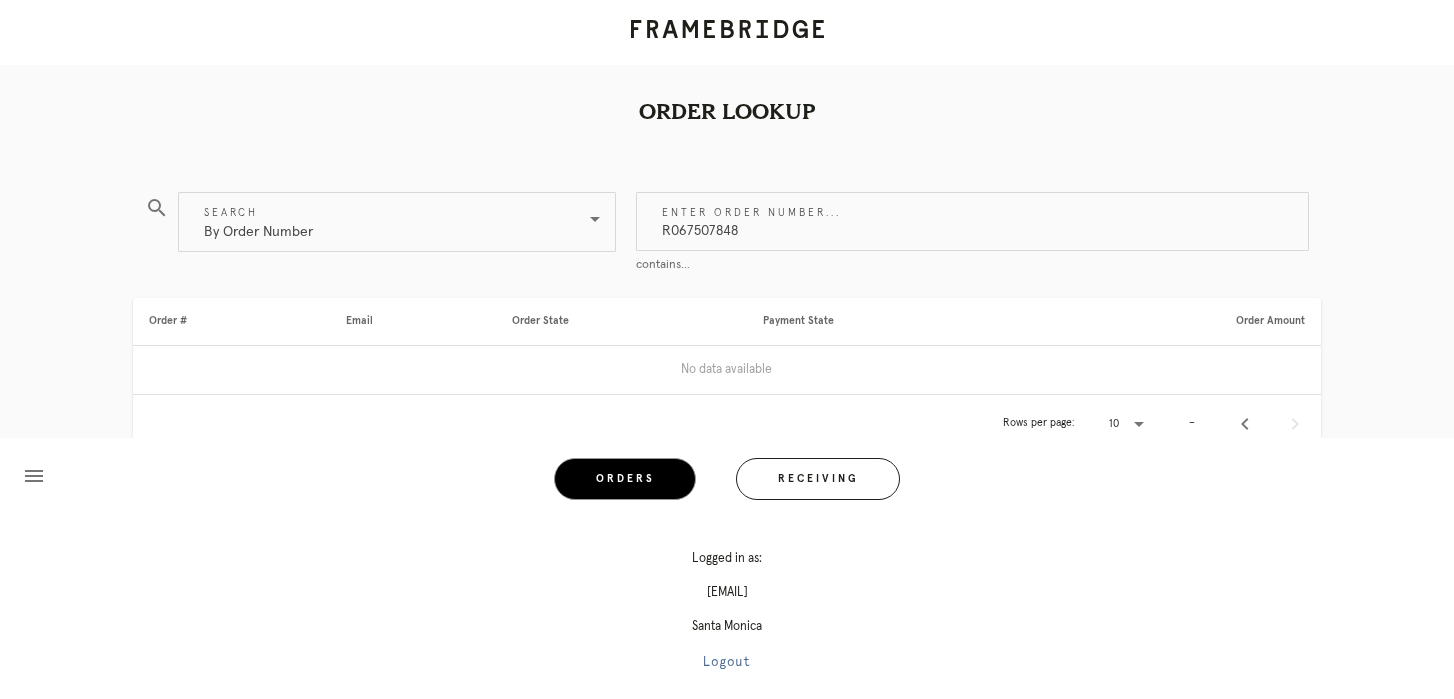 click on "Orders" at bounding box center (625, 479) 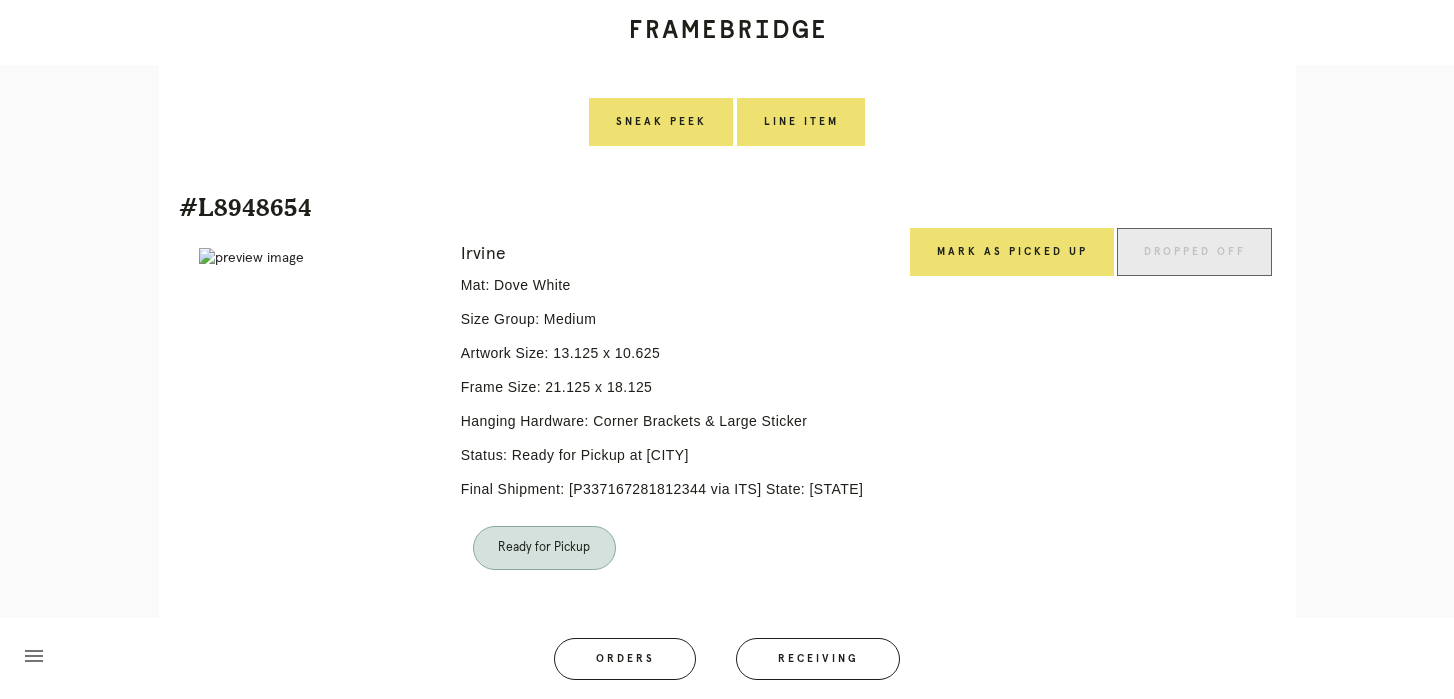 scroll, scrollTop: 1300, scrollLeft: 0, axis: vertical 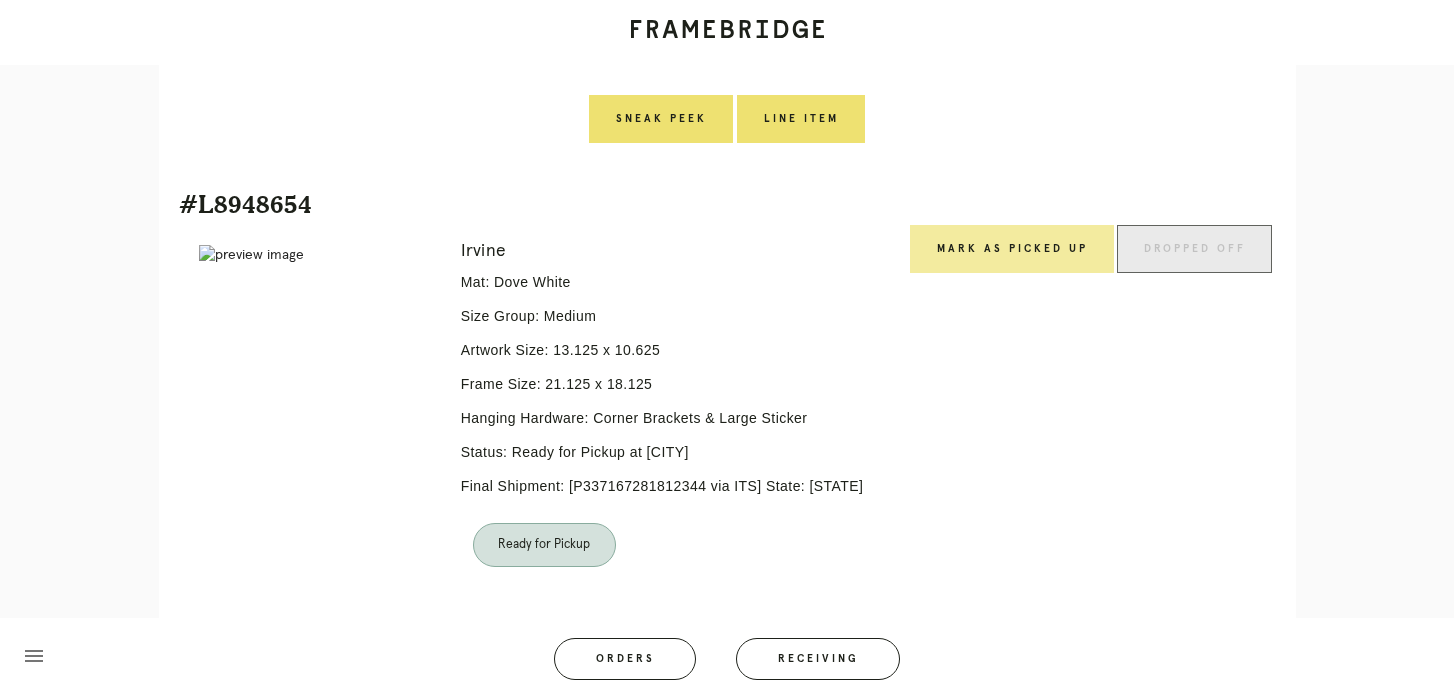 click on "Mark as Picked Up" at bounding box center [1012, 249] 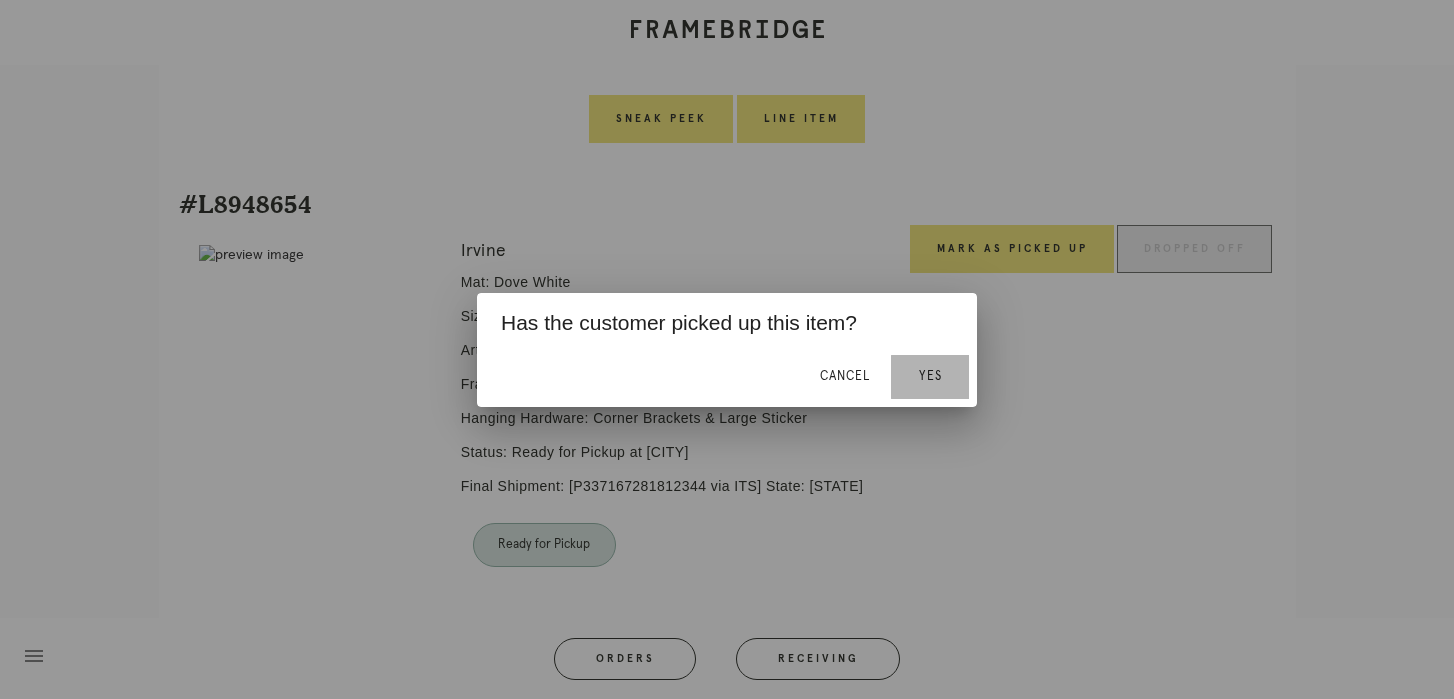 click on "Yes" at bounding box center (930, 377) 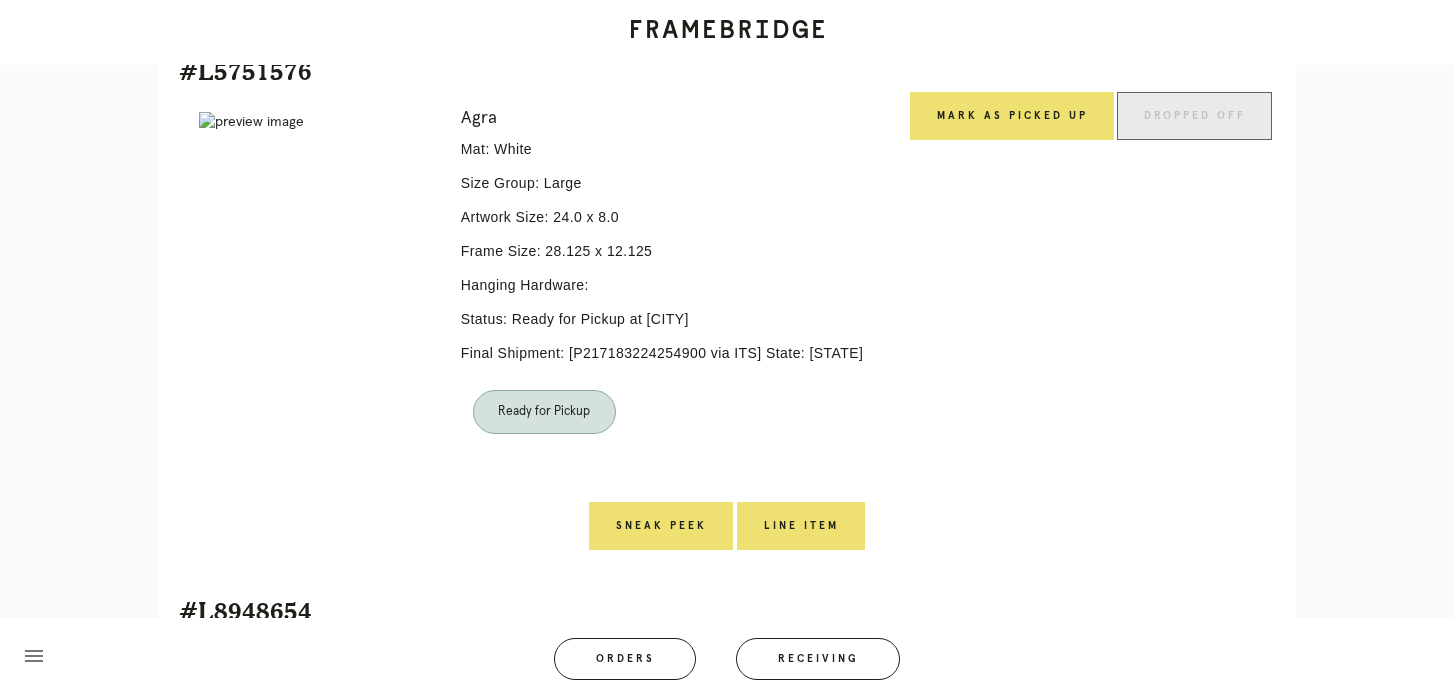 scroll, scrollTop: 891, scrollLeft: 0, axis: vertical 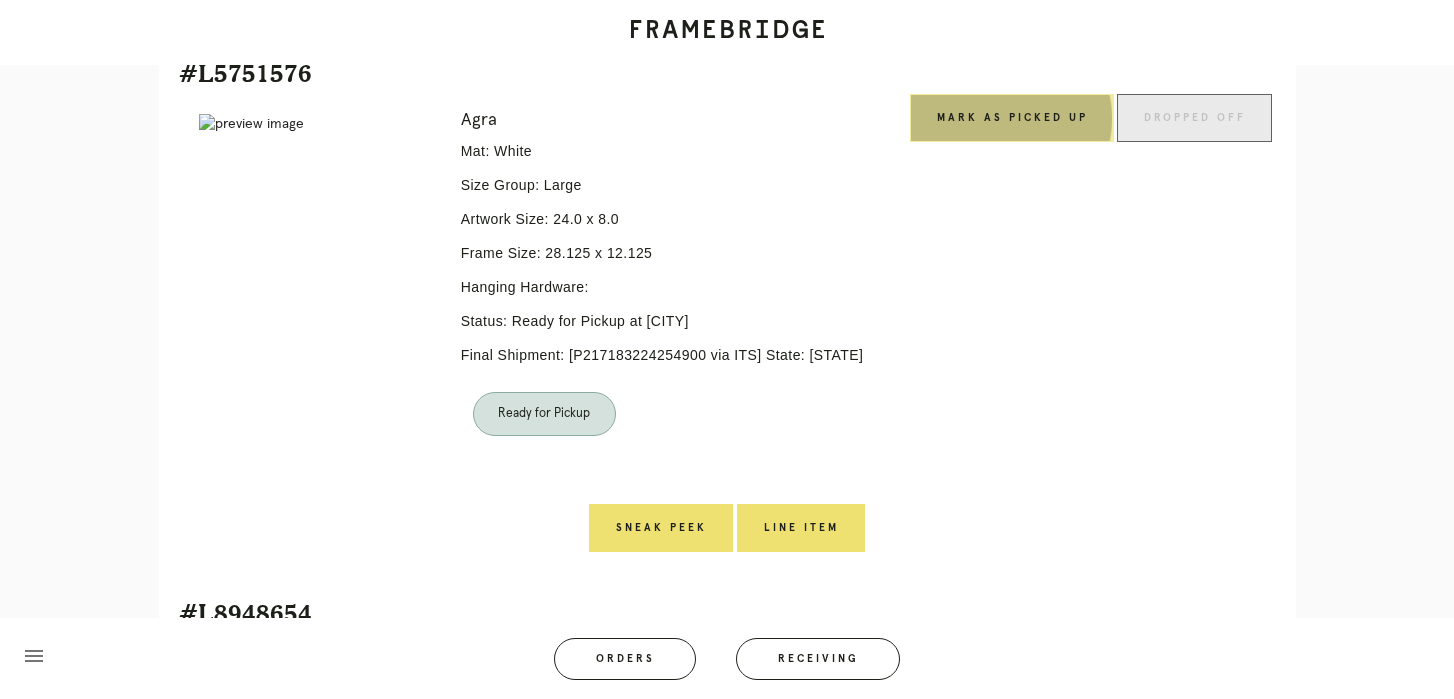 click on "Mark as Picked Up" at bounding box center (1012, 118) 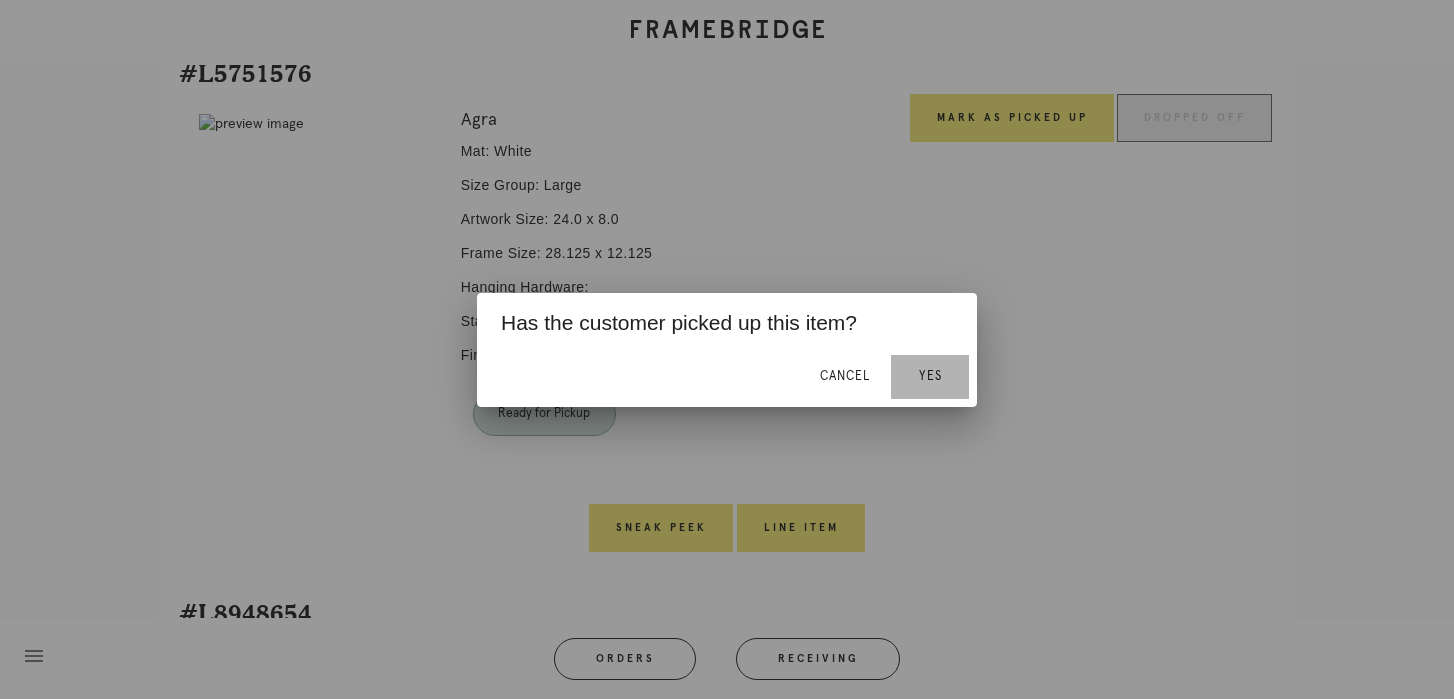 click on "Yes" at bounding box center [930, 377] 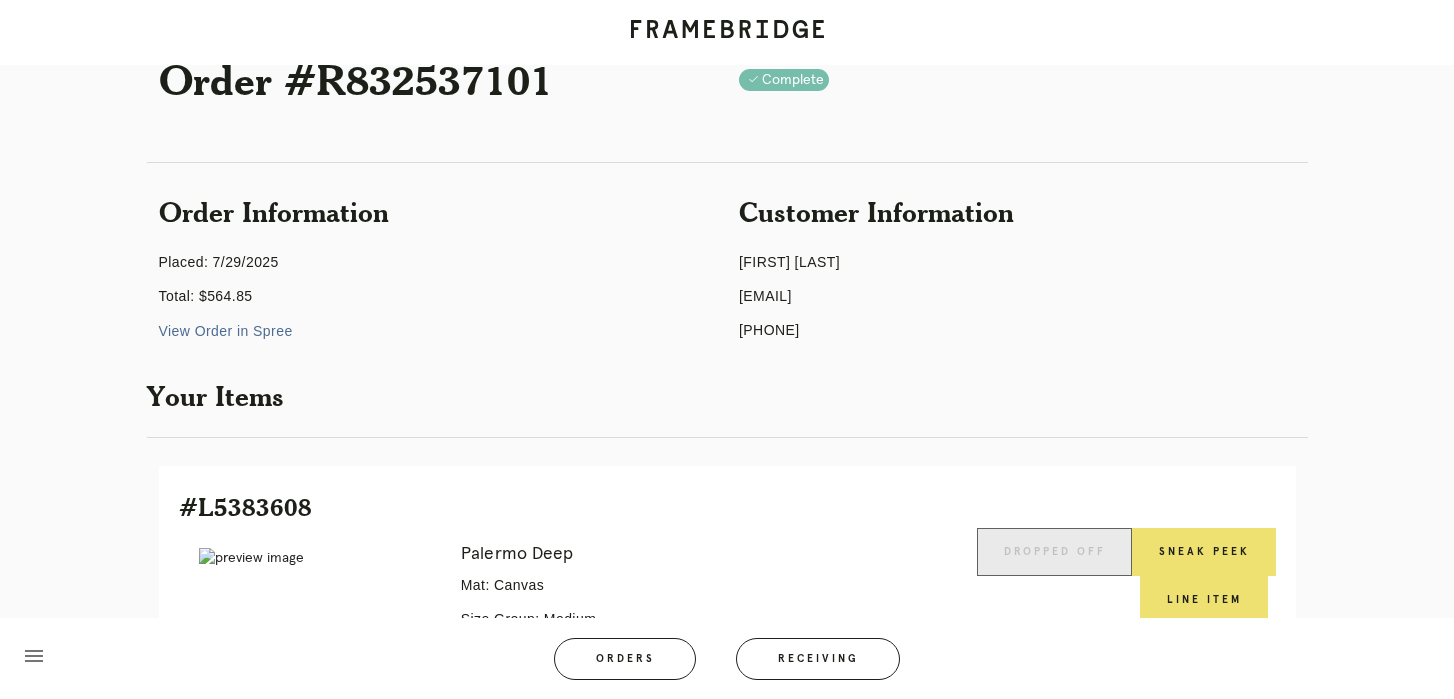 scroll, scrollTop: 0, scrollLeft: 0, axis: both 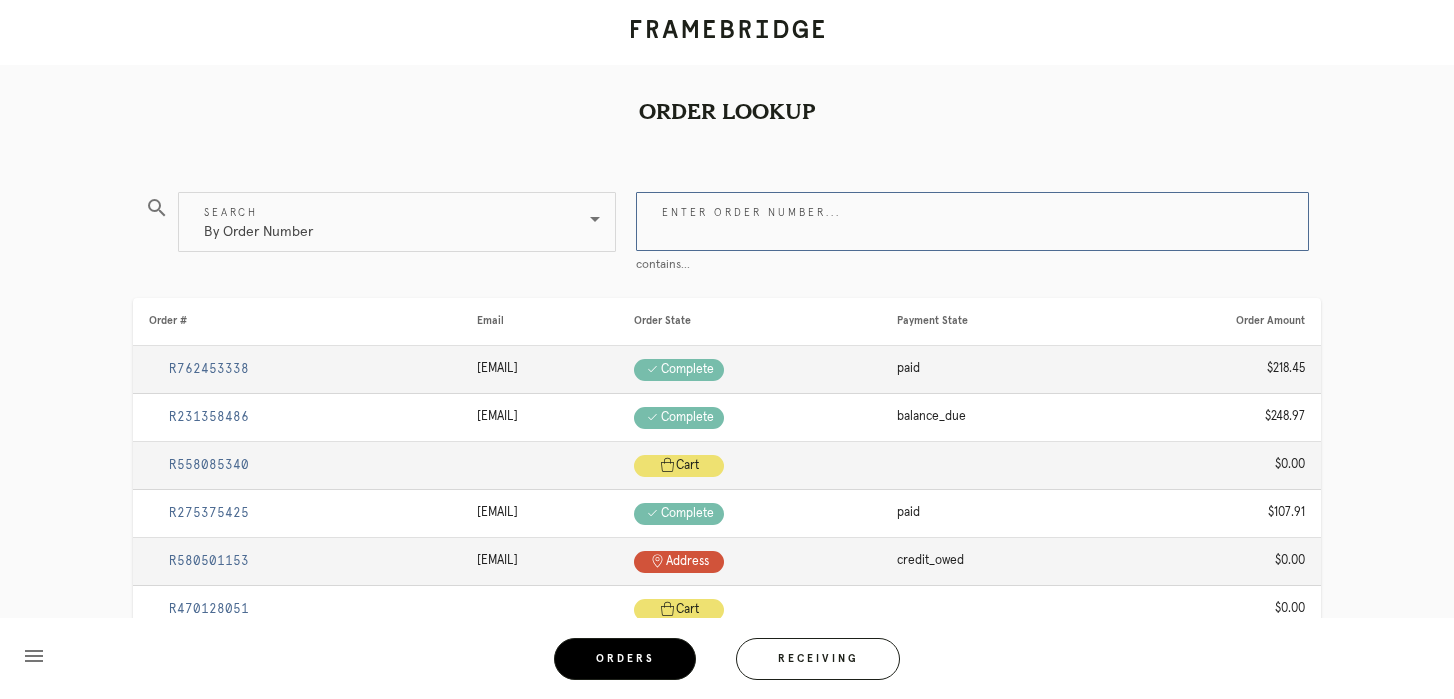 click on "Enter order number..." at bounding box center (972, 221) 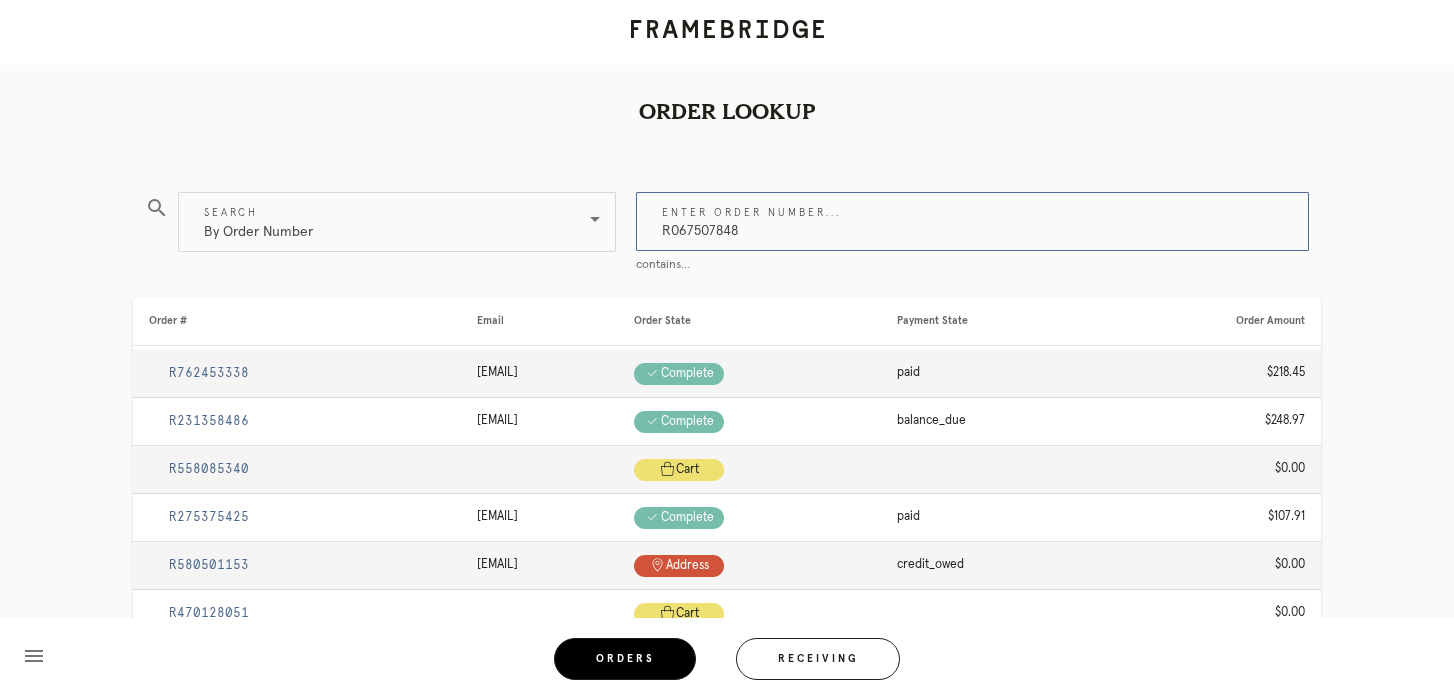 type on "R067507848" 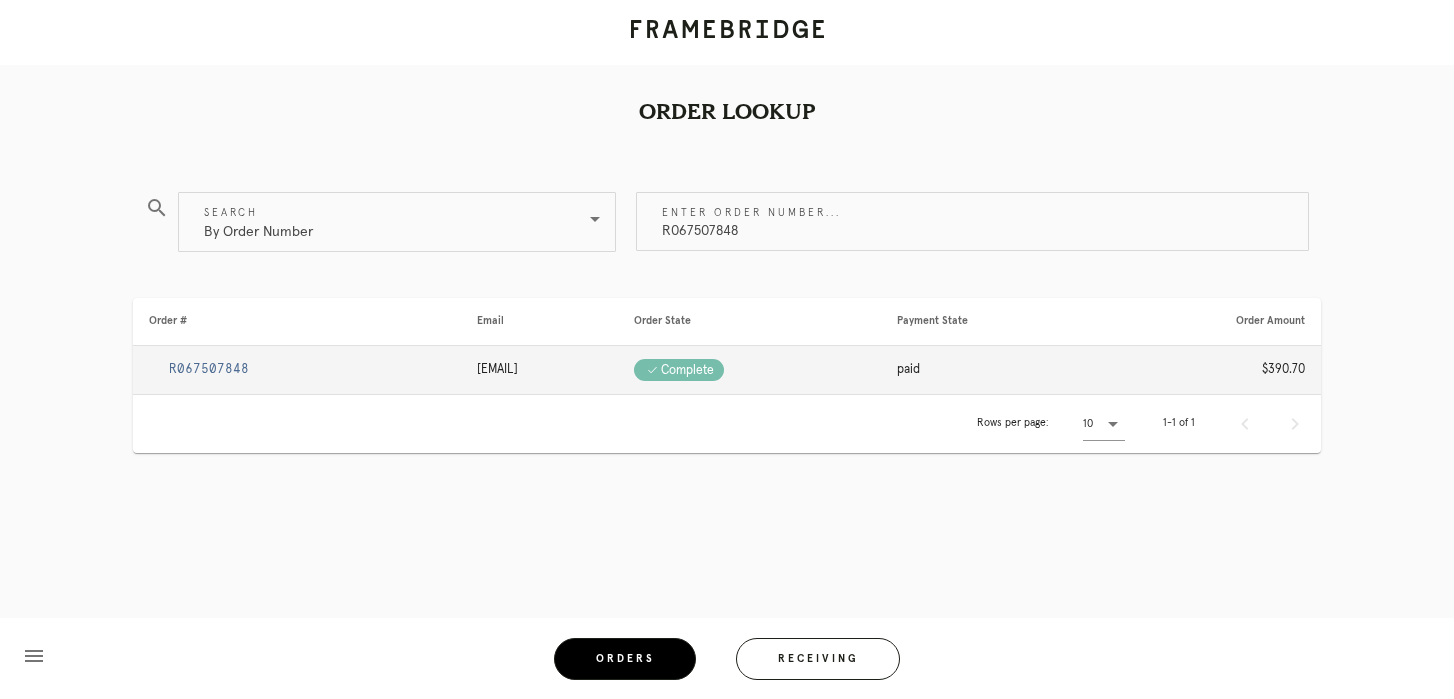 click on "R067507848" at bounding box center (209, 369) 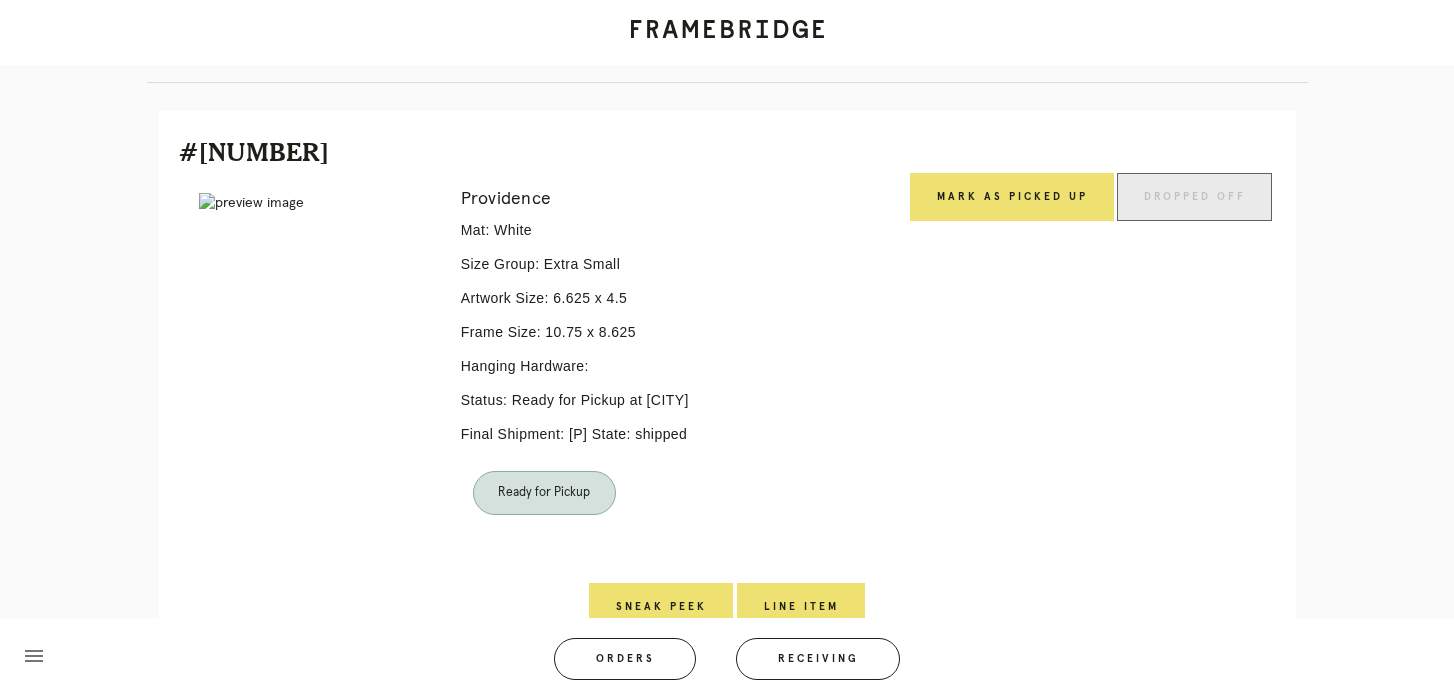 scroll, scrollTop: 421, scrollLeft: 0, axis: vertical 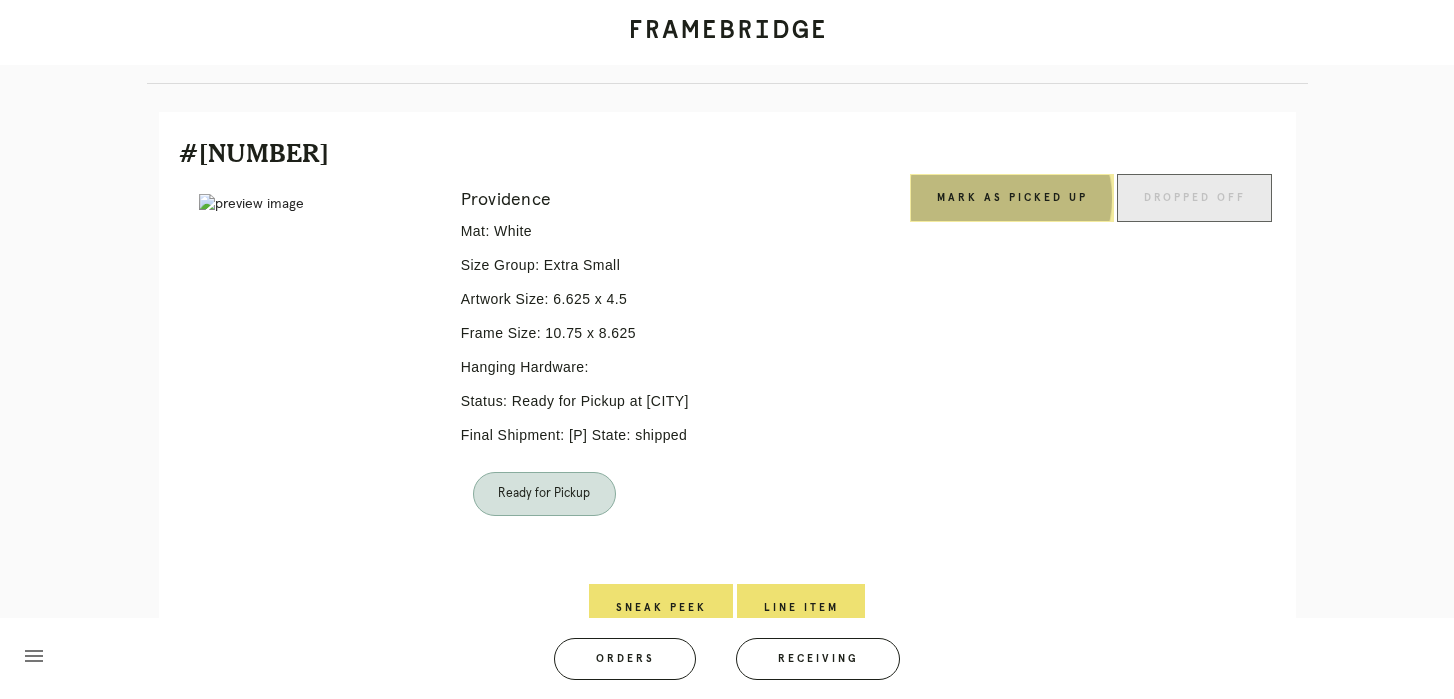 click on "Mark as Picked Up" at bounding box center (1012, 198) 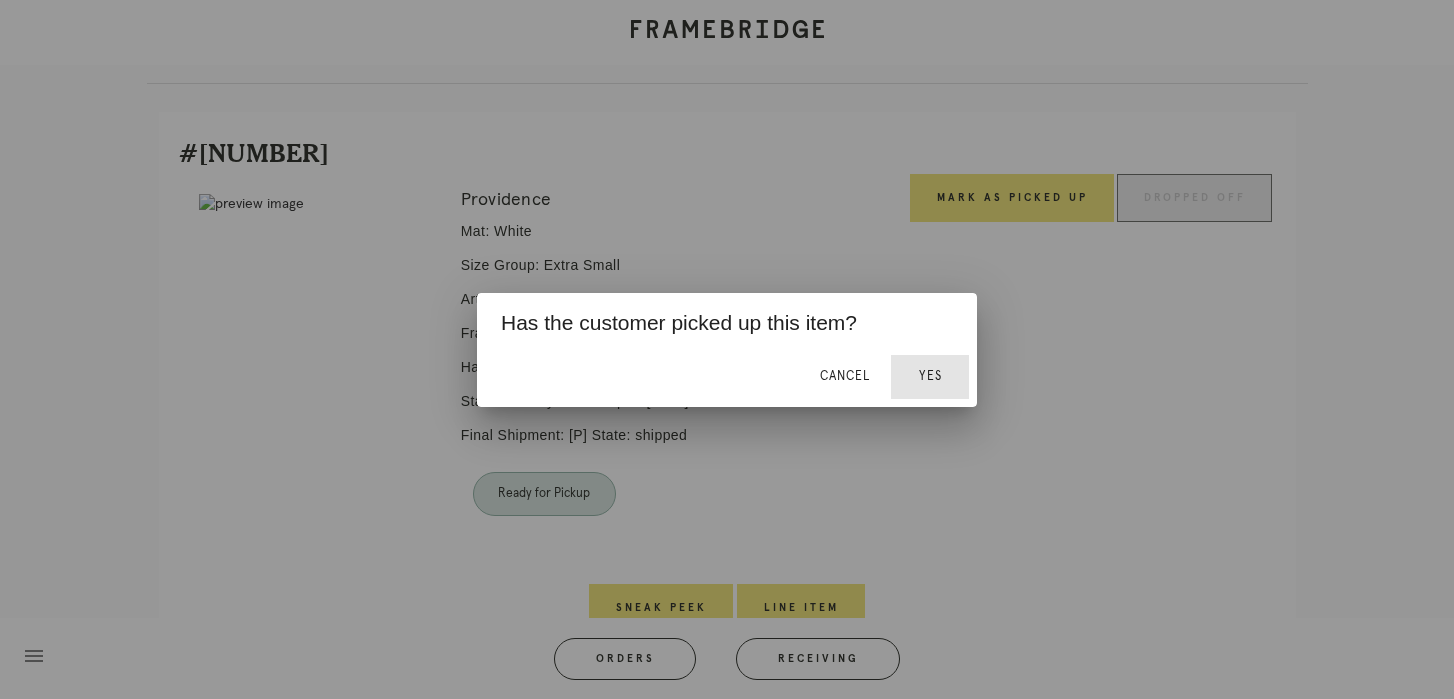 click on "Yes" at bounding box center (930, 376) 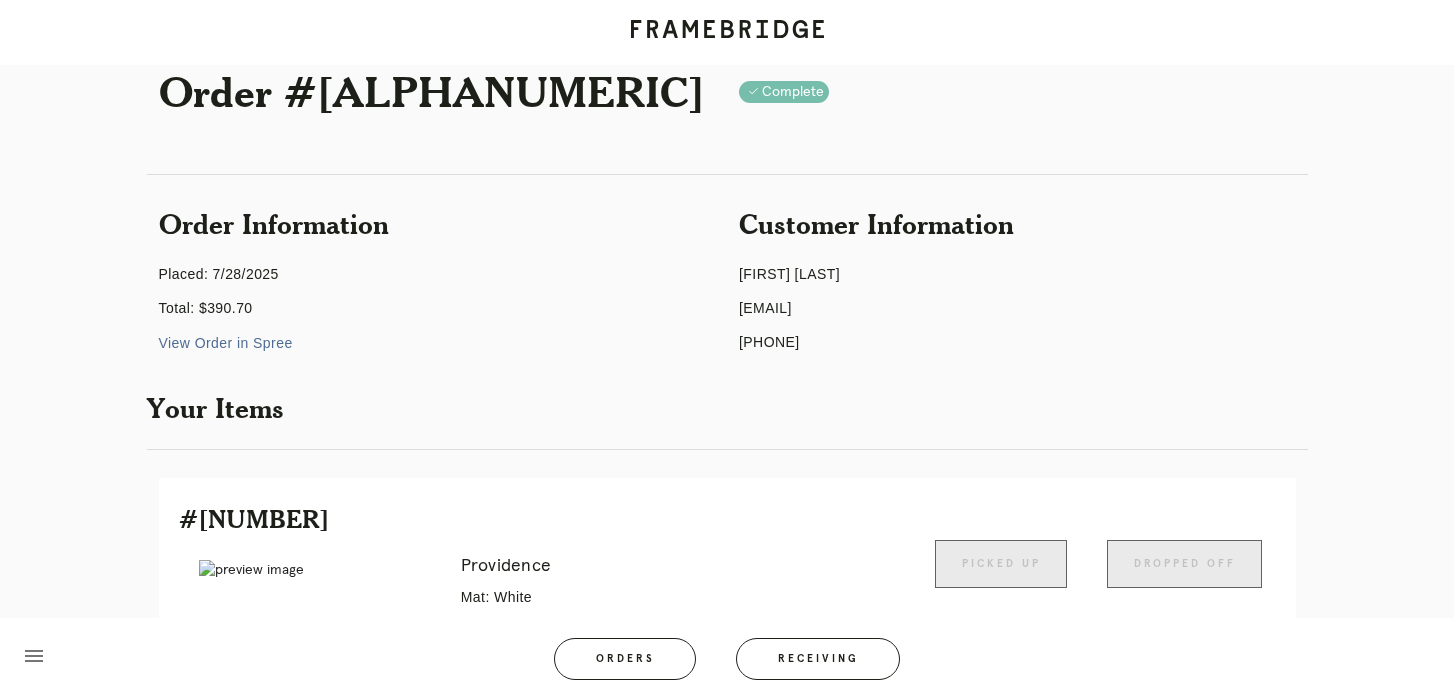 scroll, scrollTop: 0, scrollLeft: 0, axis: both 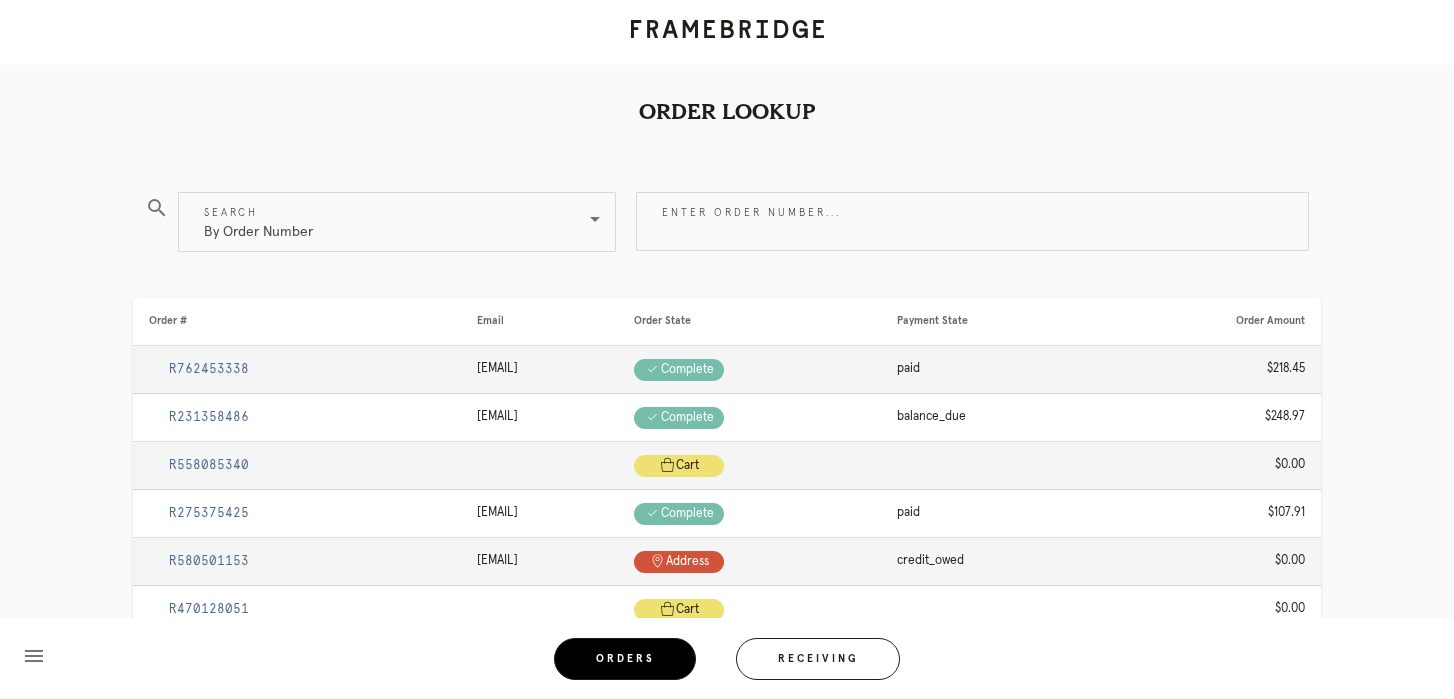 click at bounding box center [972, 266] 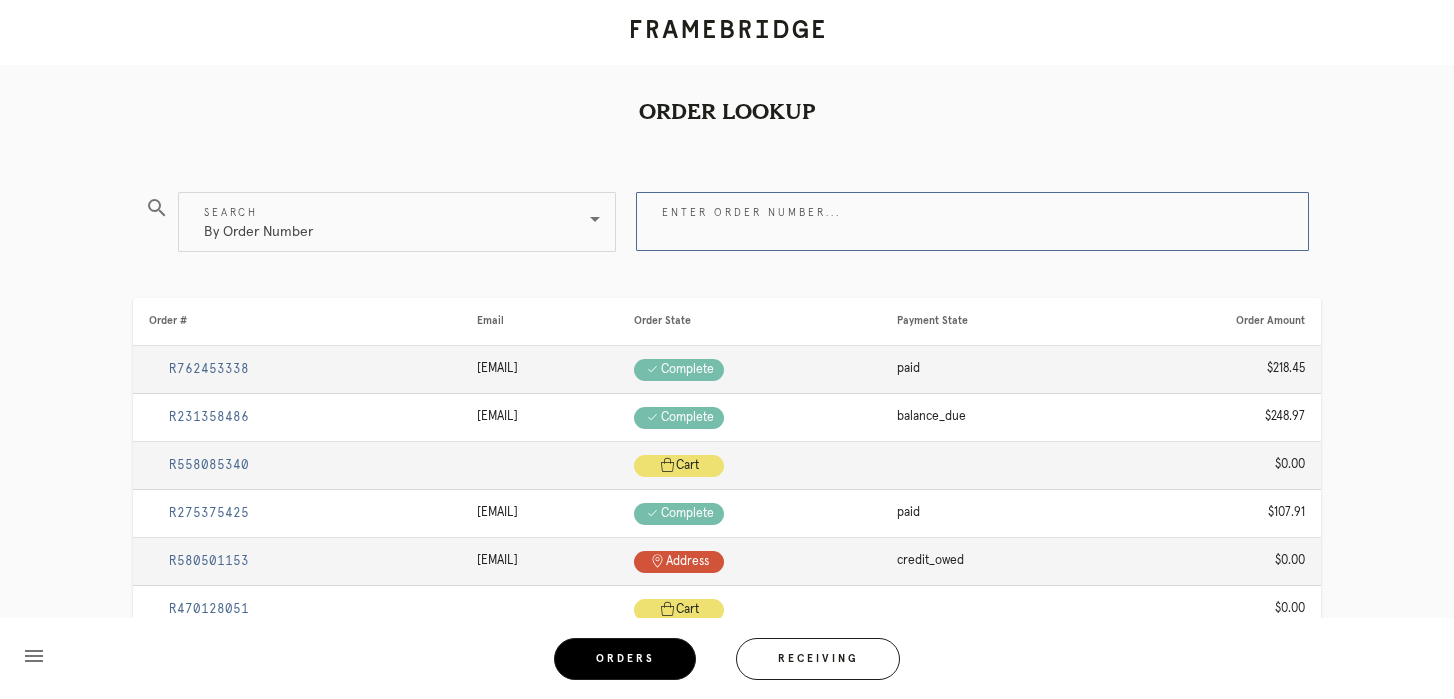 click on "Enter order number..." at bounding box center (972, 221) 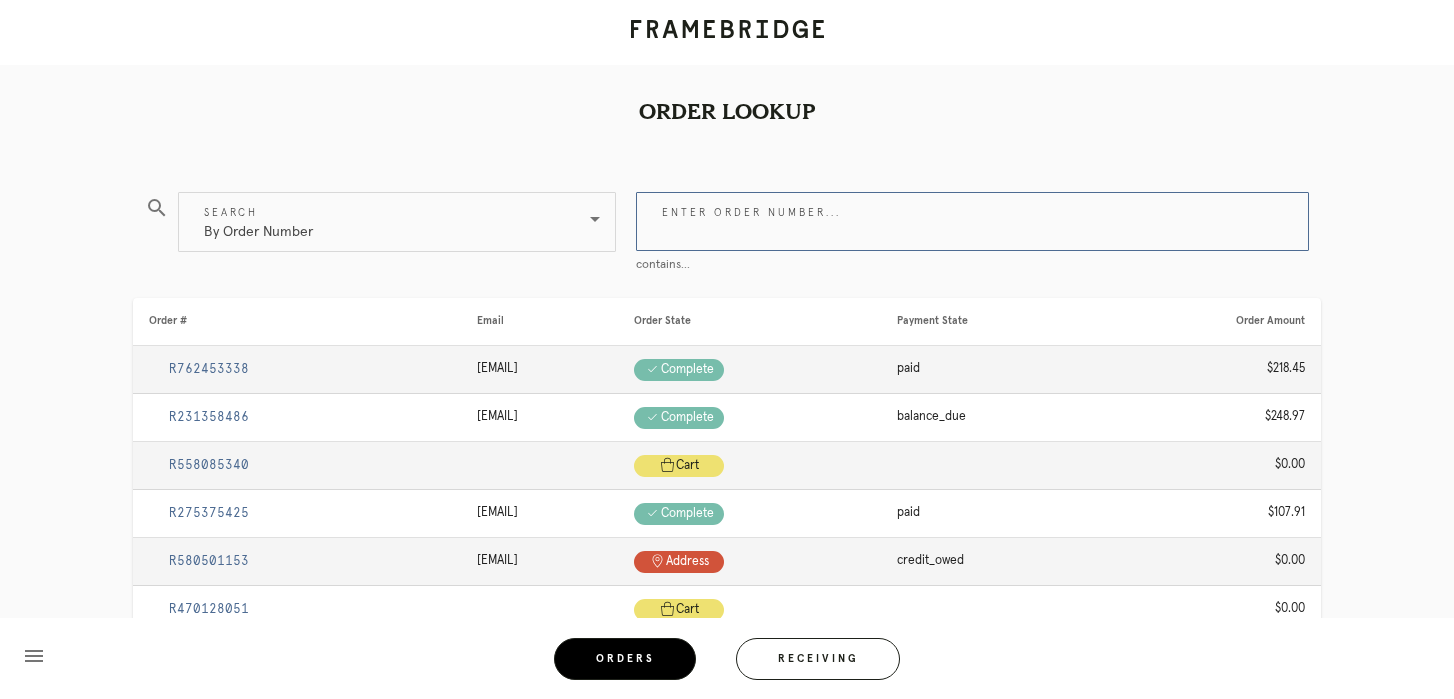 paste on "R857414641" 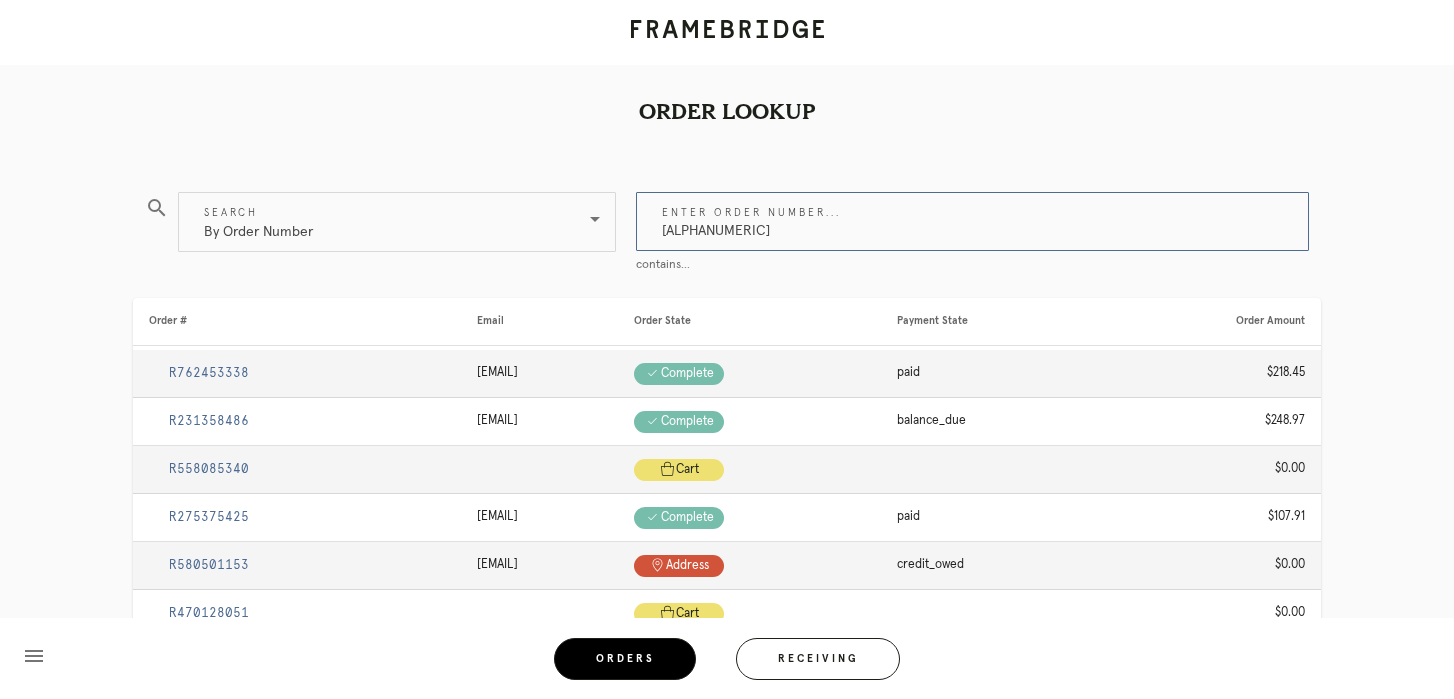 type on "R857414641" 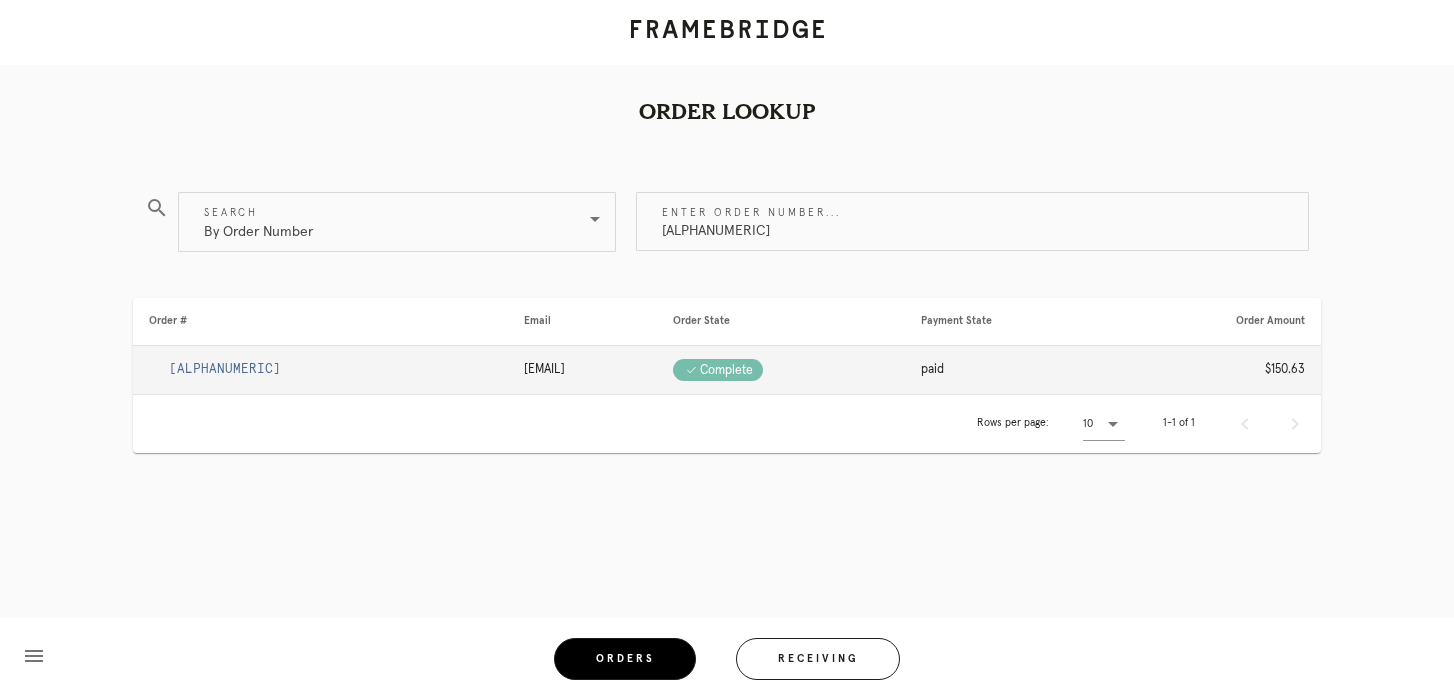 drag, startPoint x: 411, startPoint y: 367, endPoint x: 557, endPoint y: 371, distance: 146.05478 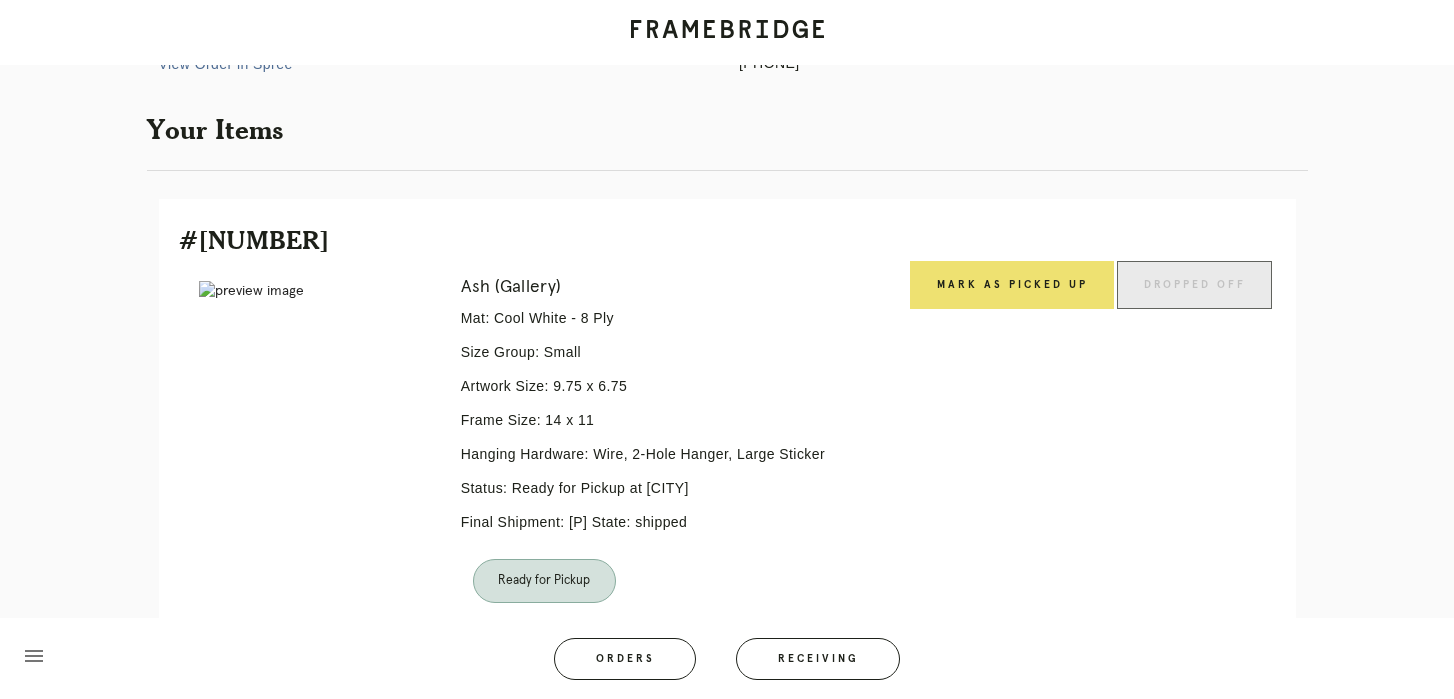 scroll, scrollTop: 348, scrollLeft: 0, axis: vertical 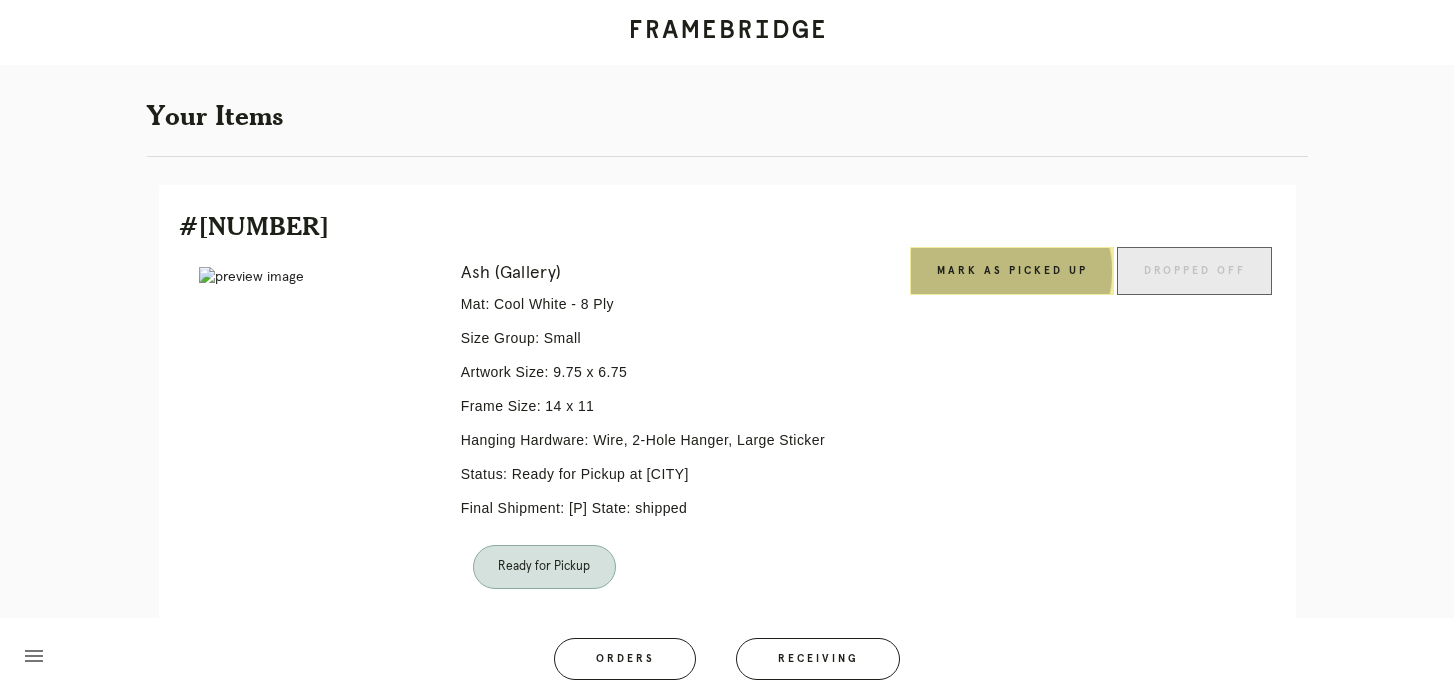 click on "Mark as Picked Up" at bounding box center (1012, 271) 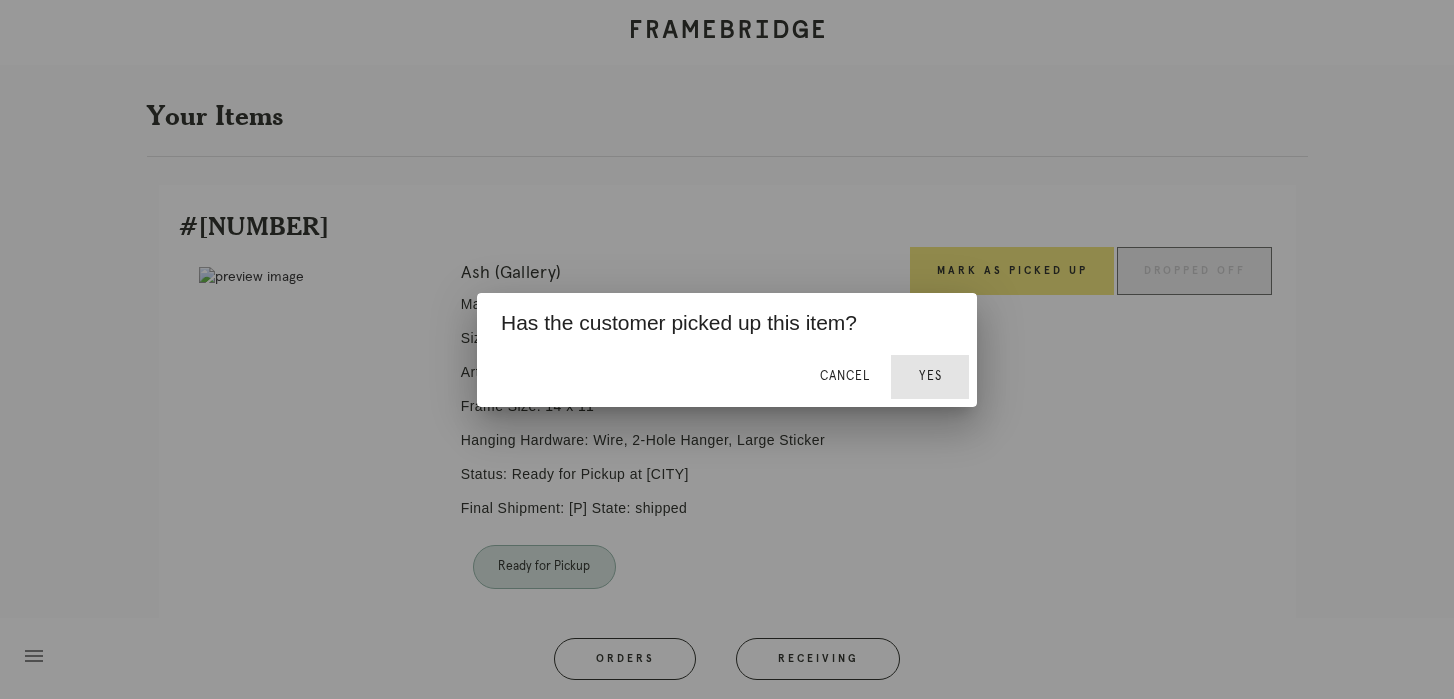 click on "Yes" at bounding box center [930, 376] 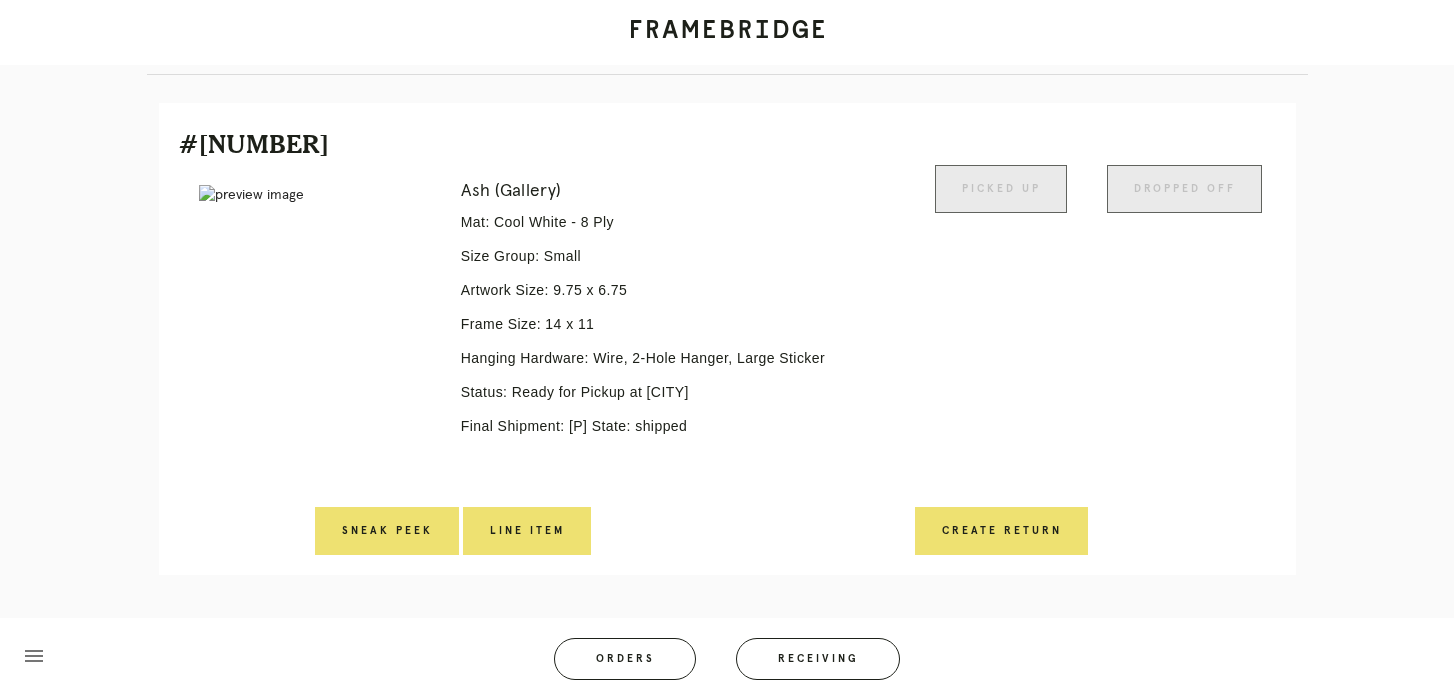 scroll, scrollTop: 0, scrollLeft: 0, axis: both 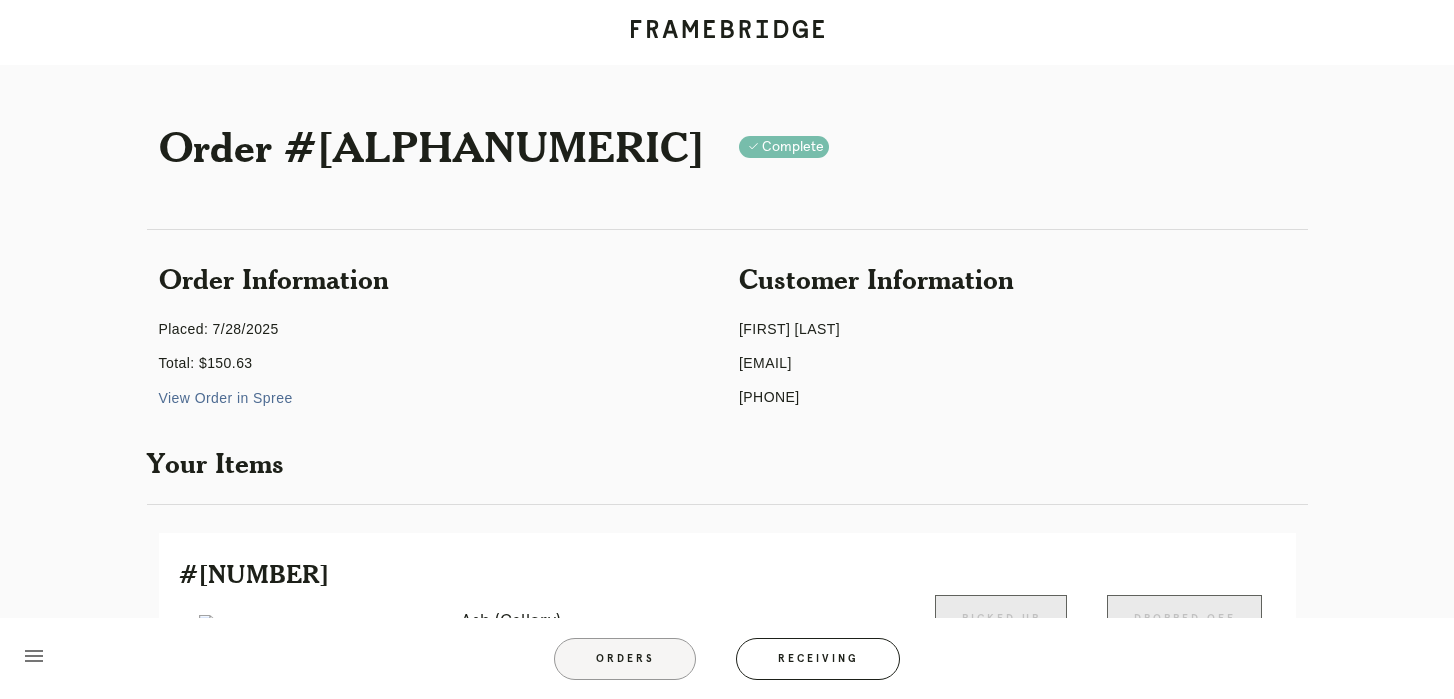 click on "Orders" at bounding box center (625, 659) 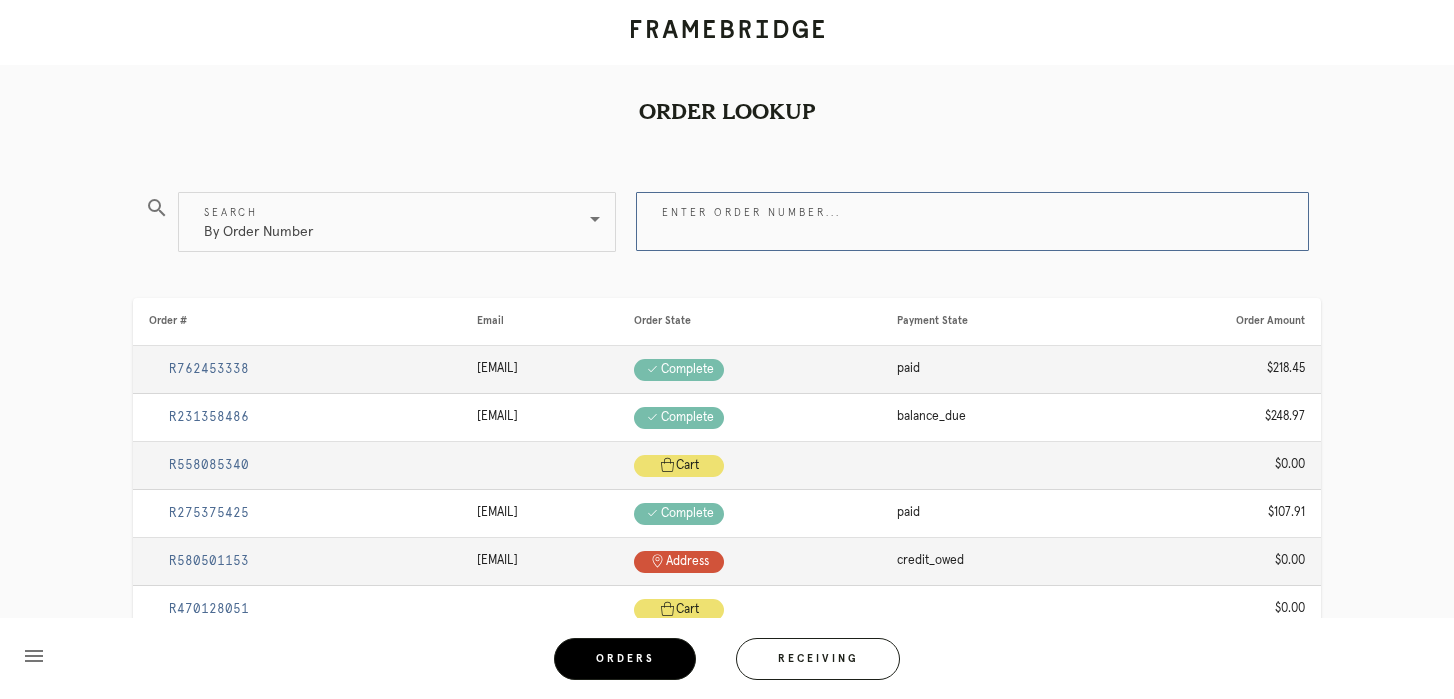click on "Enter order number..." at bounding box center (972, 221) 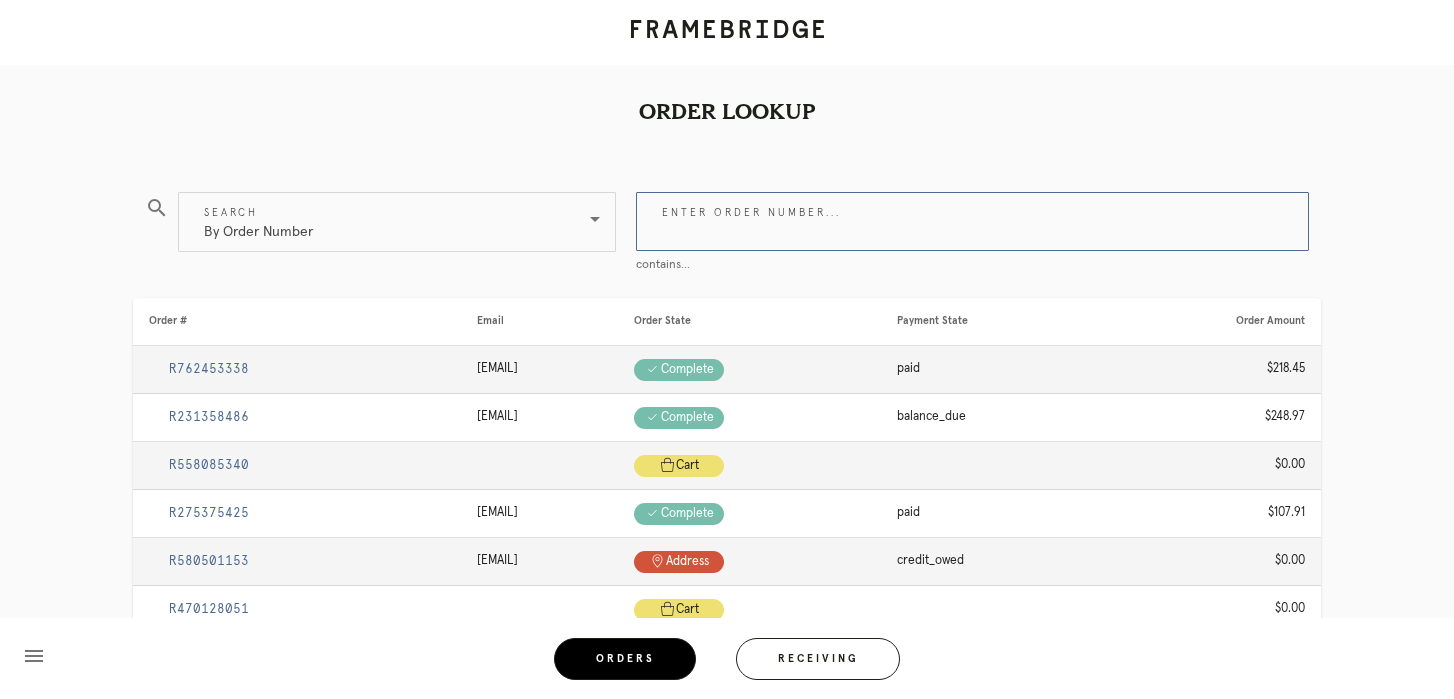paste on "[EMAIL]" 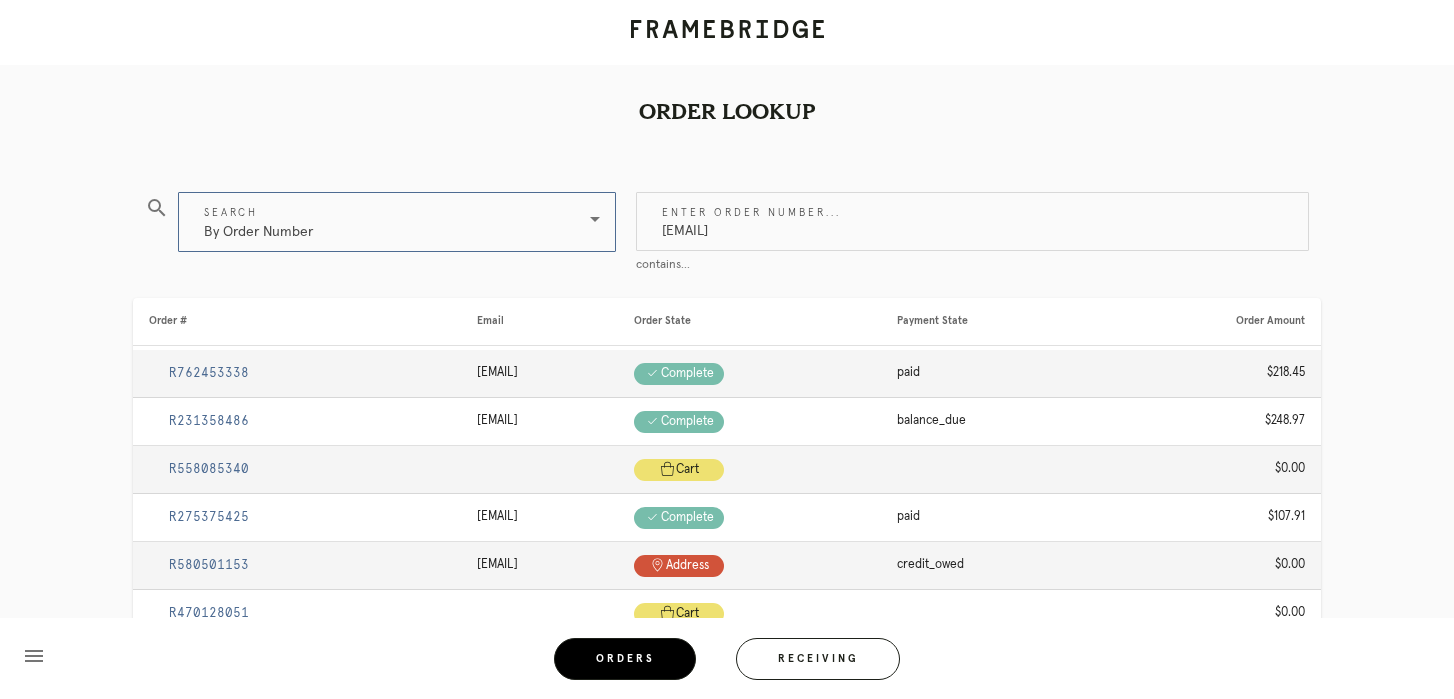 type on "[EMAIL]" 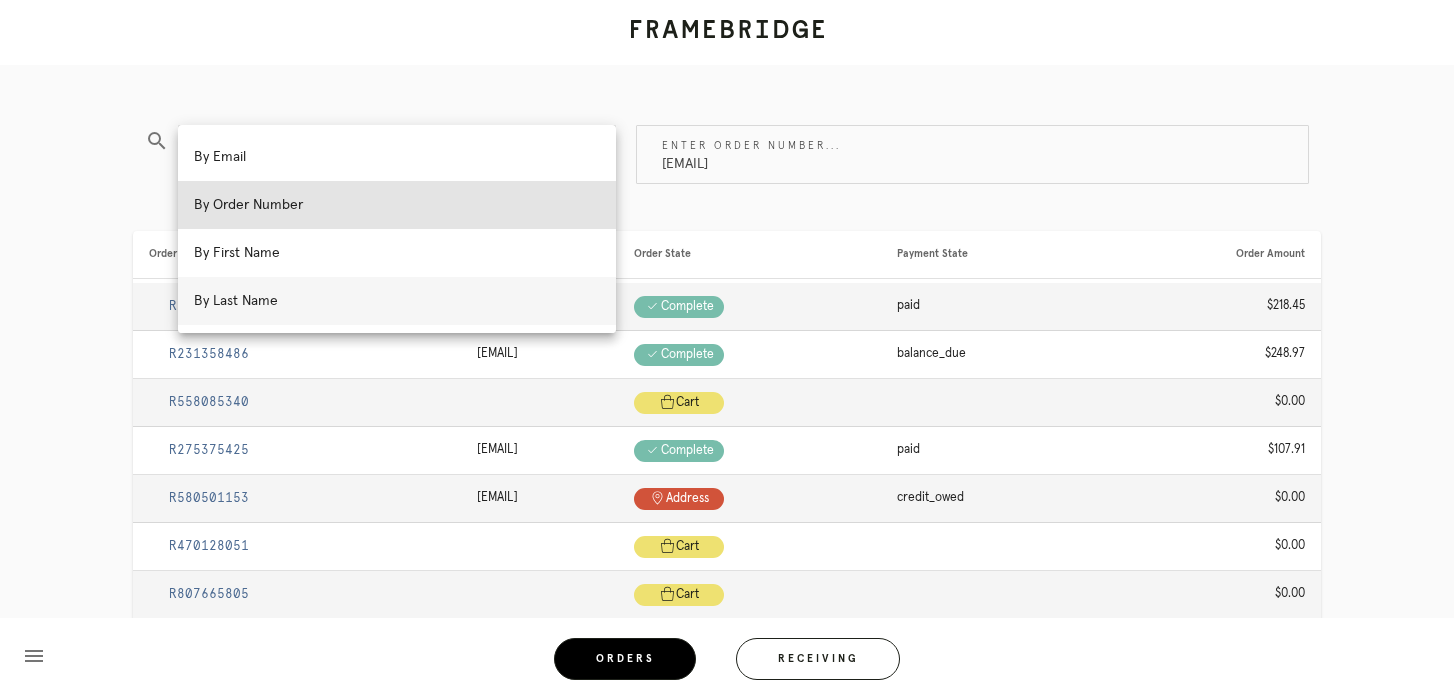 scroll, scrollTop: 66, scrollLeft: 0, axis: vertical 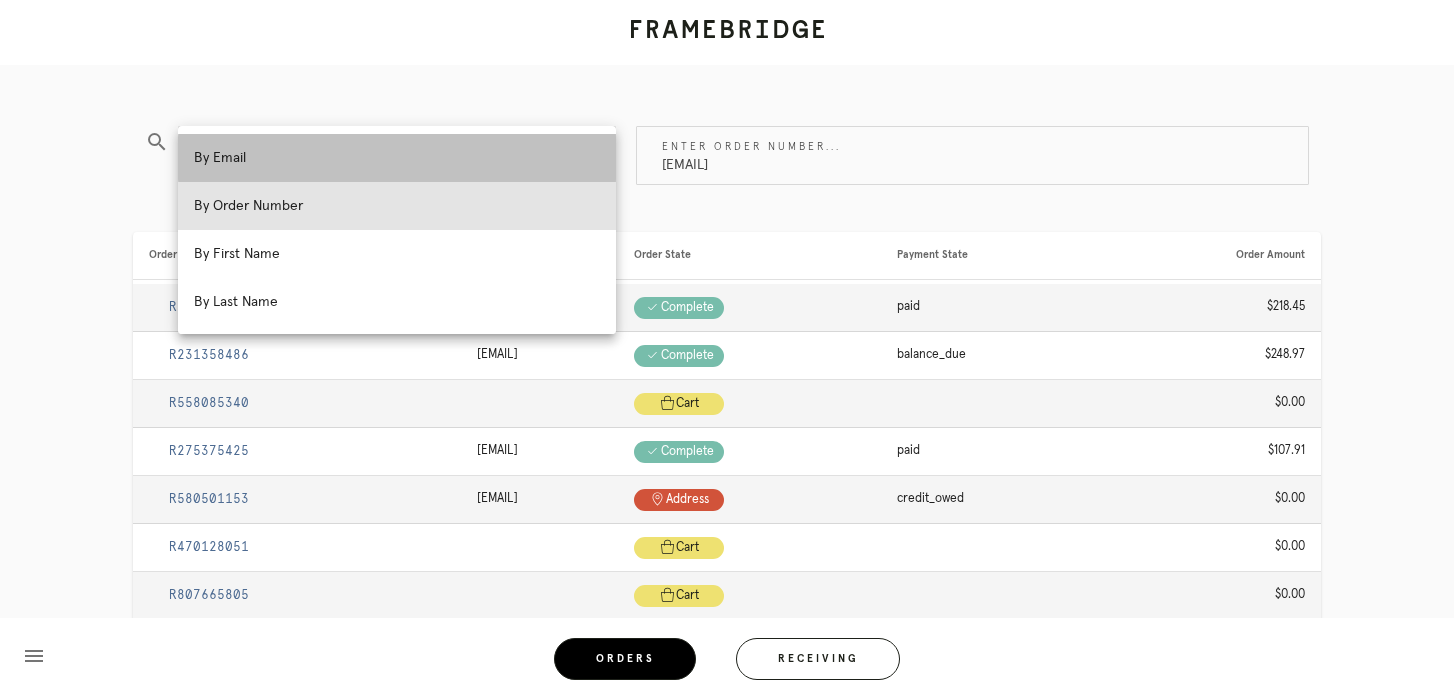 click on "By Email" at bounding box center (397, 158) 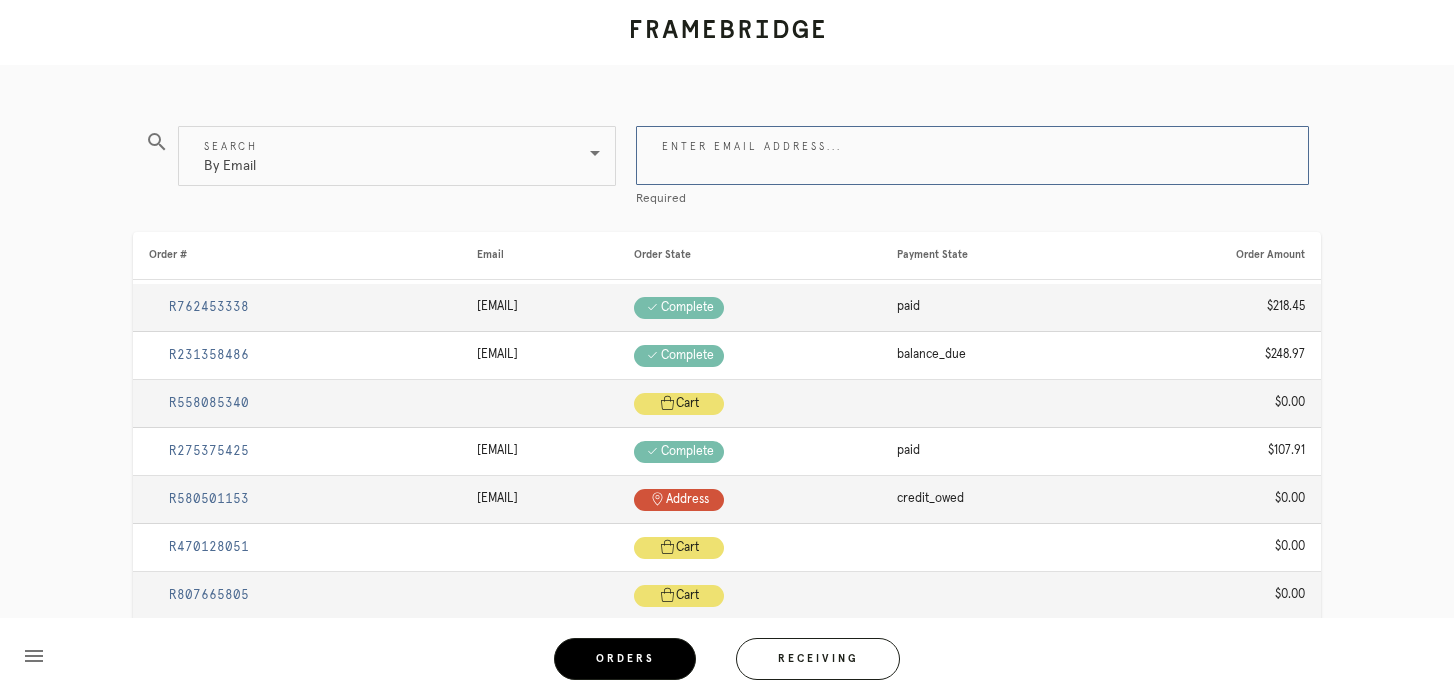 click on "Enter email address..." at bounding box center (972, 155) 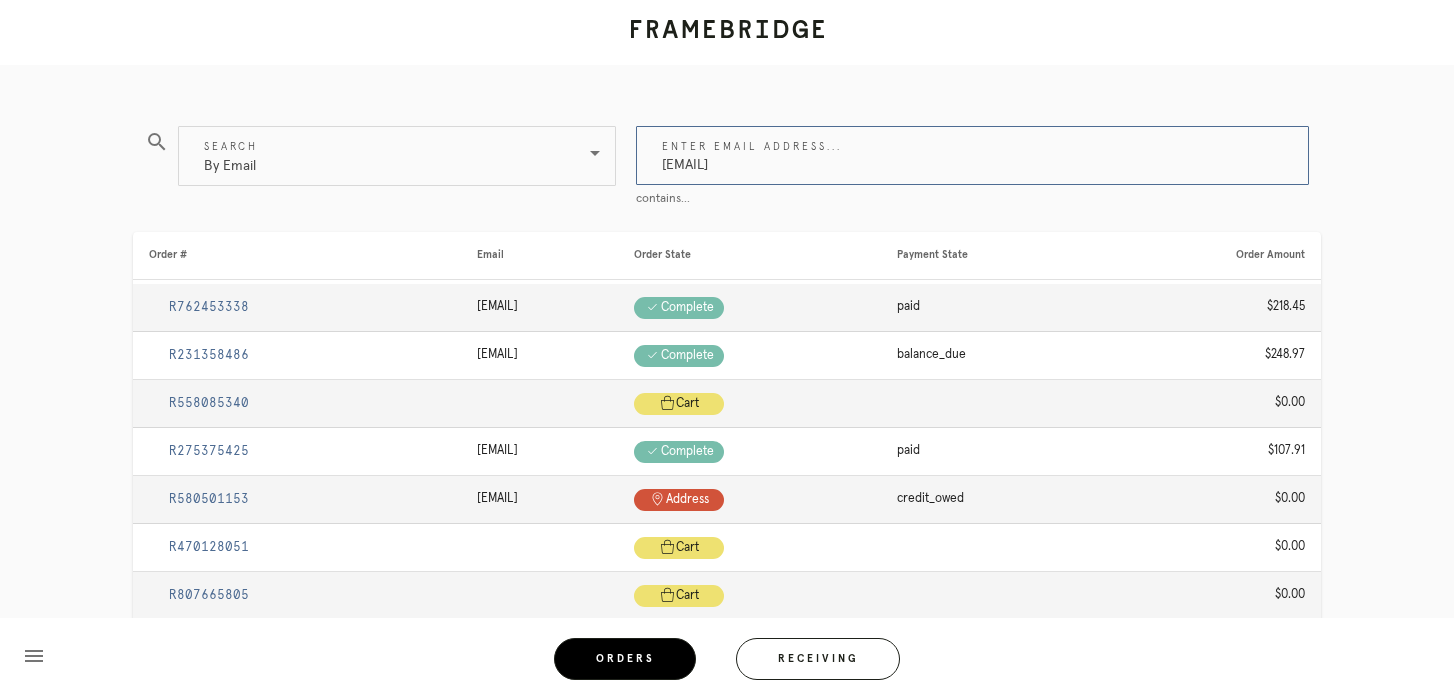 click on "[EMAIL]" at bounding box center (972, 155) 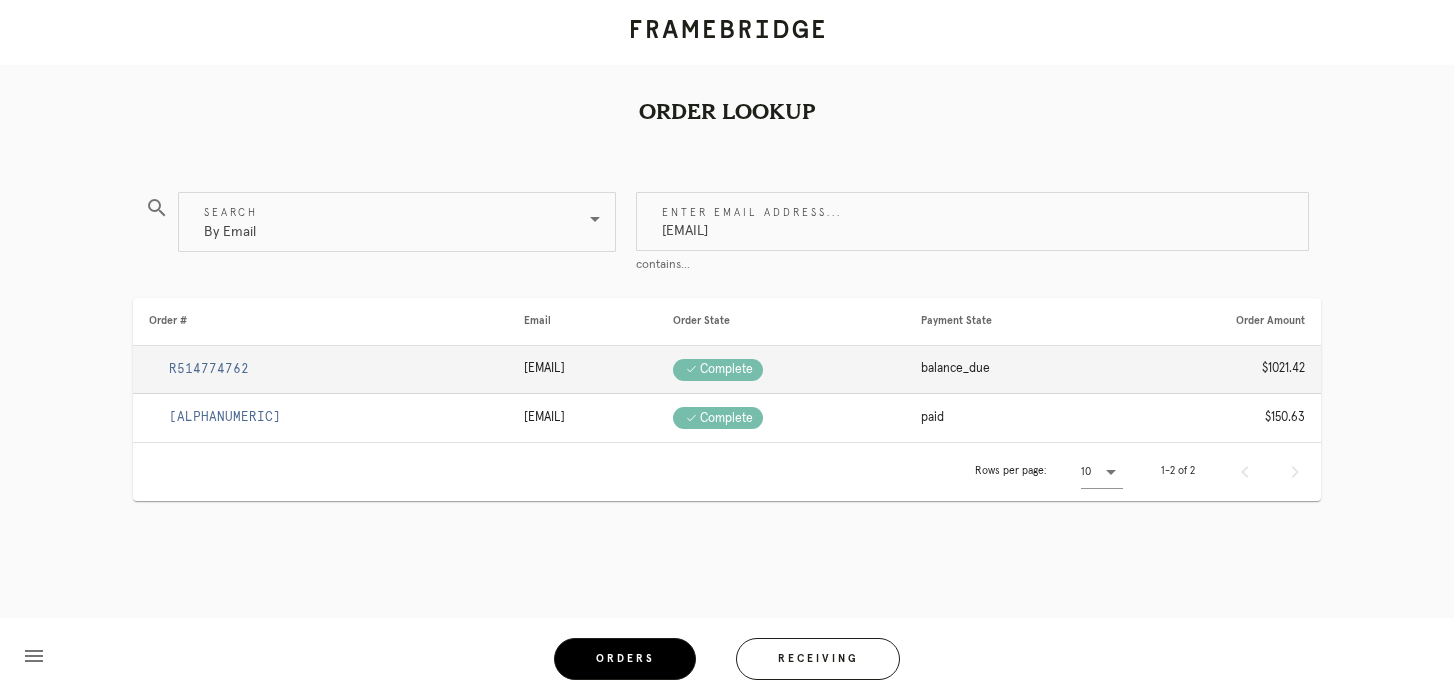 scroll, scrollTop: 0, scrollLeft: 0, axis: both 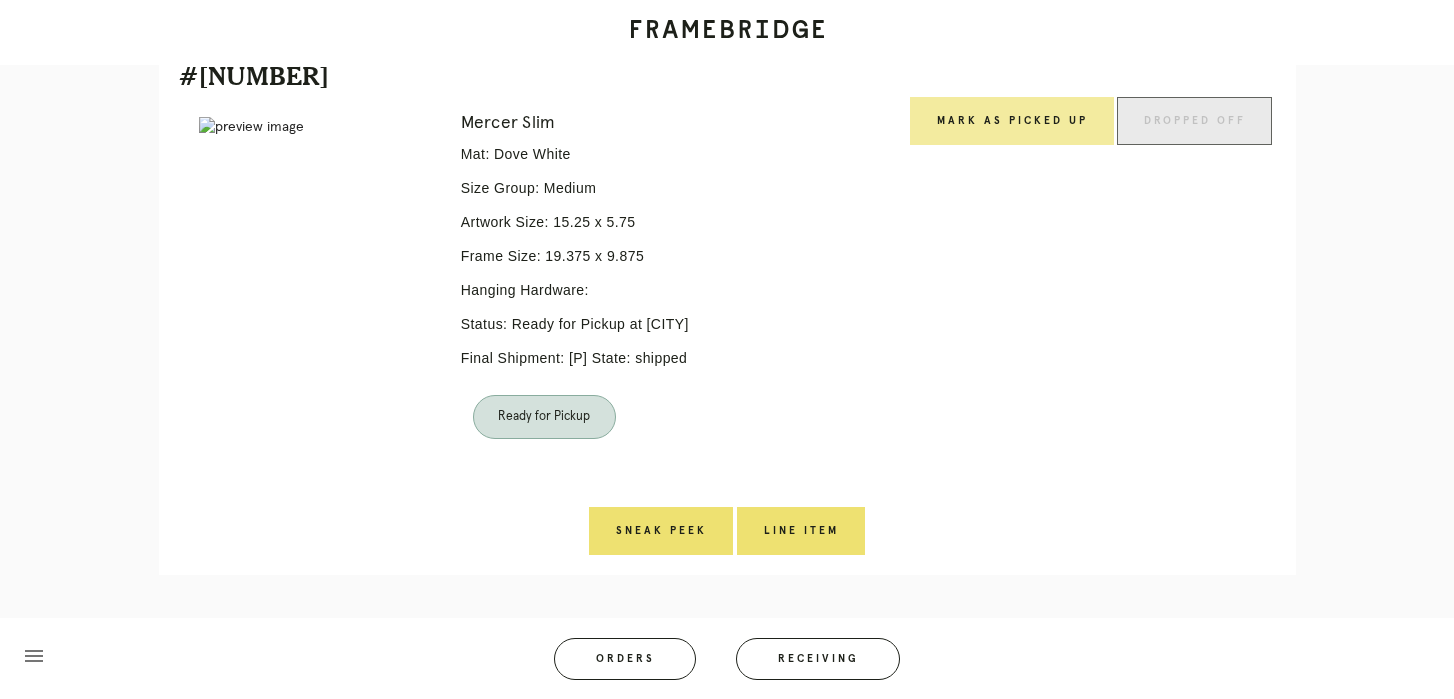 click on "Mark as Picked Up" at bounding box center (1012, 121) 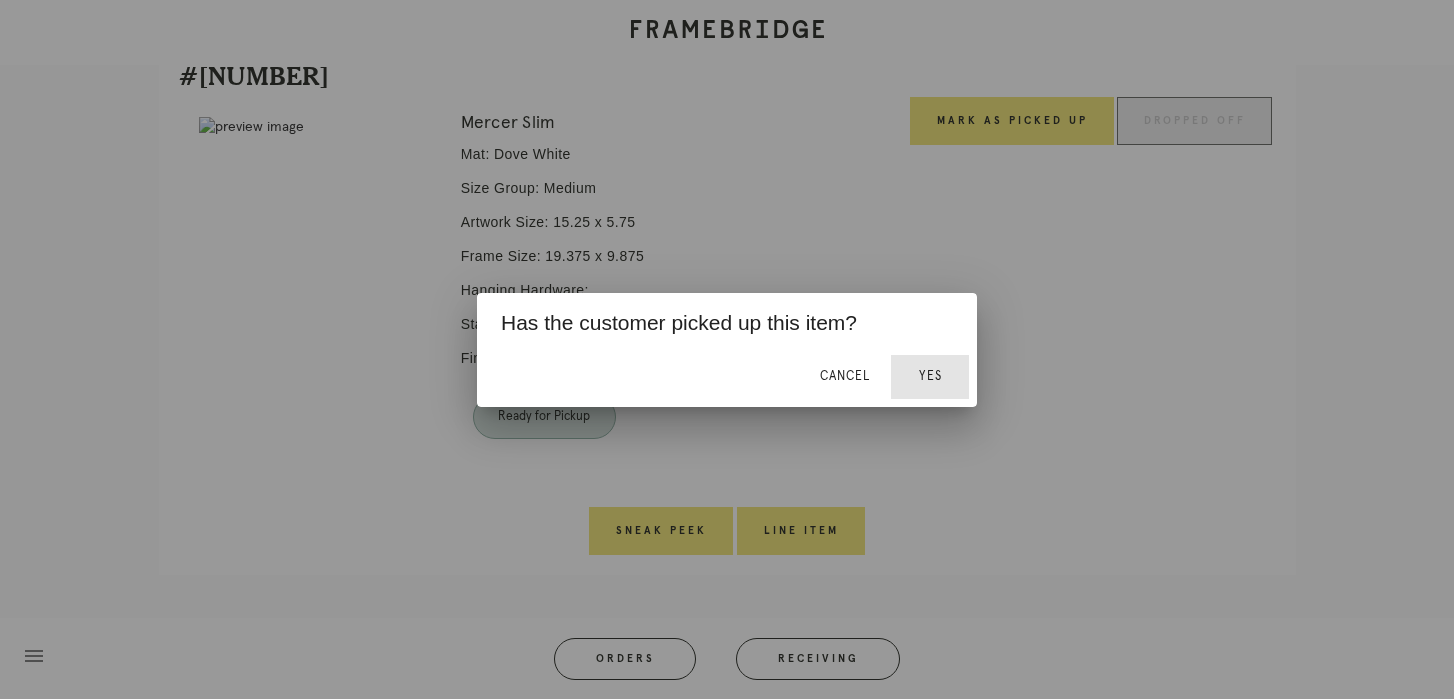 click on "Yes" at bounding box center (930, 376) 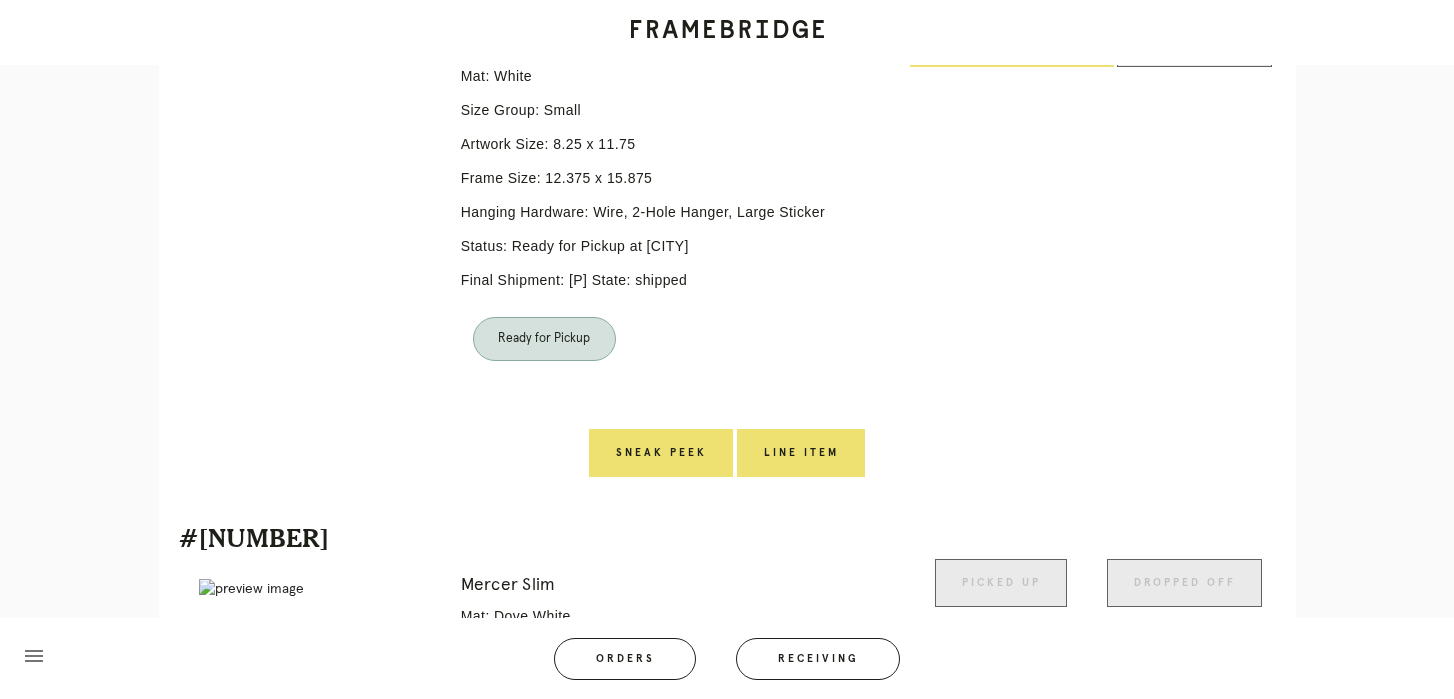 scroll, scrollTop: 2236, scrollLeft: 0, axis: vertical 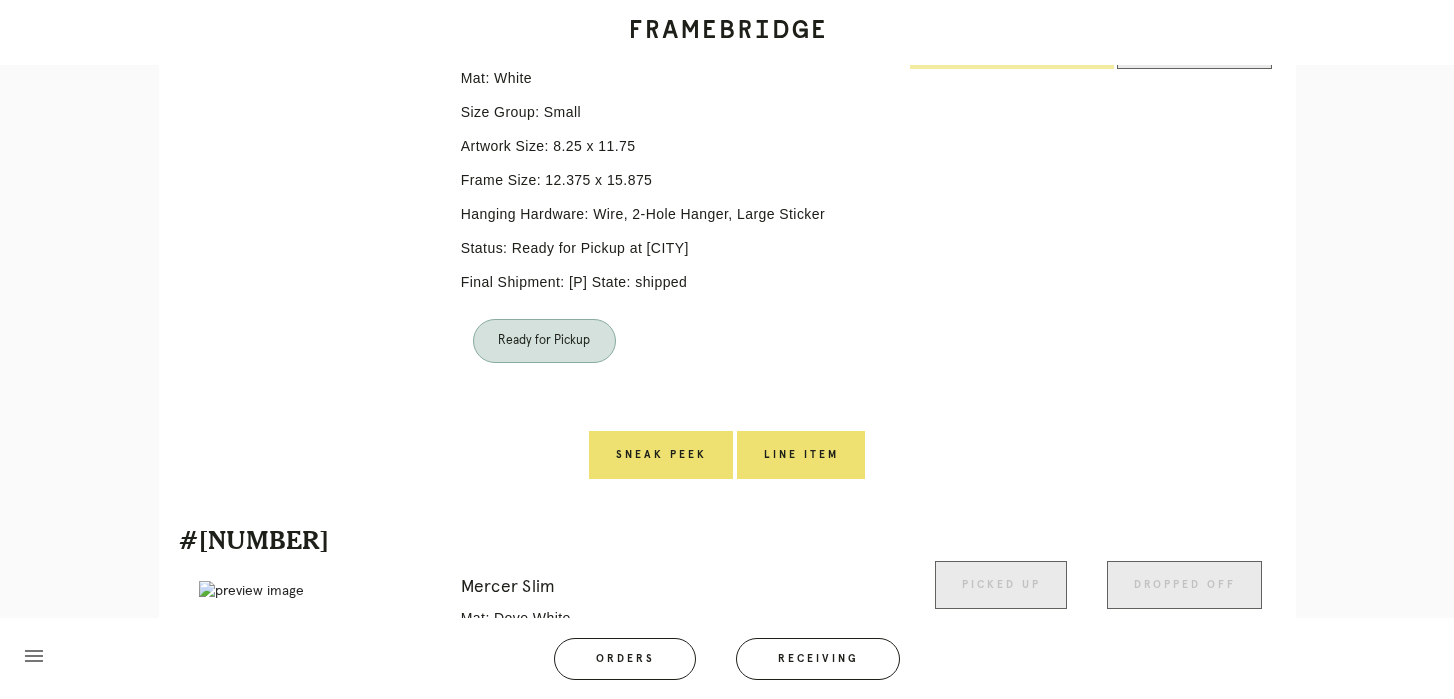 click on "Mark as Picked Up" at bounding box center (1012, 45) 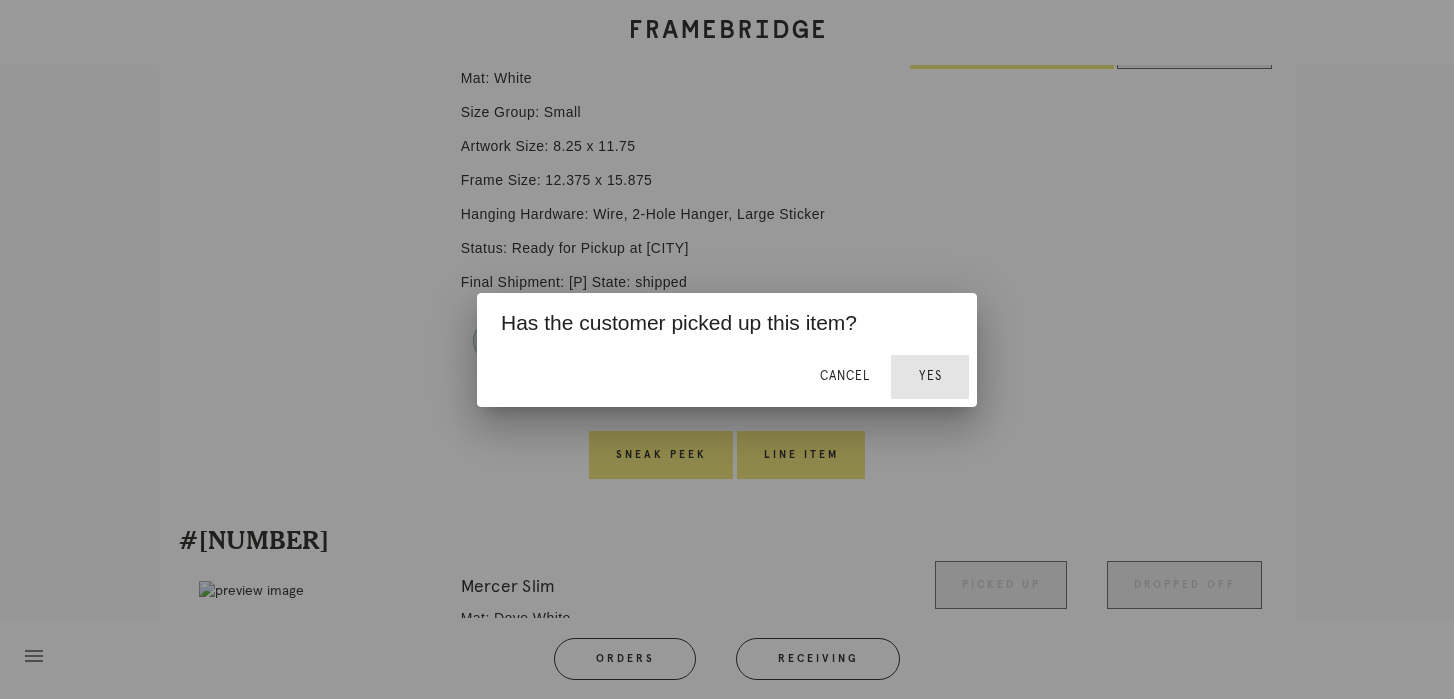 click on "Yes" at bounding box center [930, 376] 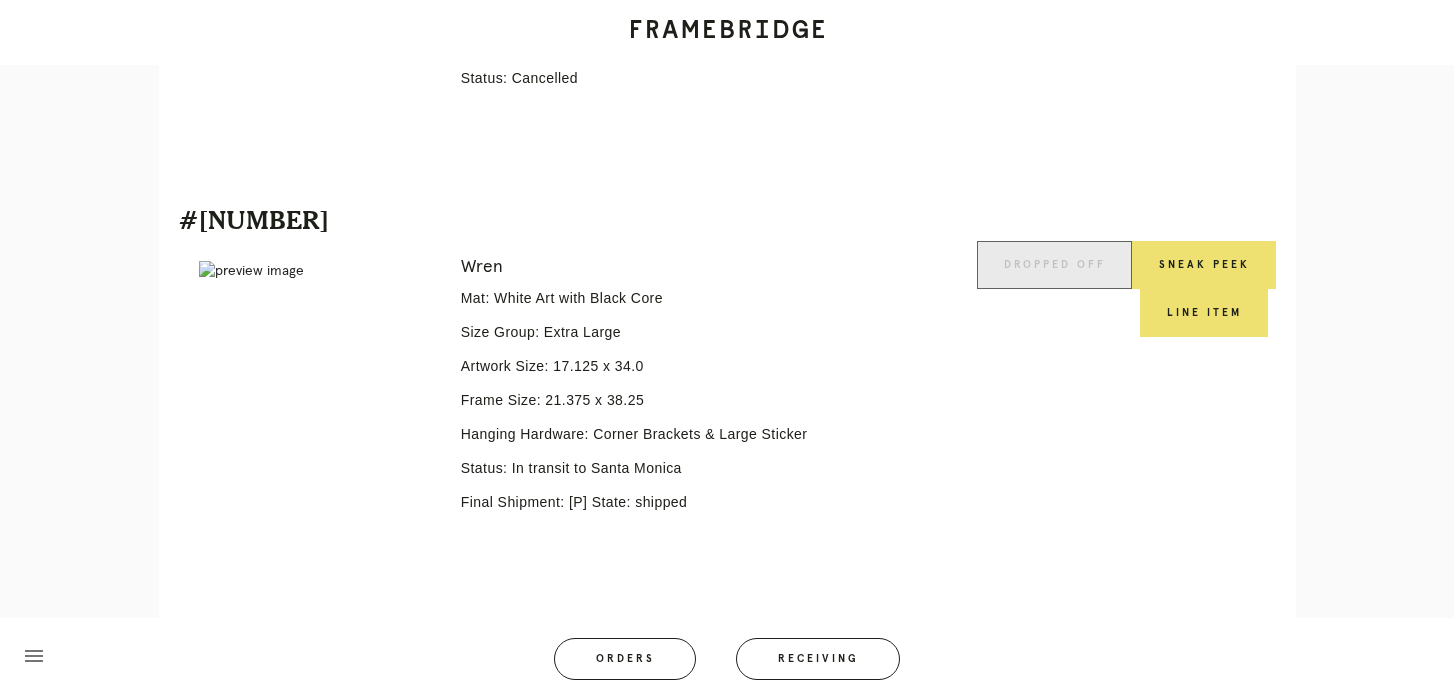 scroll, scrollTop: 0, scrollLeft: 0, axis: both 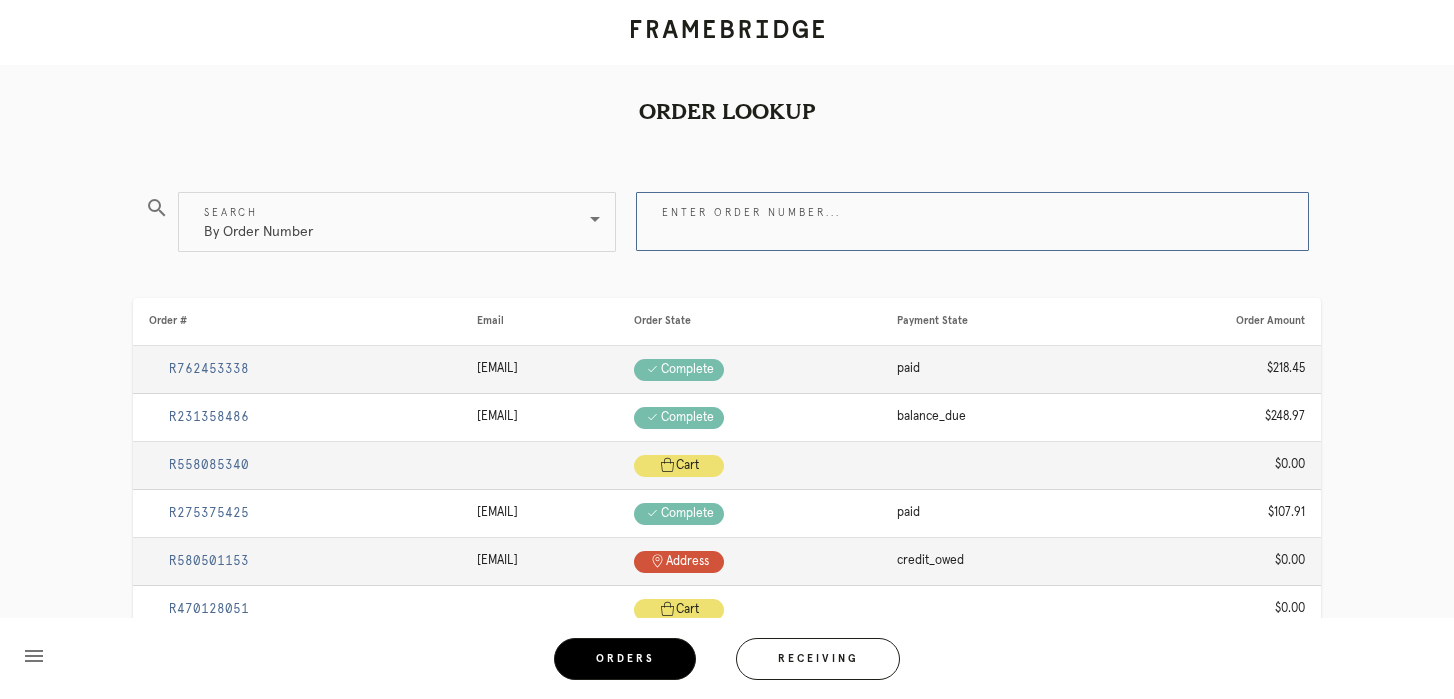 click on "Enter order number..." at bounding box center (972, 221) 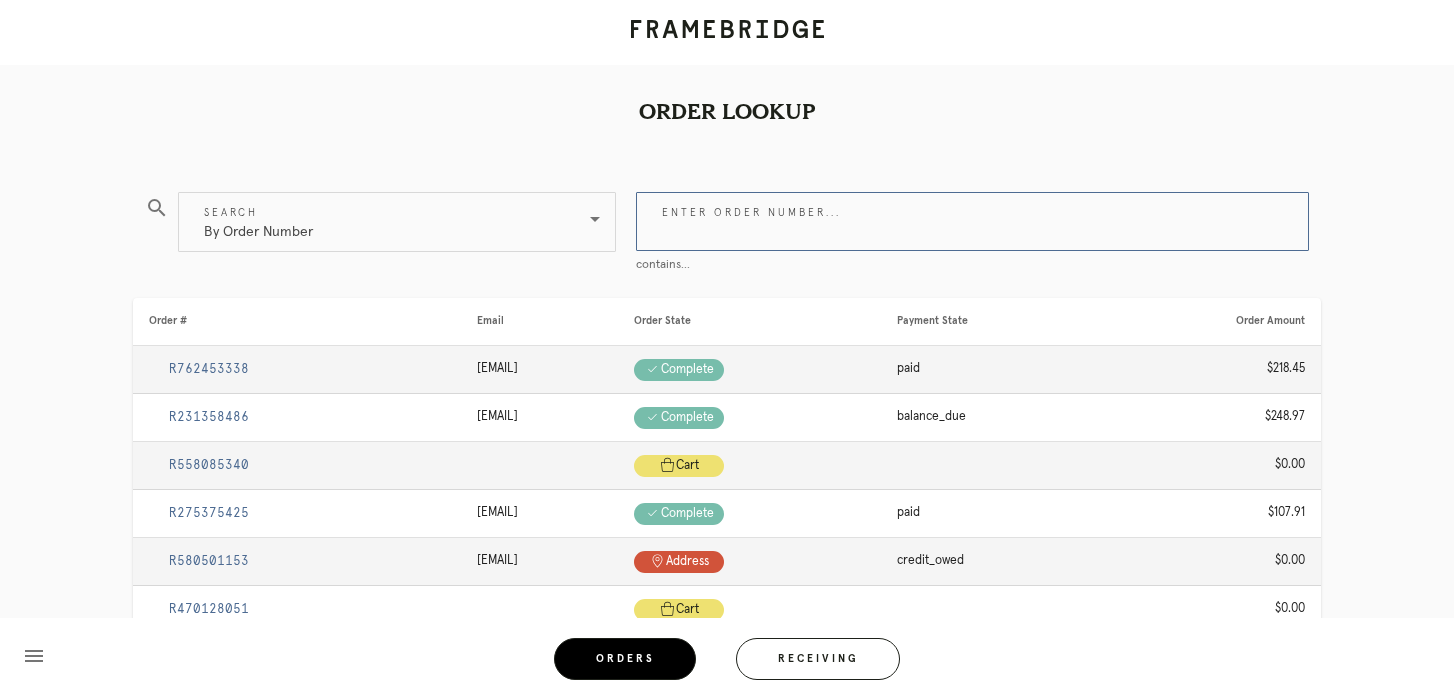 paste on "R616163185" 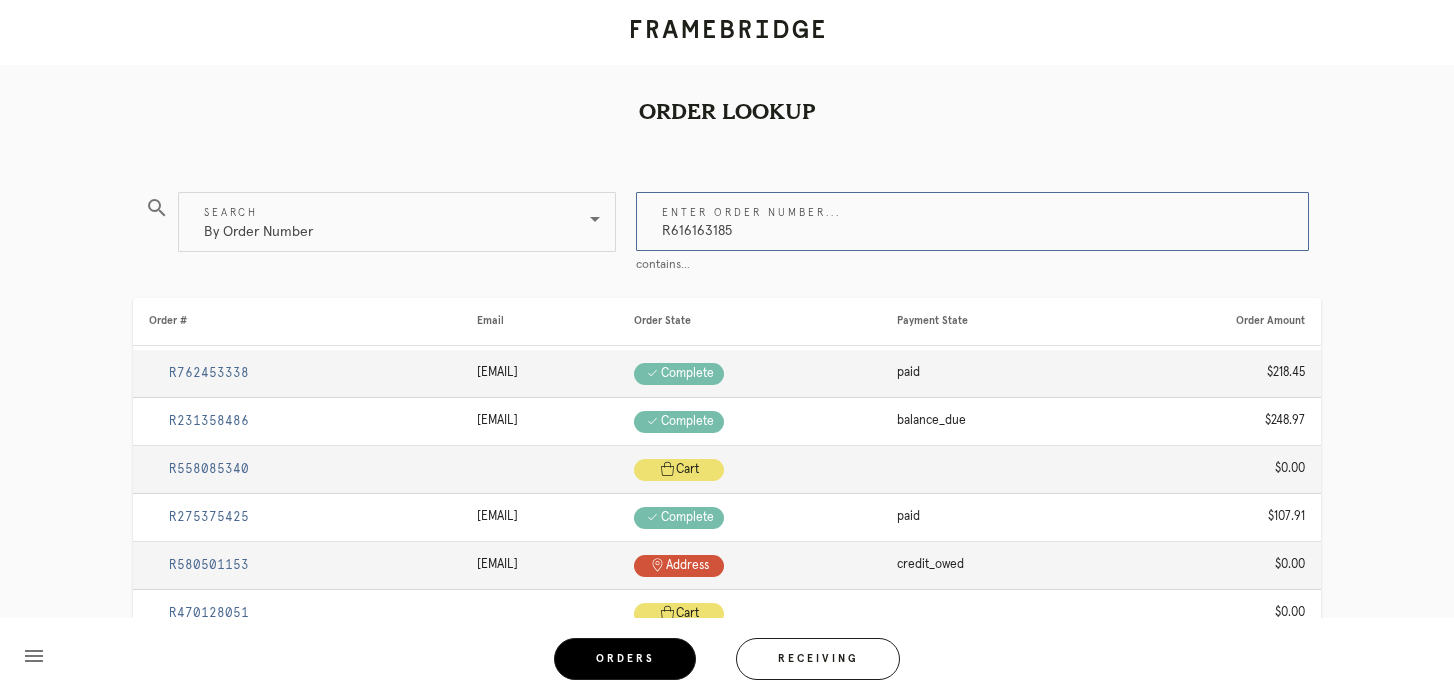 type on "R616163185" 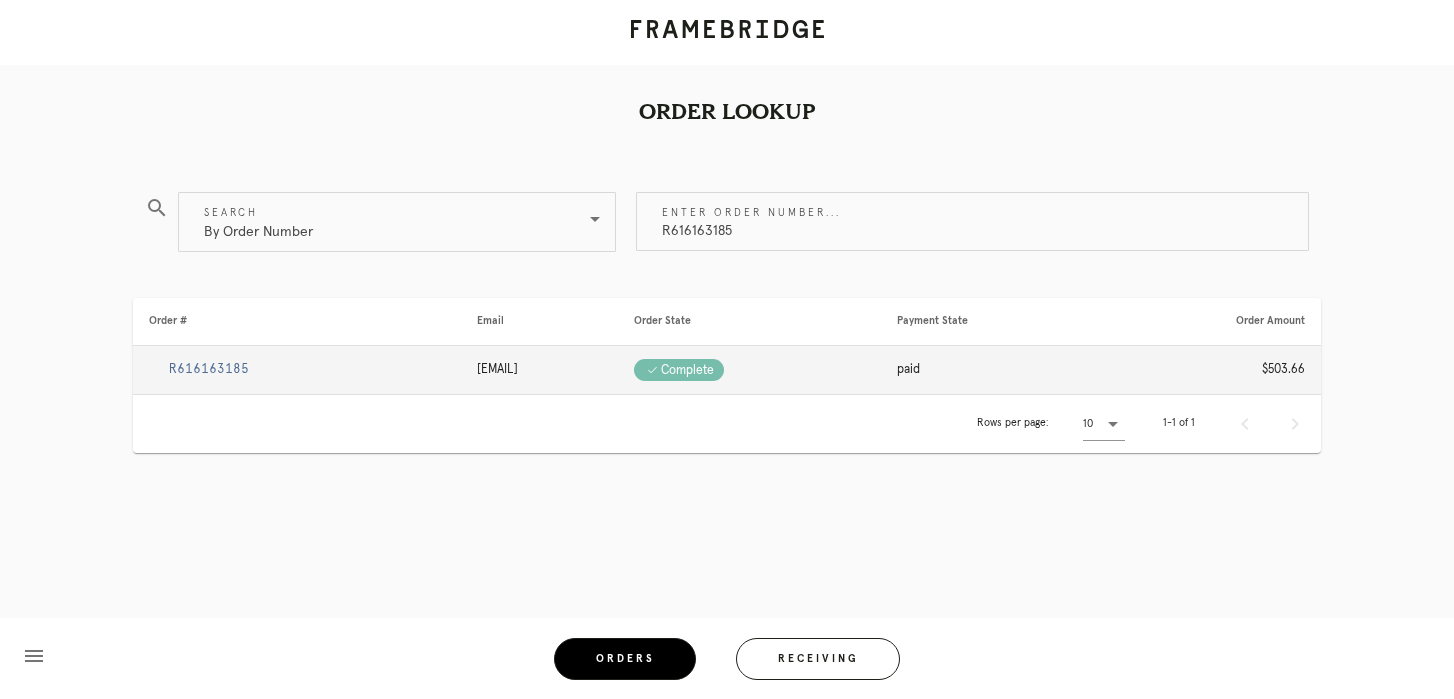 click on "R616163185" at bounding box center (209, 369) 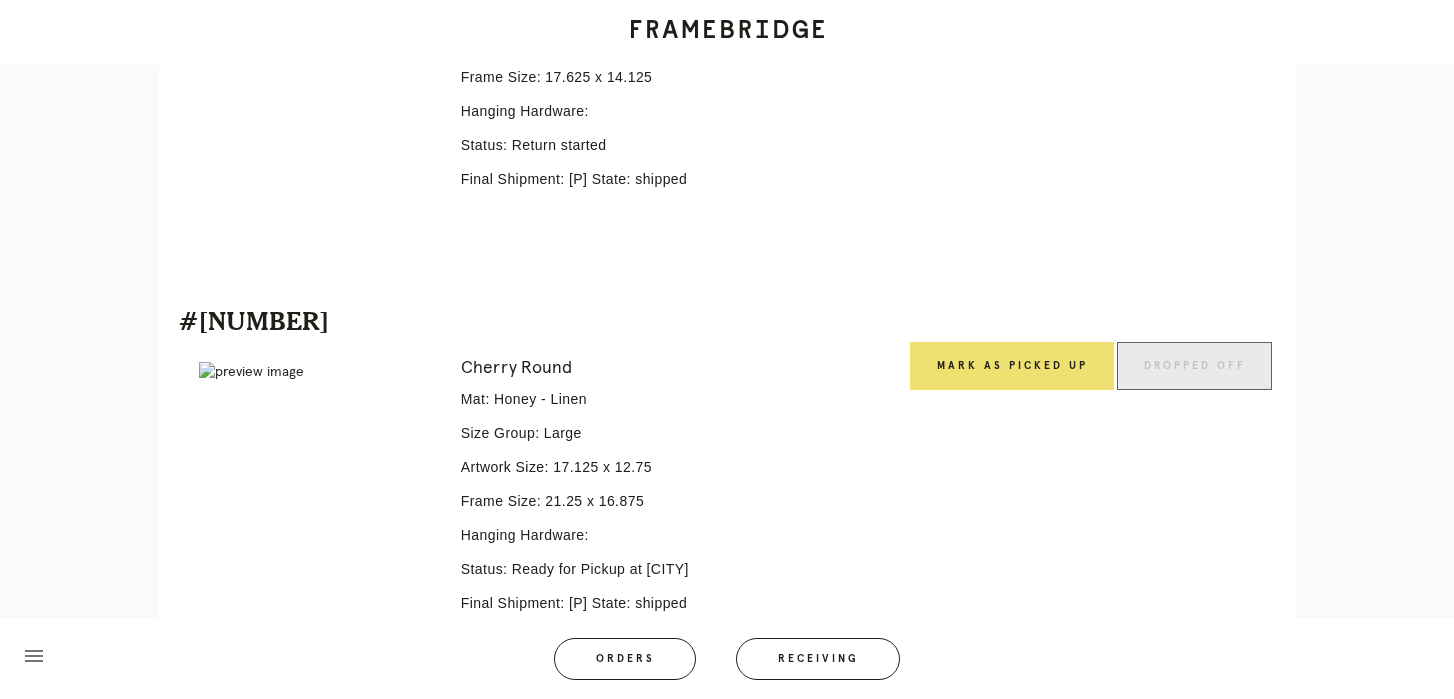 scroll, scrollTop: 700, scrollLeft: 0, axis: vertical 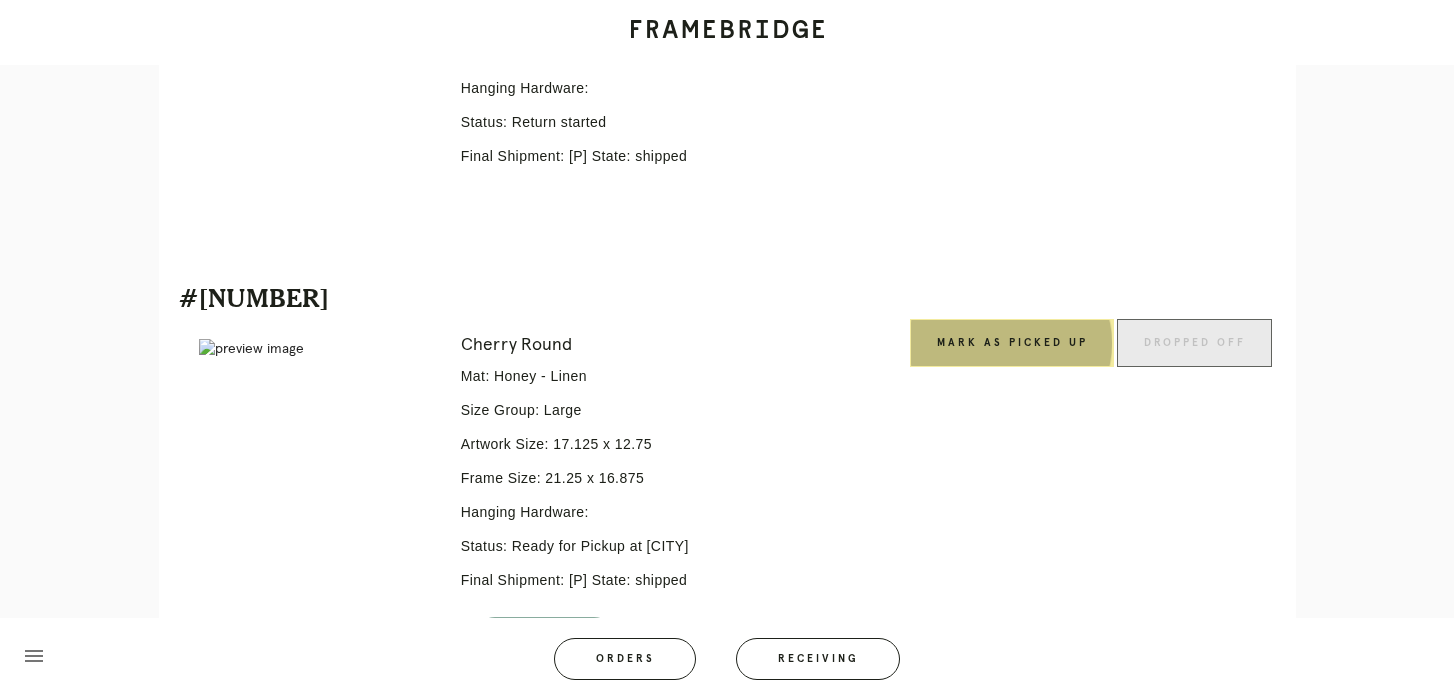 click on "Mark as Picked Up" at bounding box center [1012, 343] 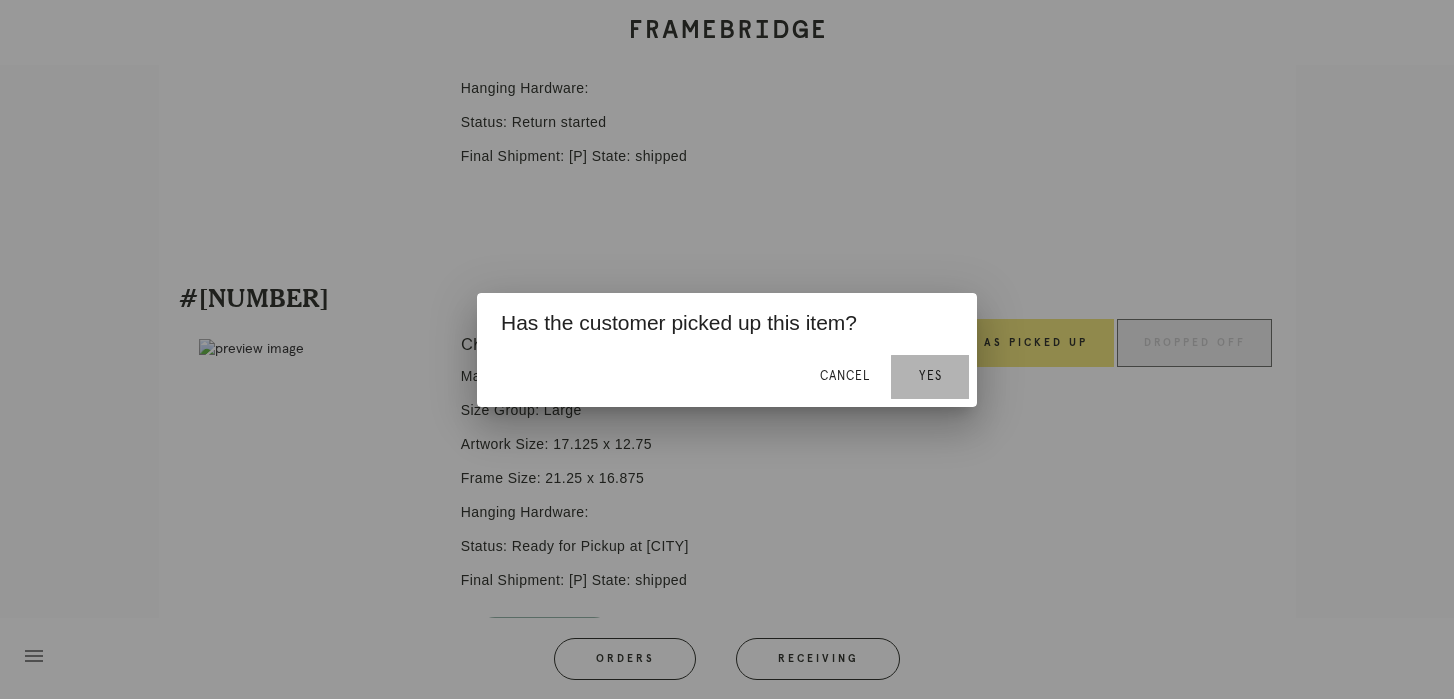 click on "Yes" at bounding box center [930, 376] 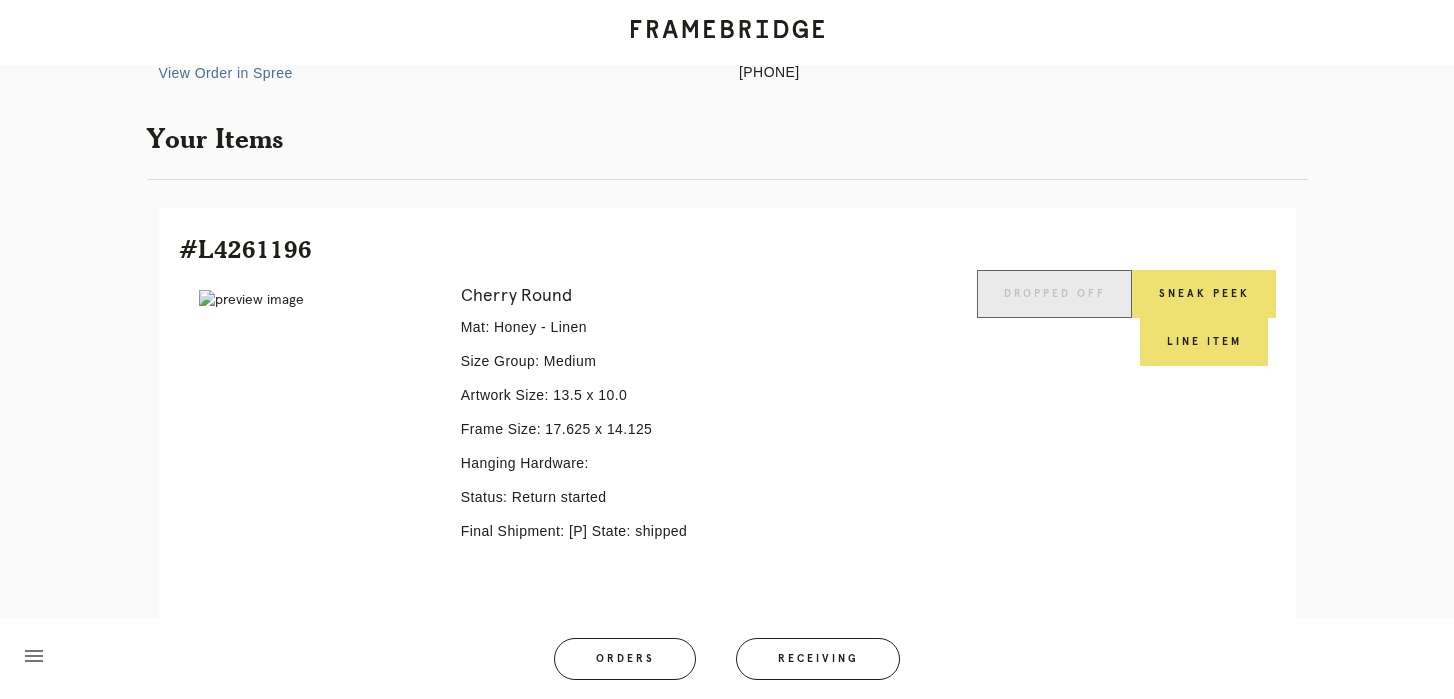 scroll, scrollTop: 328, scrollLeft: 0, axis: vertical 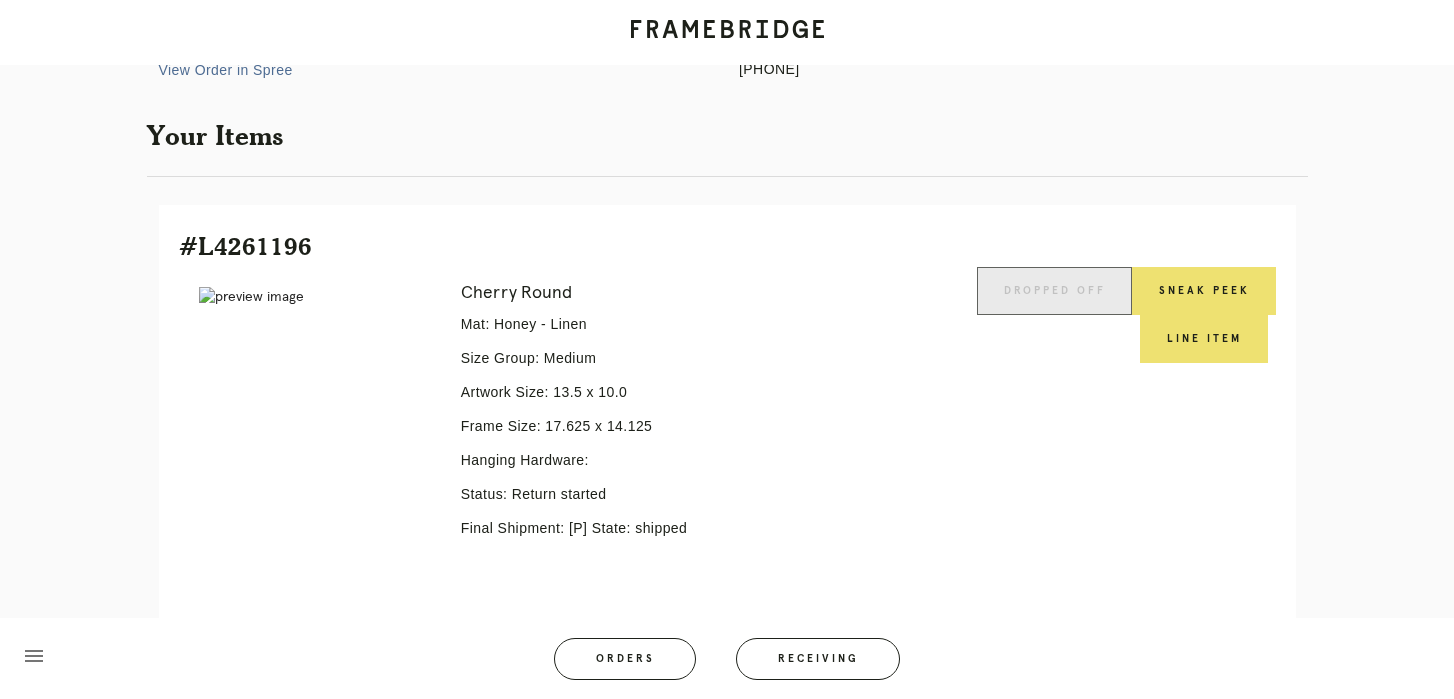 click on "Cherry Round
Mat: Honey - Linen
Size Group: Medium
Artwork Size:
13.5
x
10.0
Frame Size:
17.625
x
14.125
Hanging Hardware:
Status:
Return started
Final Shipment:
[P225424064130627 via ITS] State: shipped" at bounding box center [681, 438] 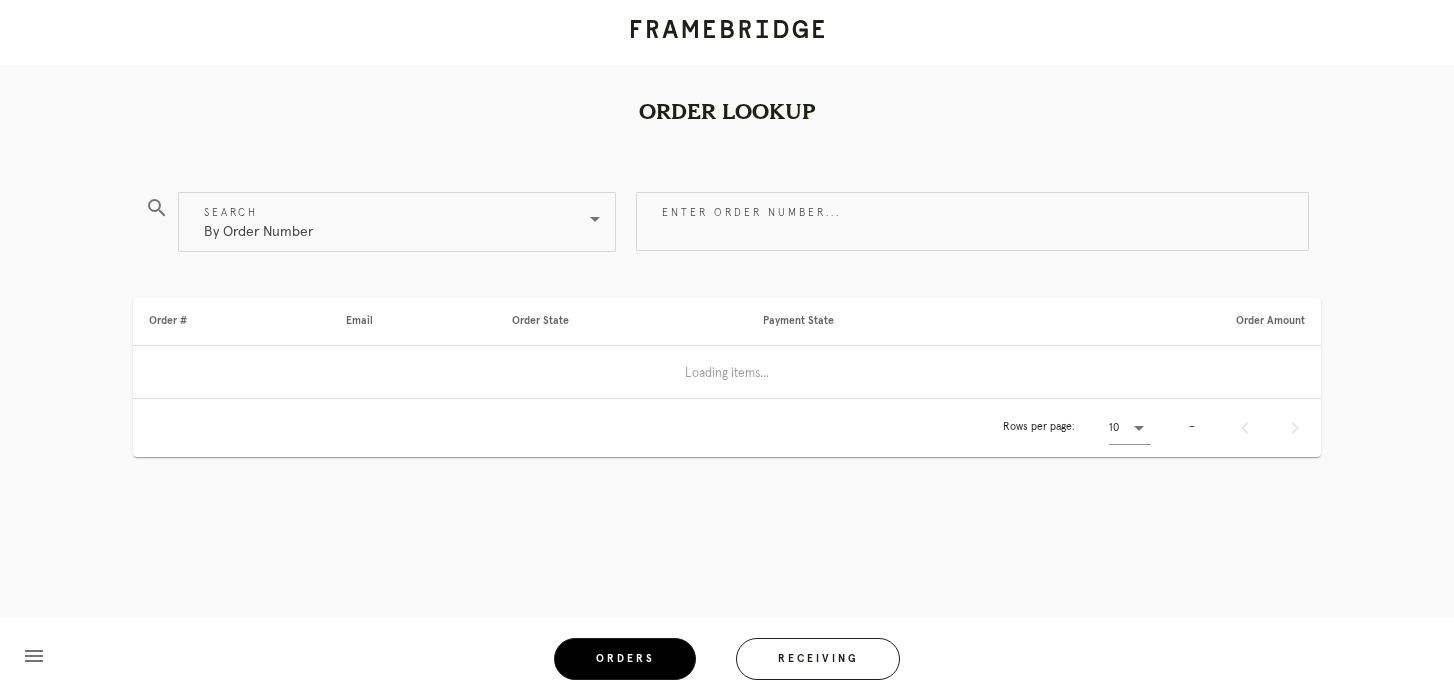 scroll, scrollTop: 0, scrollLeft: 0, axis: both 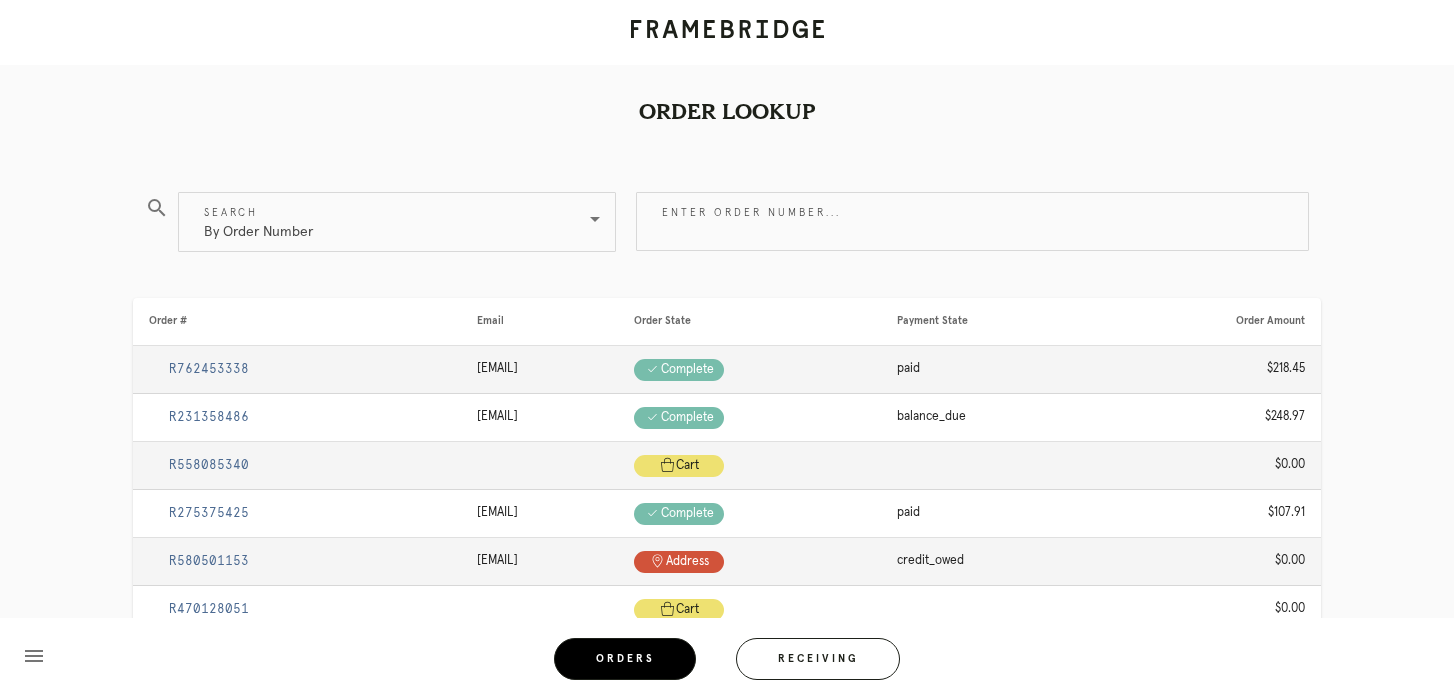click on "Order Lookup" at bounding box center (727, 76) 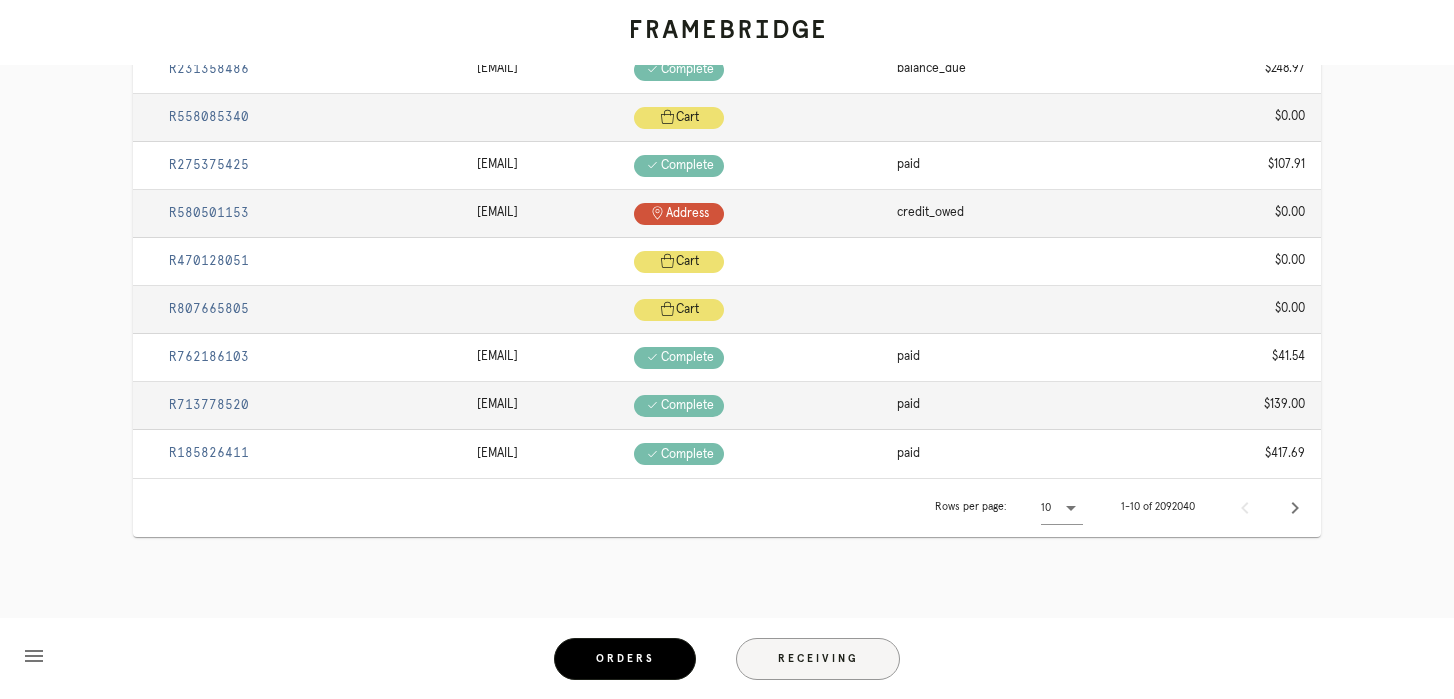 click on "Receiving" at bounding box center [818, 659] 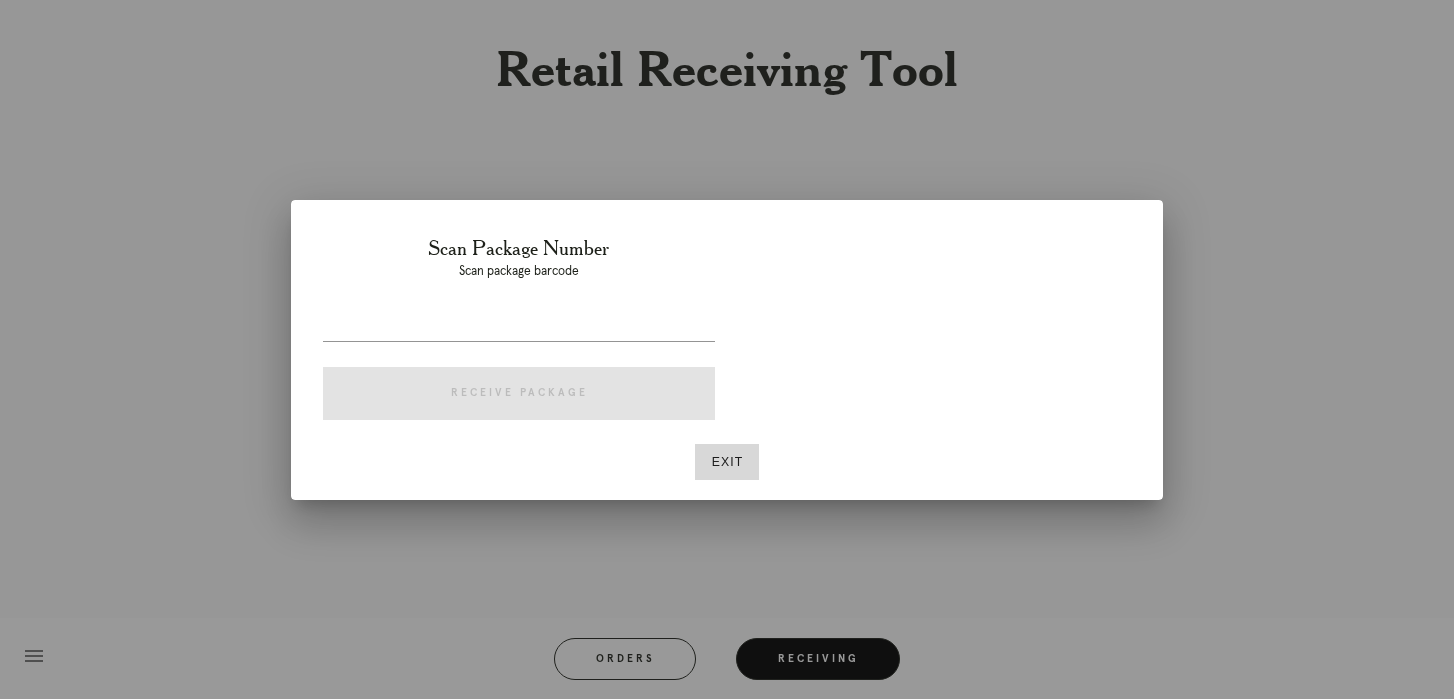scroll, scrollTop: 0, scrollLeft: 0, axis: both 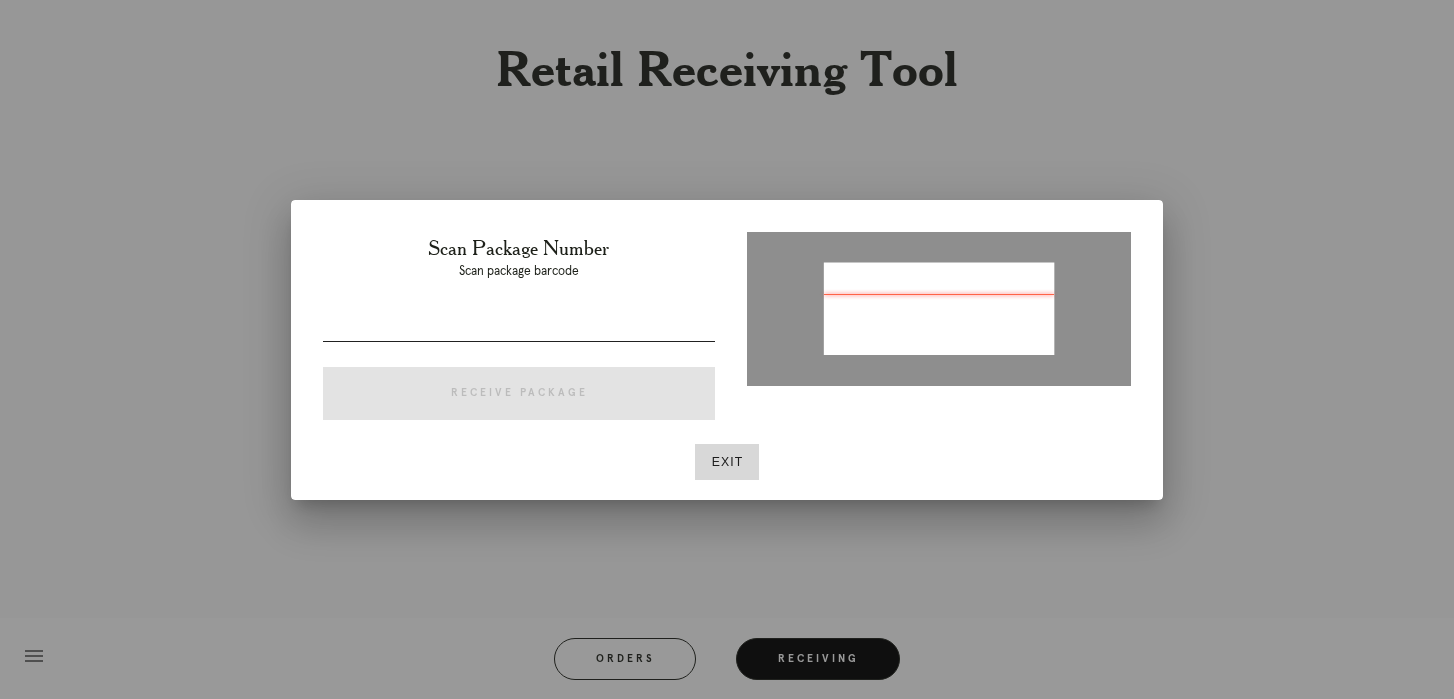click at bounding box center (519, 336) 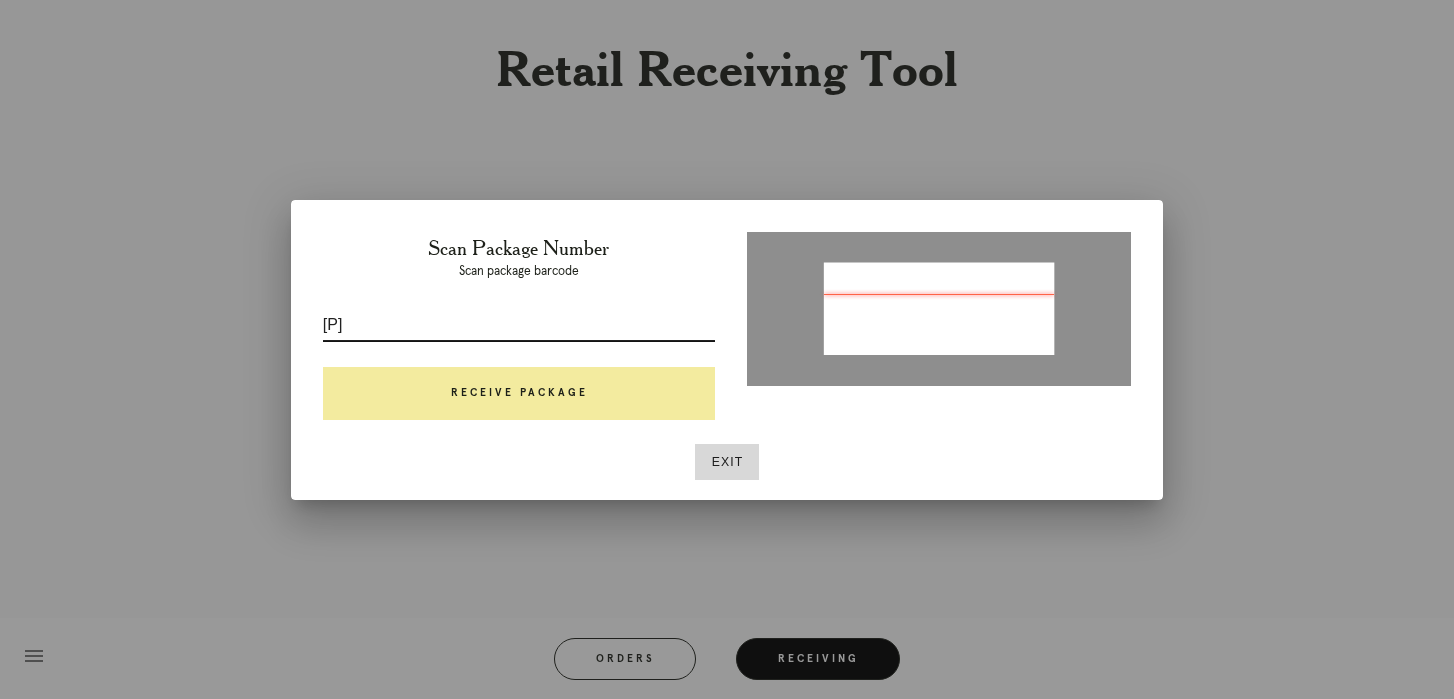 type on "P217189122082065" 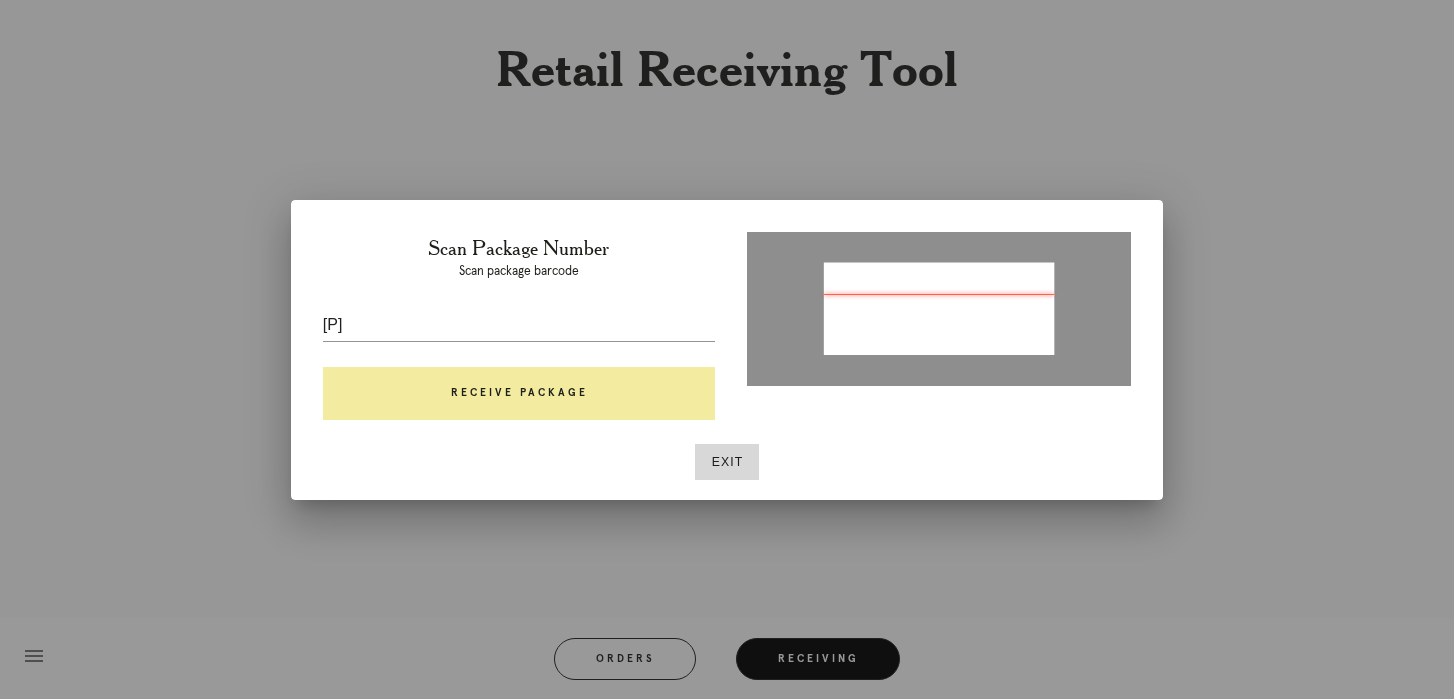 click on "Receive Package" at bounding box center [519, 394] 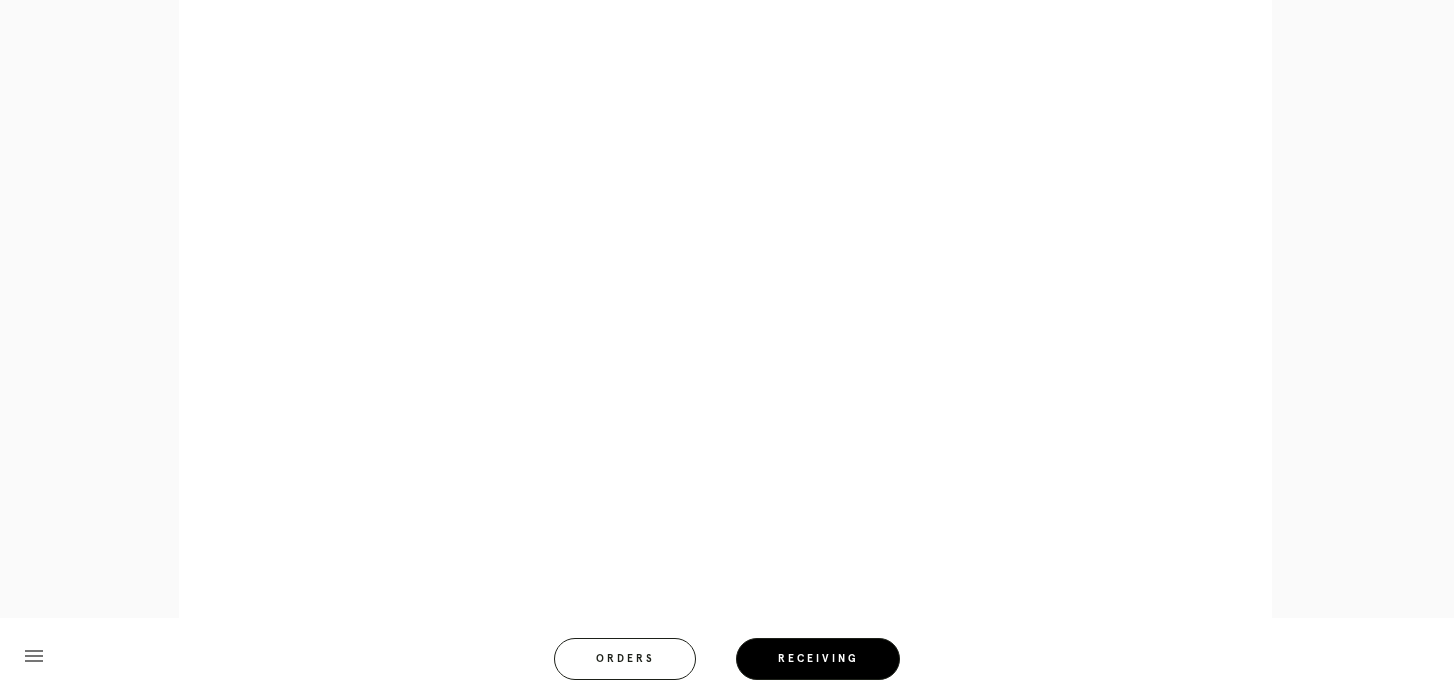 scroll, scrollTop: 911, scrollLeft: 0, axis: vertical 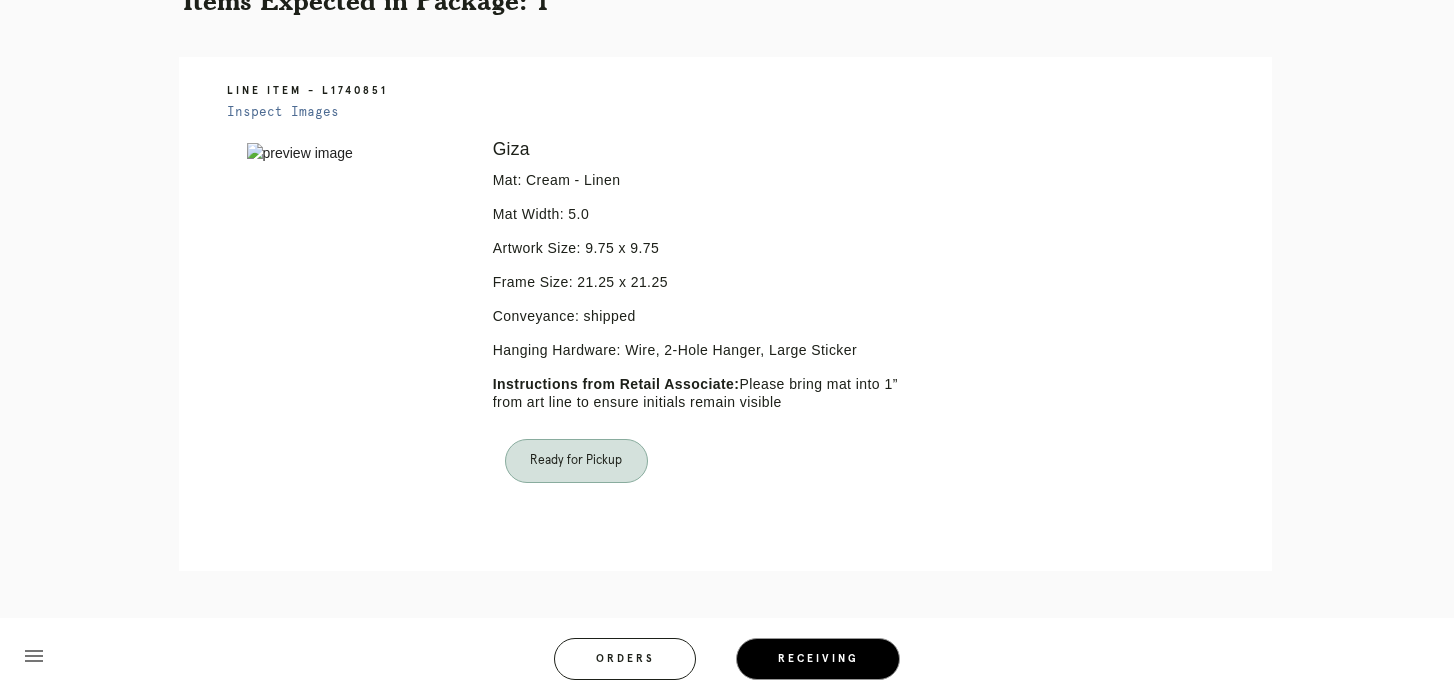 click on "Receiving" at bounding box center [818, 659] 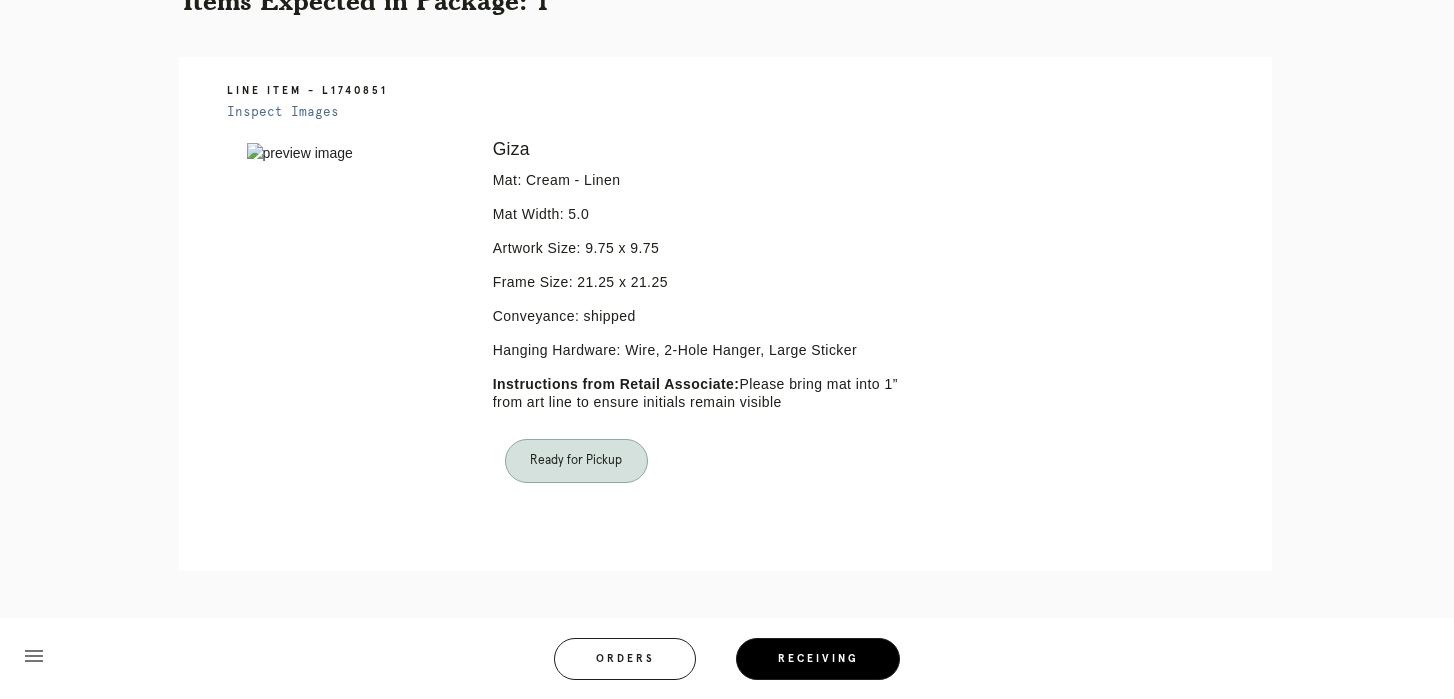 scroll, scrollTop: 0, scrollLeft: 0, axis: both 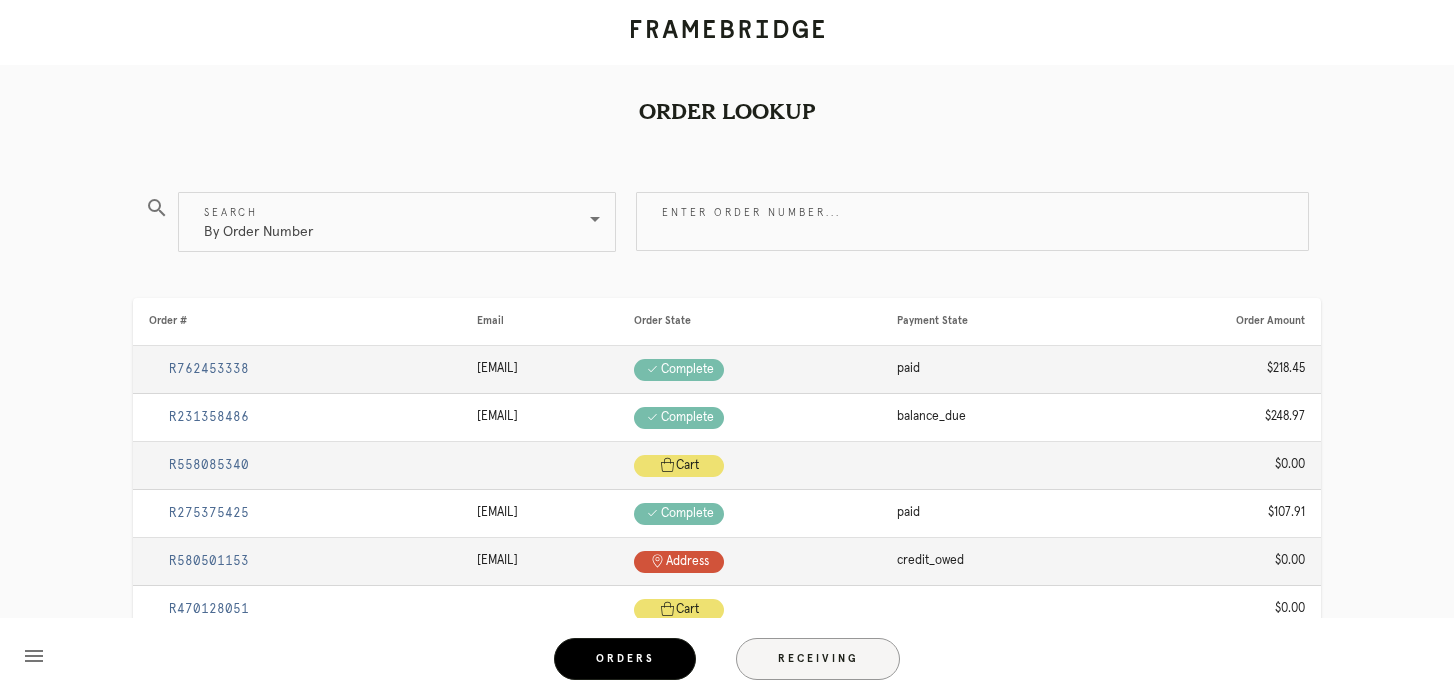 click on "Receiving" at bounding box center (818, 659) 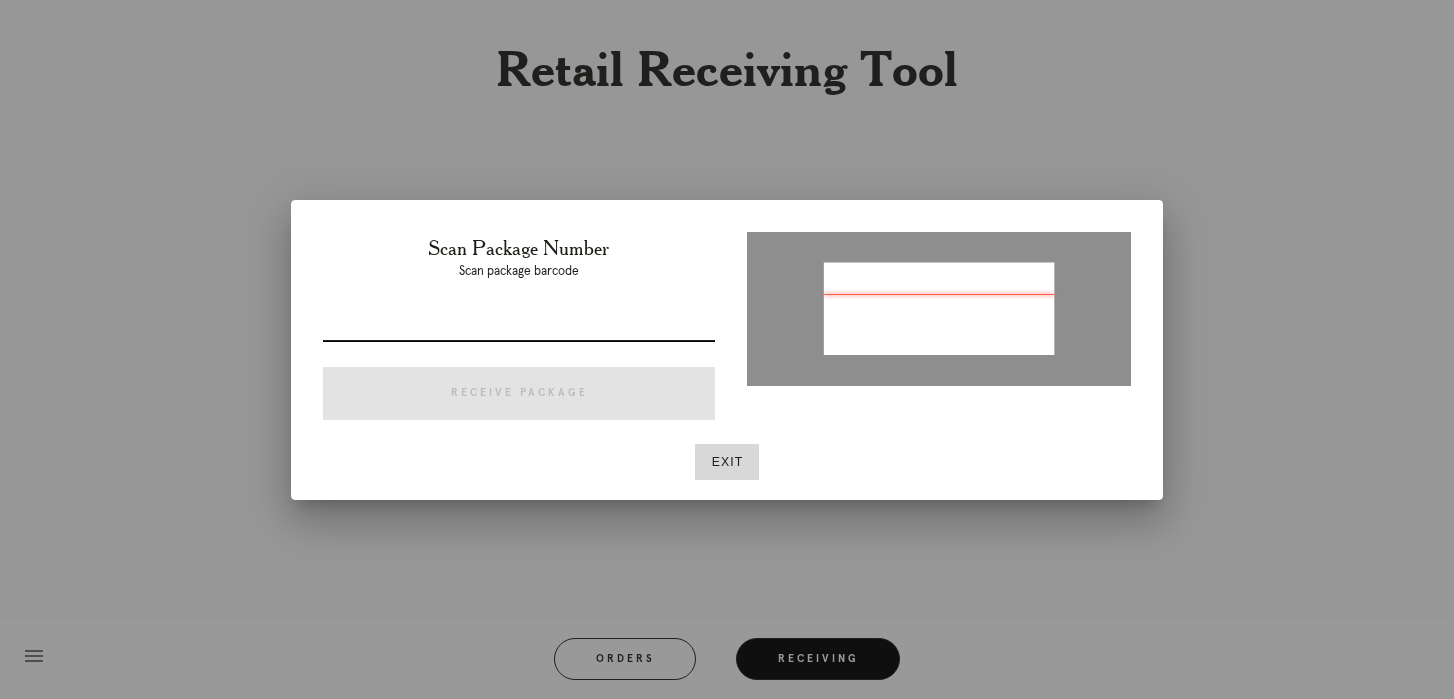 click at bounding box center (519, 325) 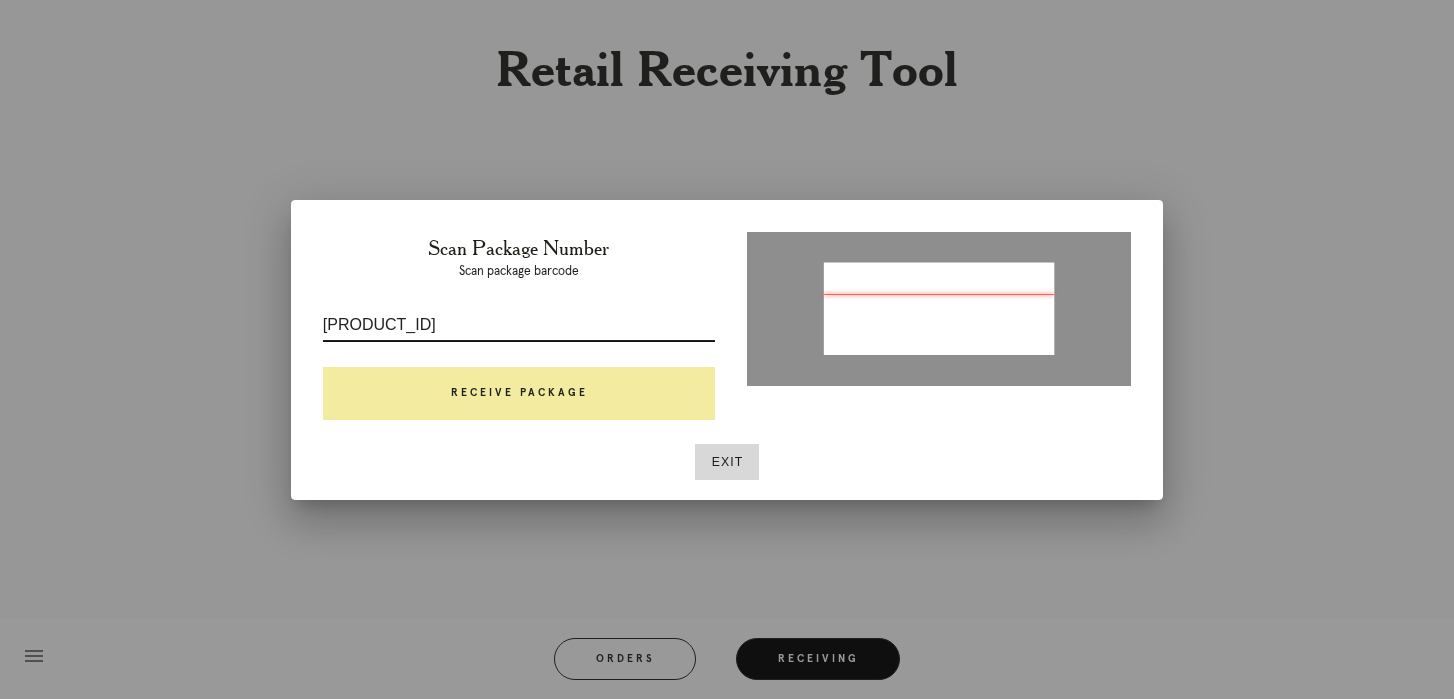 type on "[PRODUCT_ID]" 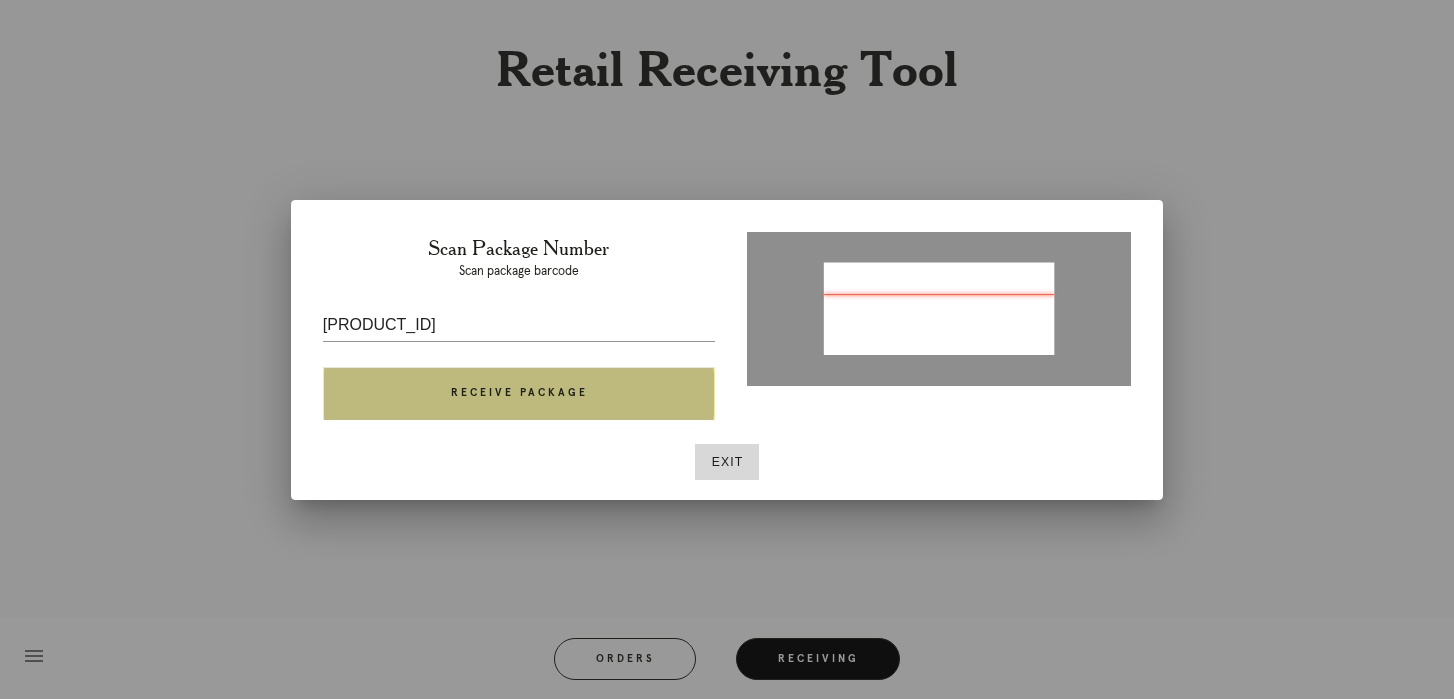 click on "Receive Package" at bounding box center [519, 394] 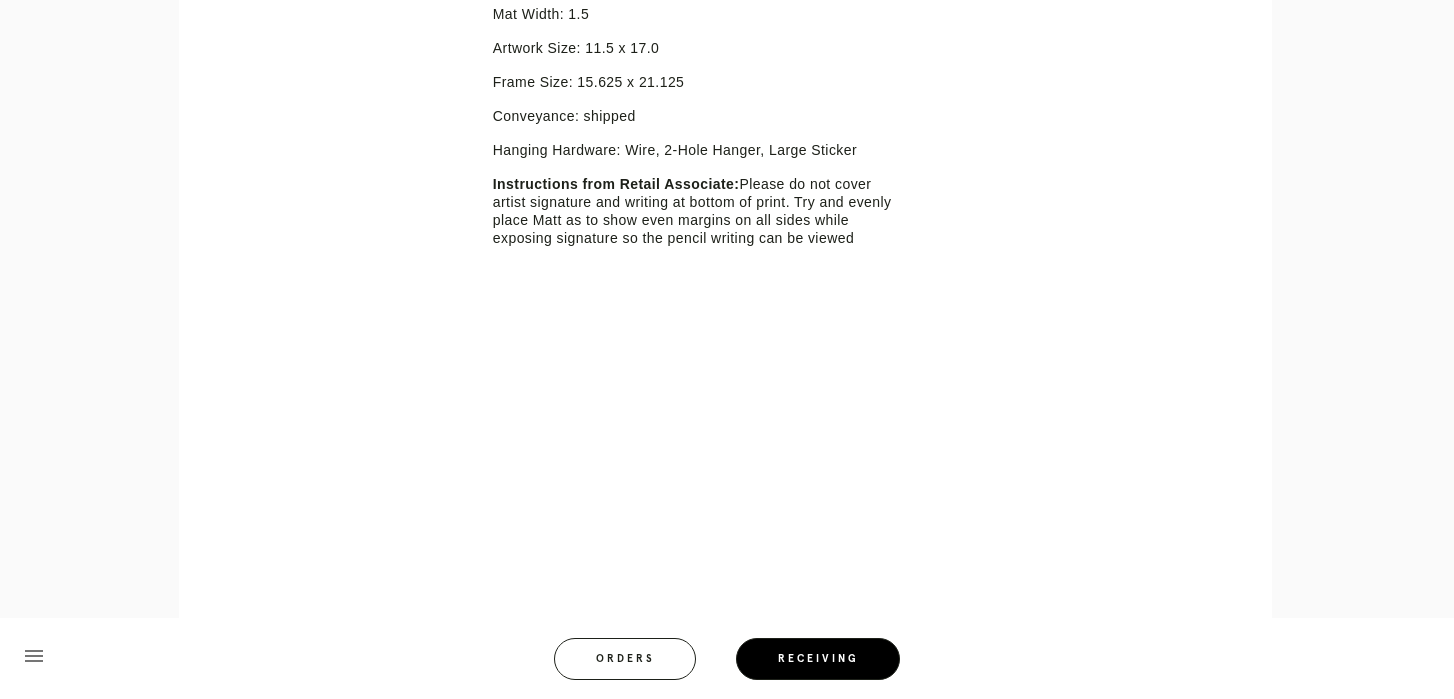 scroll, scrollTop: 947, scrollLeft: 0, axis: vertical 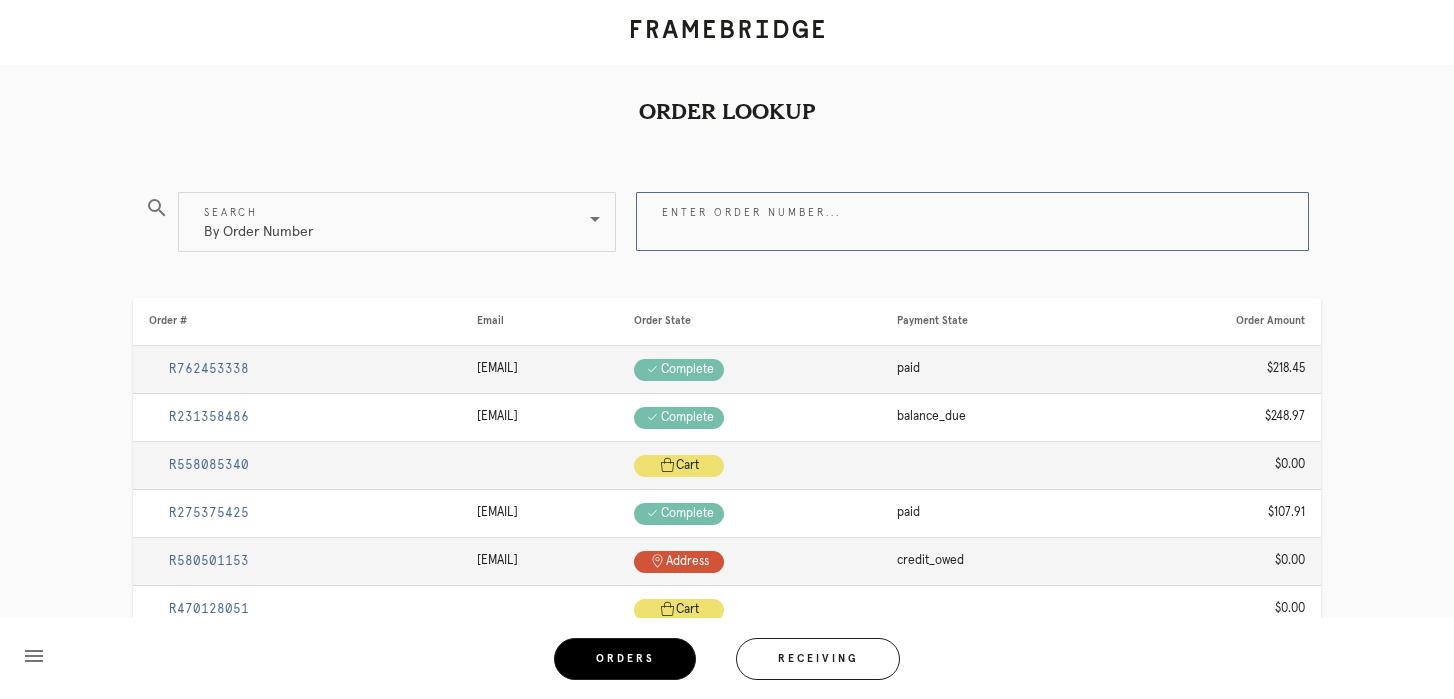 click on "Enter order number..." at bounding box center (972, 221) 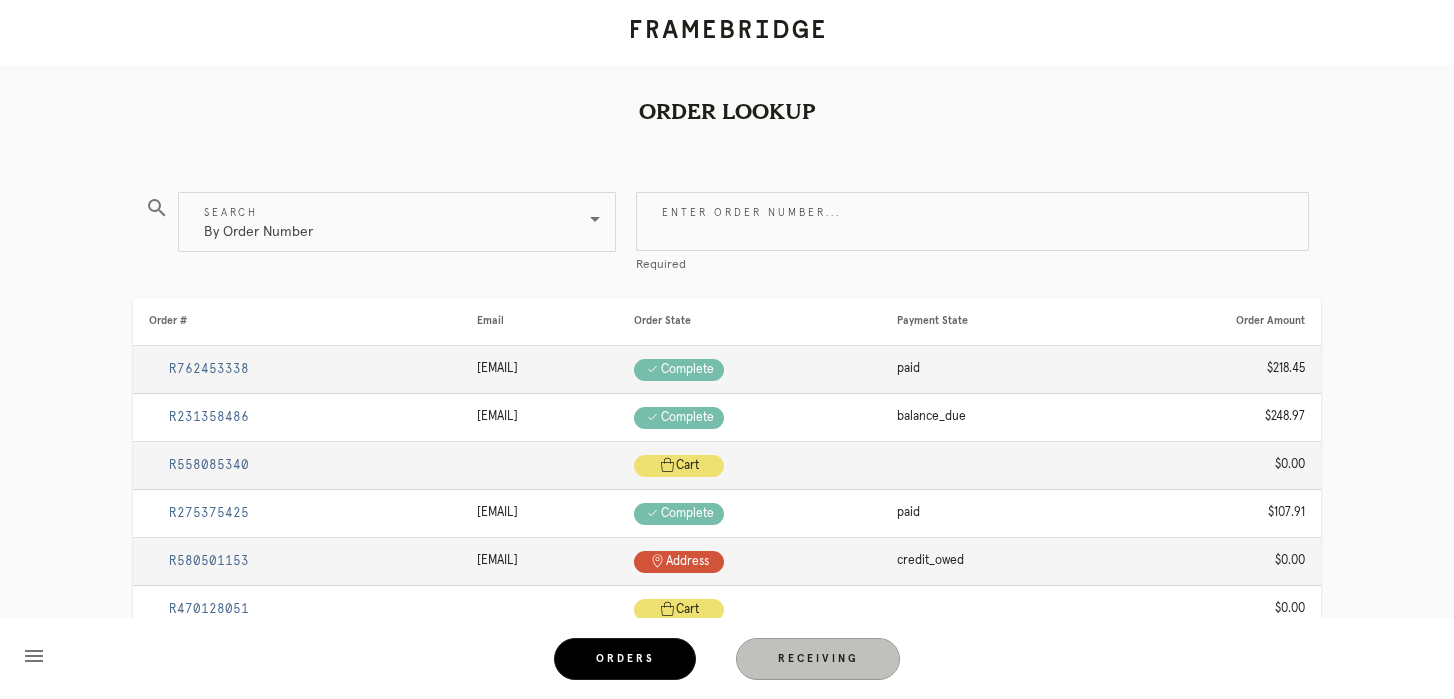 click on "Receiving" at bounding box center (818, 659) 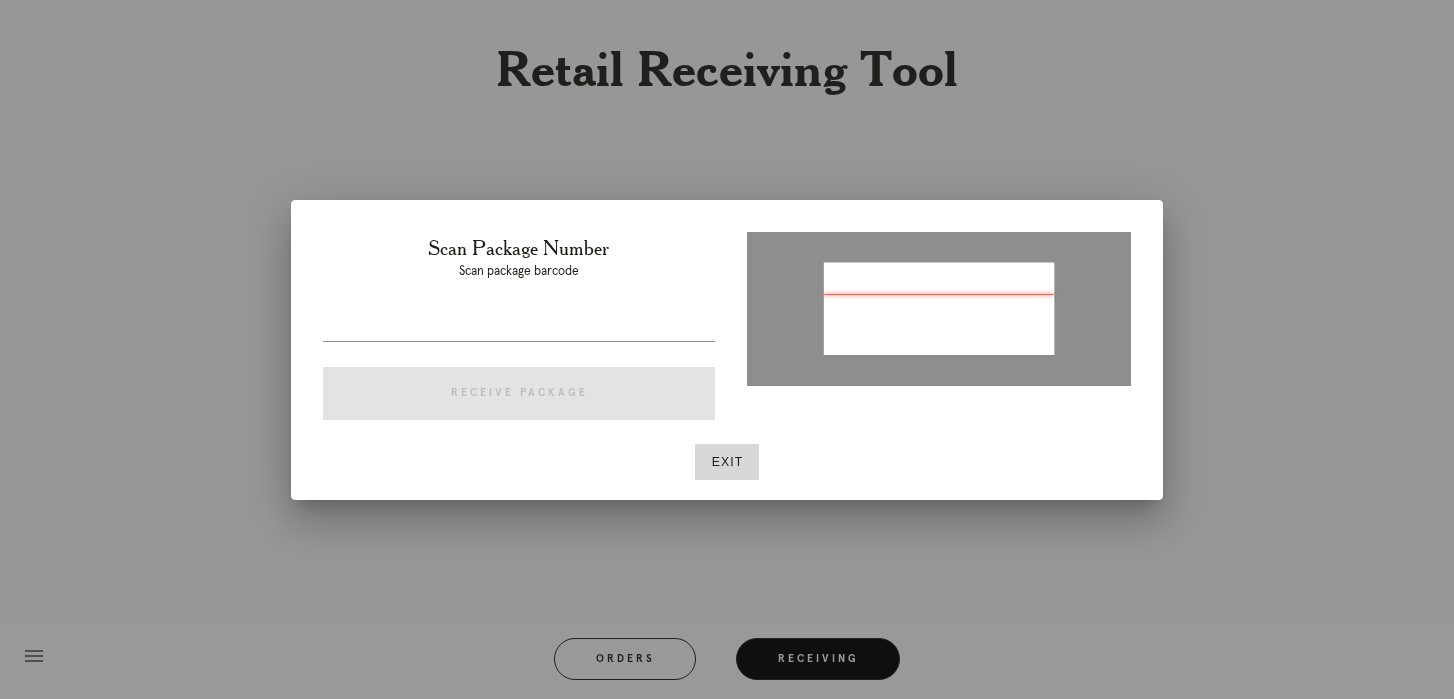type on "11518959061271" 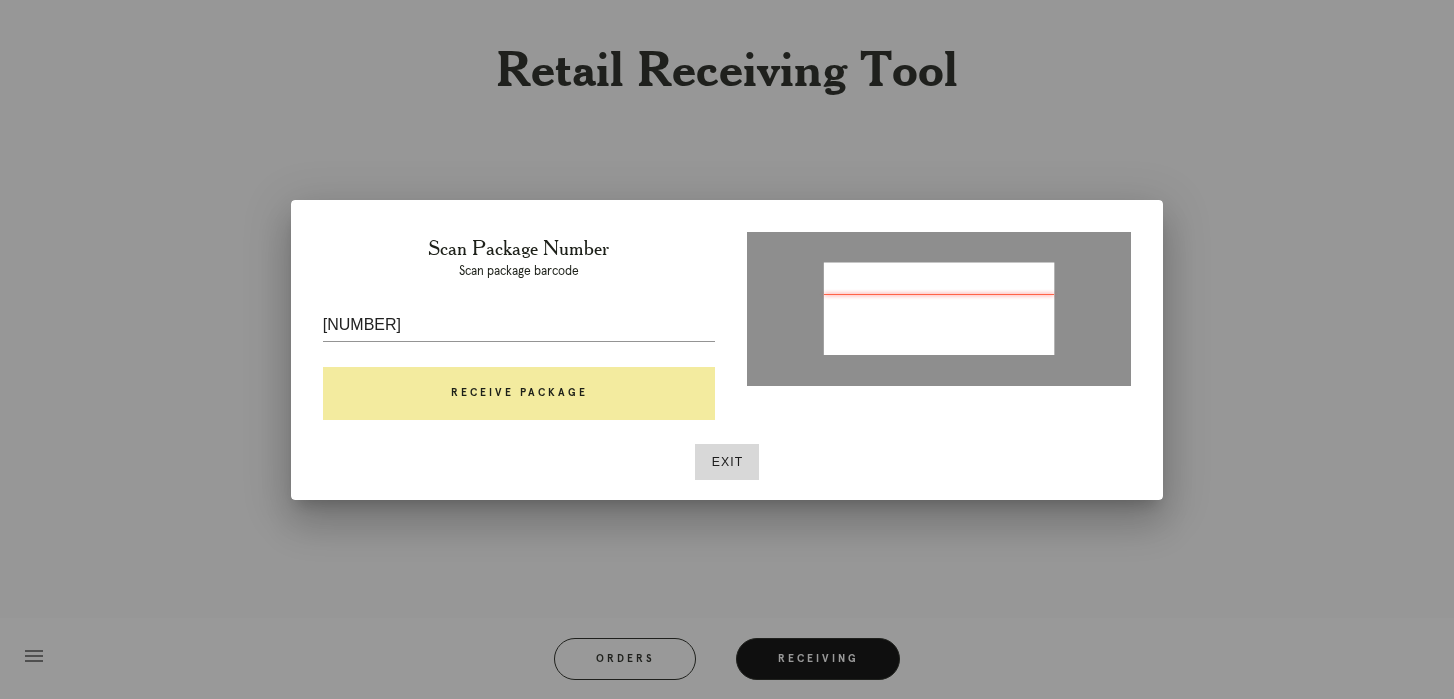 click on "Receive Package" at bounding box center [519, 394] 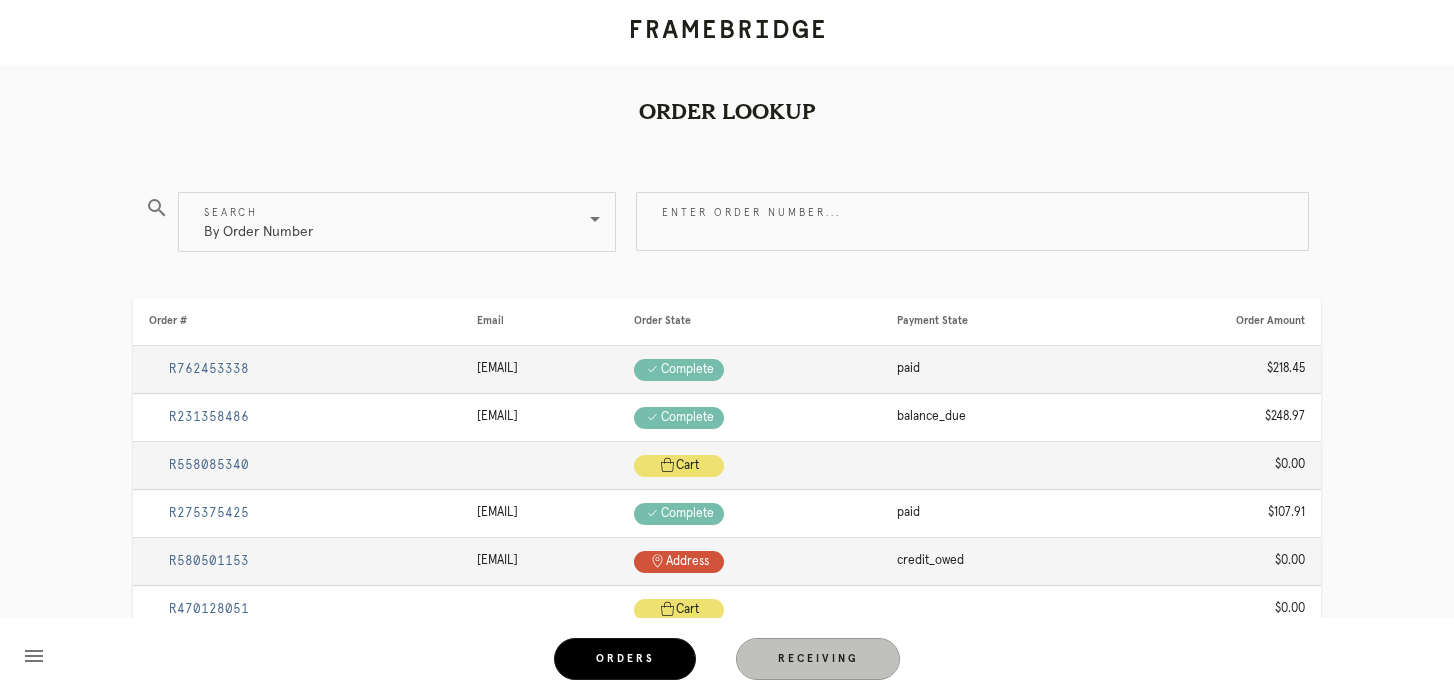 click on "Receiving" at bounding box center (818, 659) 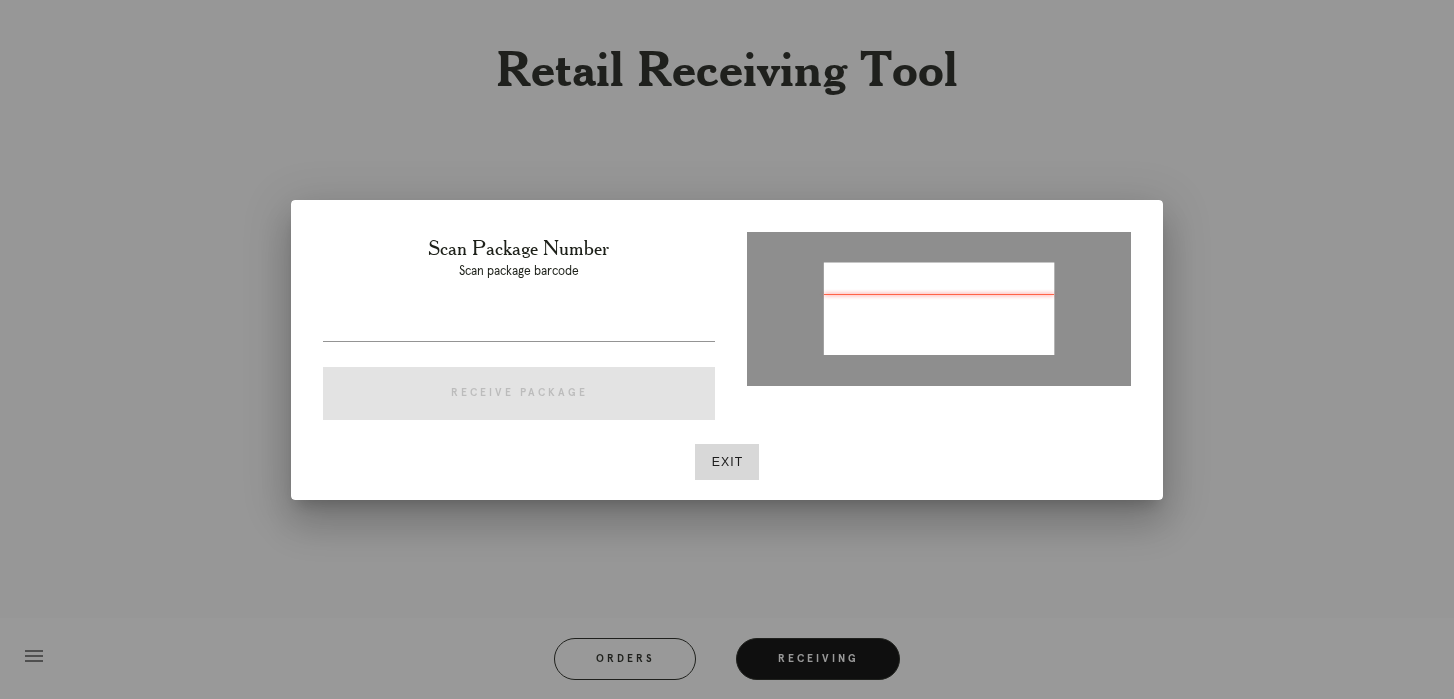 click on "Scan Package Number   Scan package barcode     Receive Package" at bounding box center (519, 332) 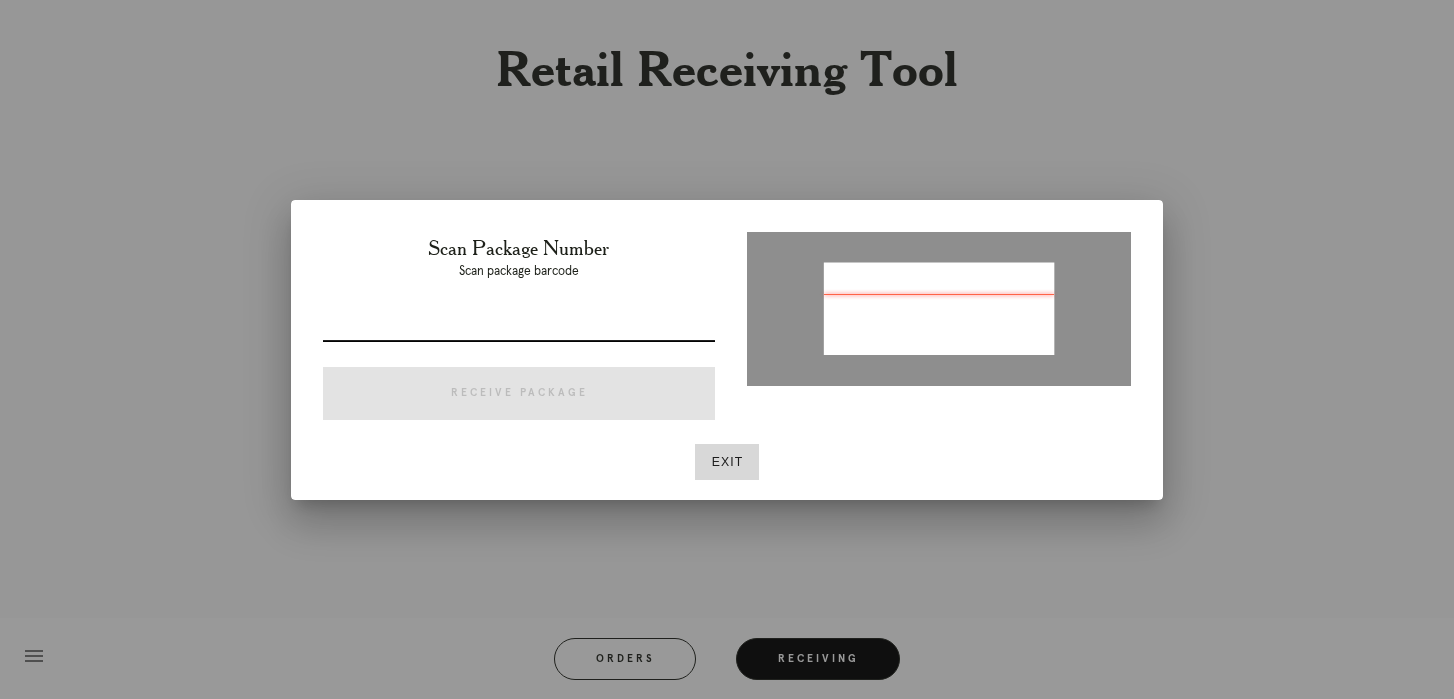 click at bounding box center (519, 325) 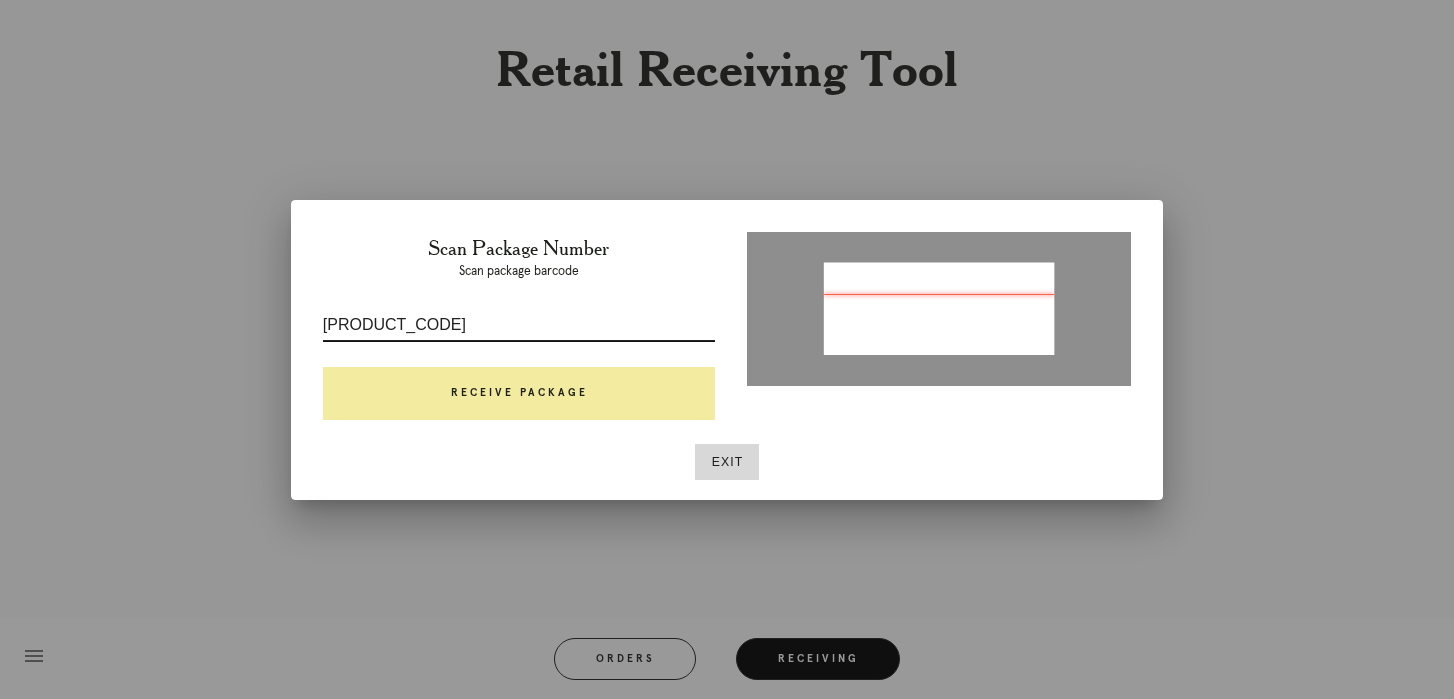 type on "P325041096689557" 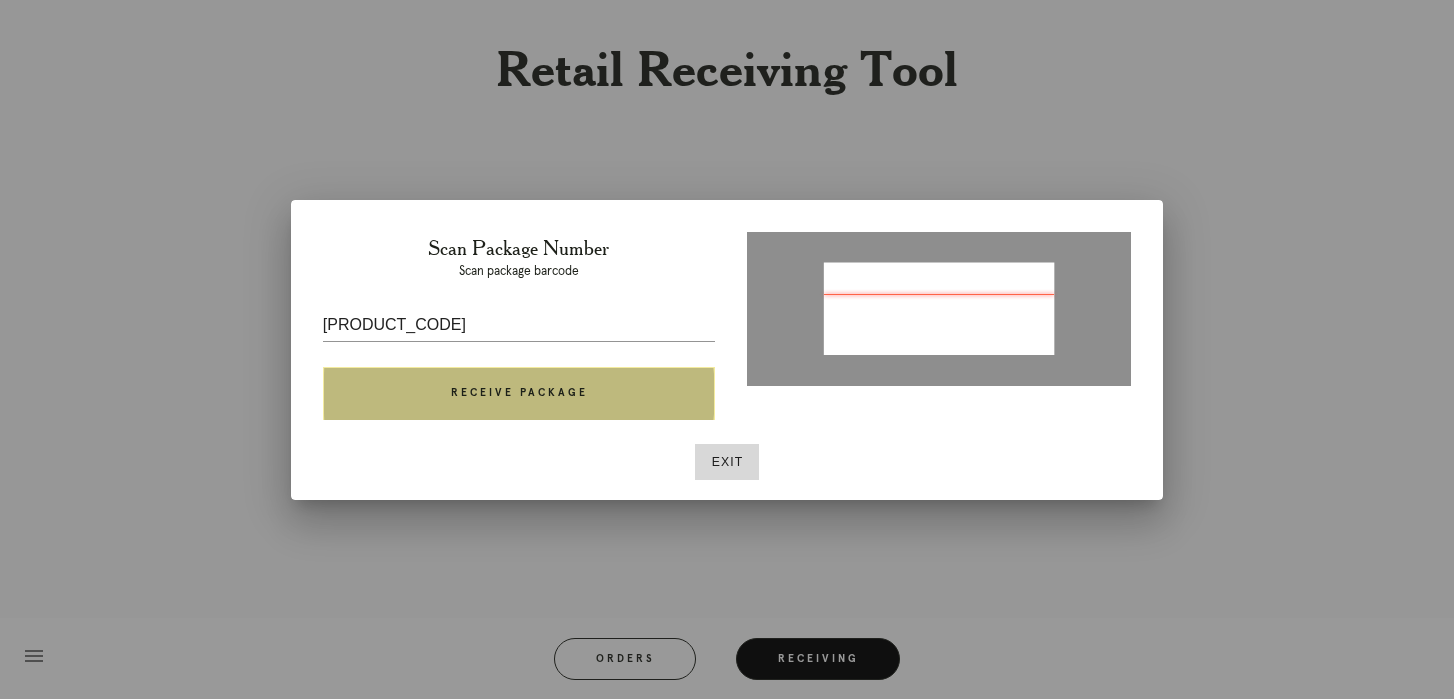 click on "Receive Package" at bounding box center [519, 394] 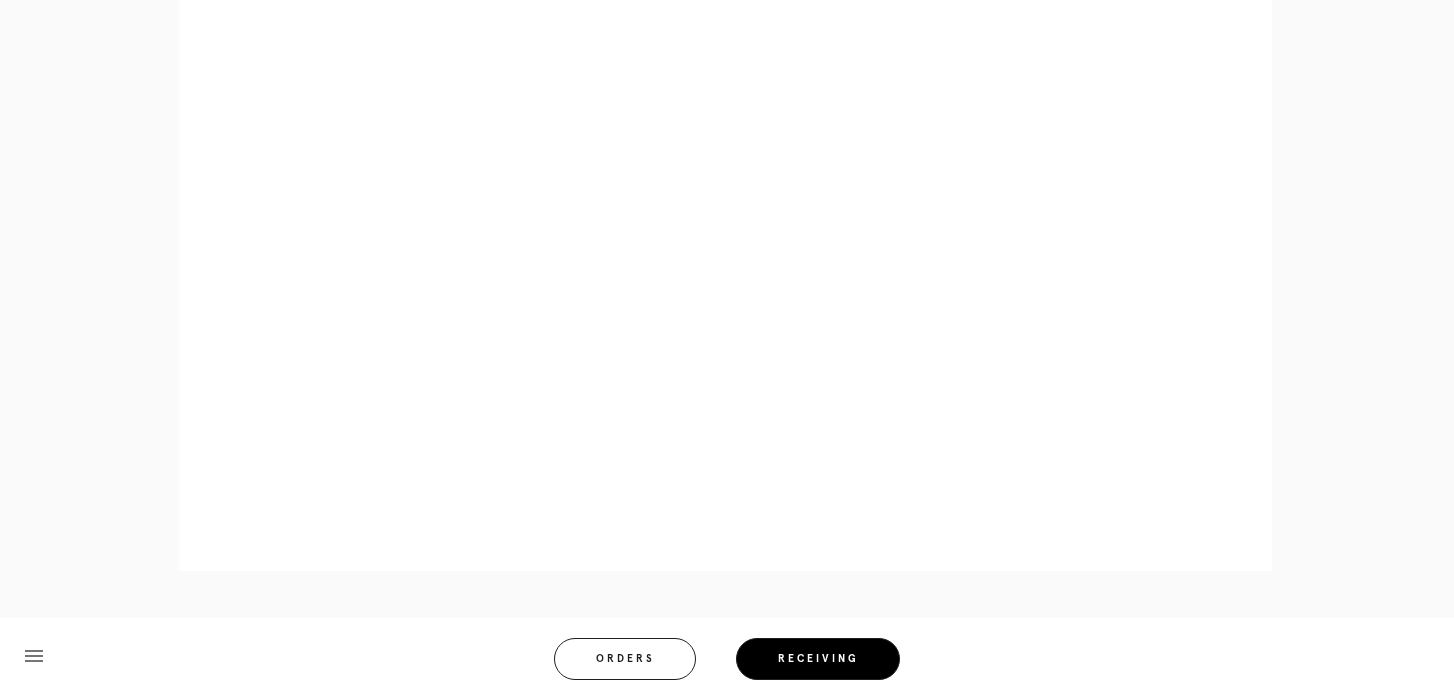 scroll, scrollTop: 1063, scrollLeft: 0, axis: vertical 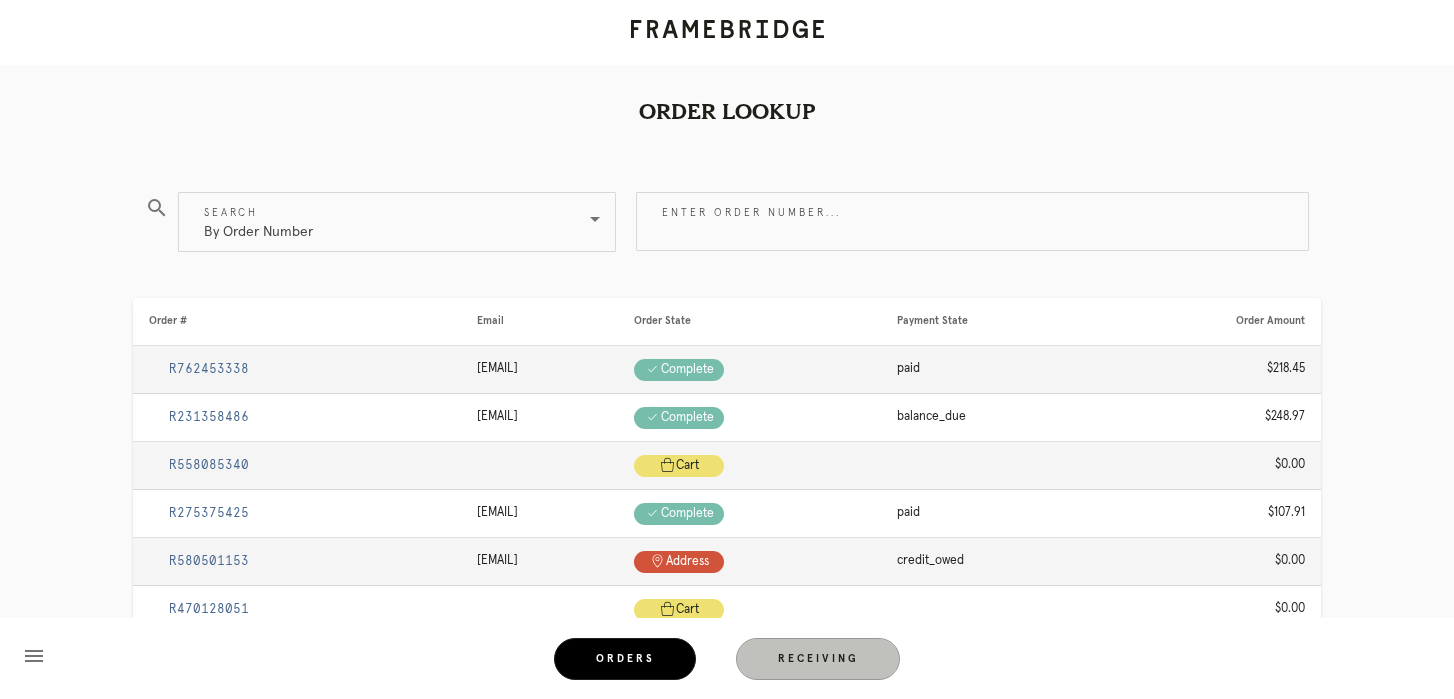 click on "Receiving" at bounding box center [818, 659] 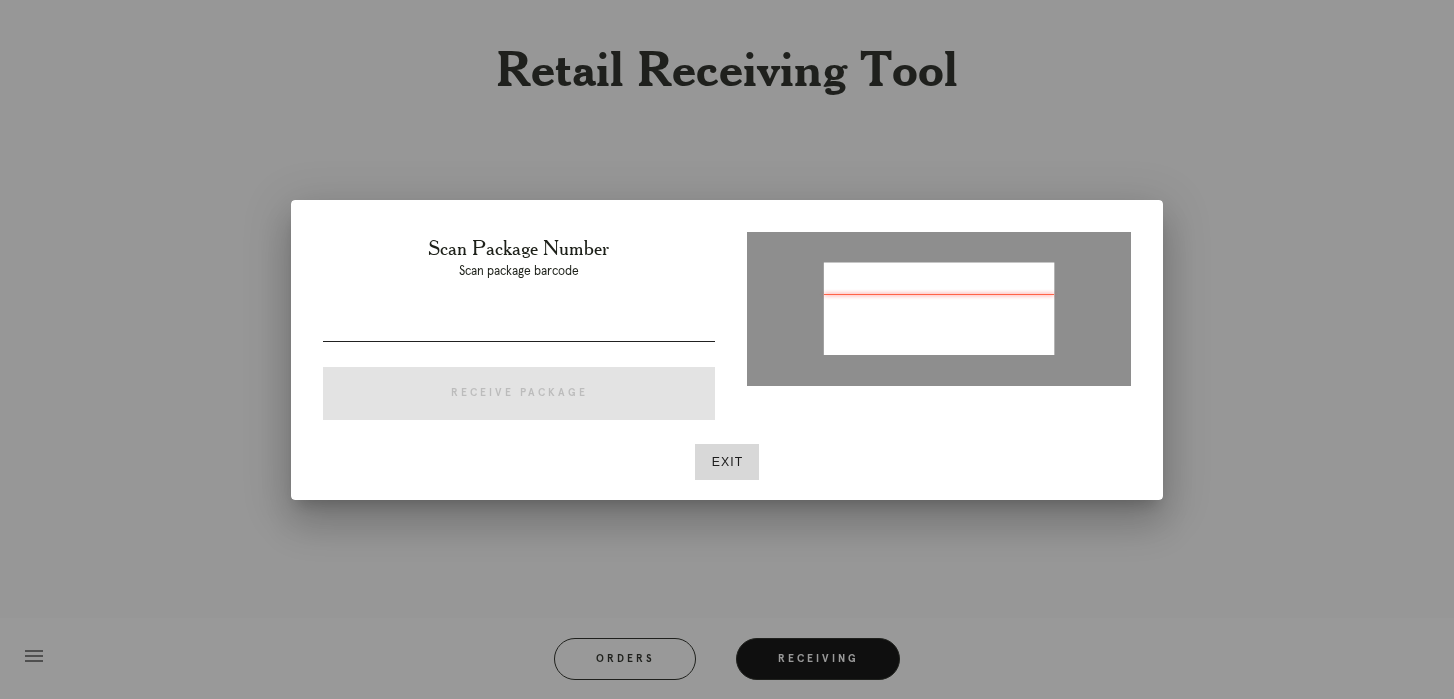 click at bounding box center [519, 325] 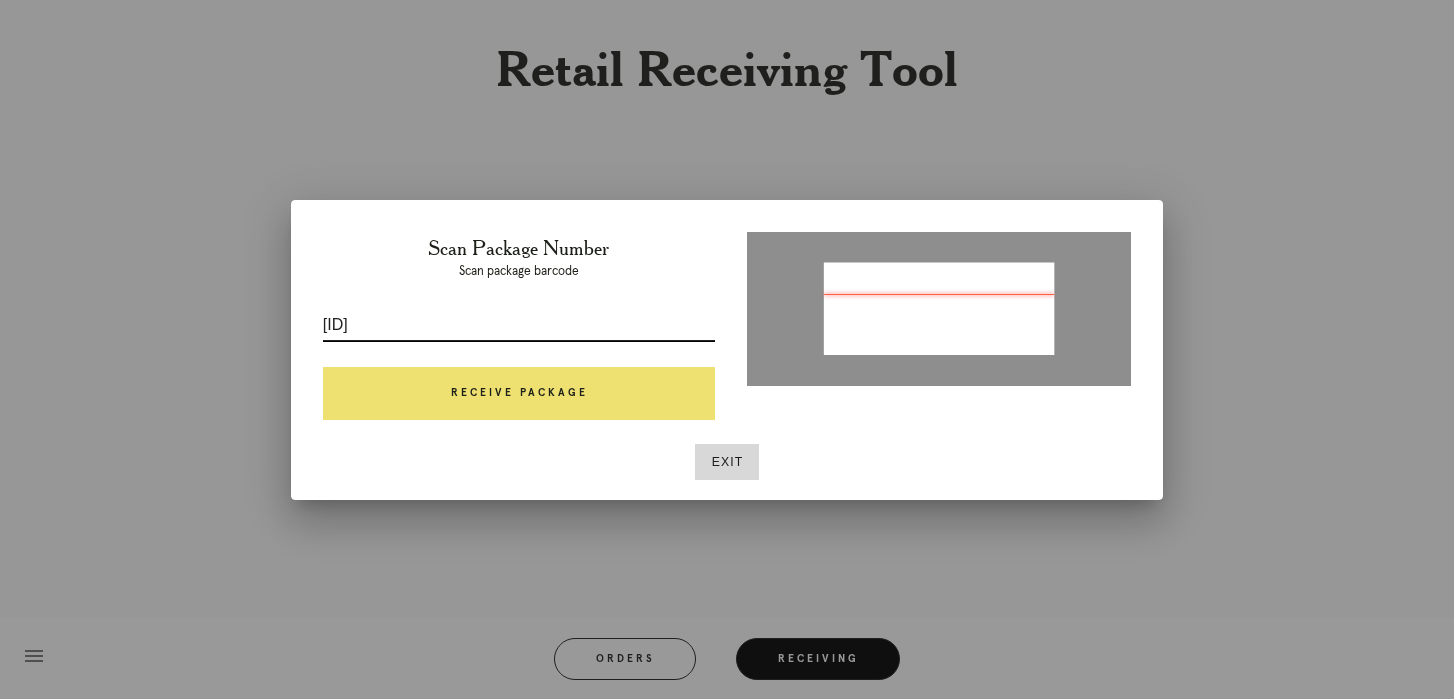 click on "00576025299854m7" at bounding box center (519, 325) 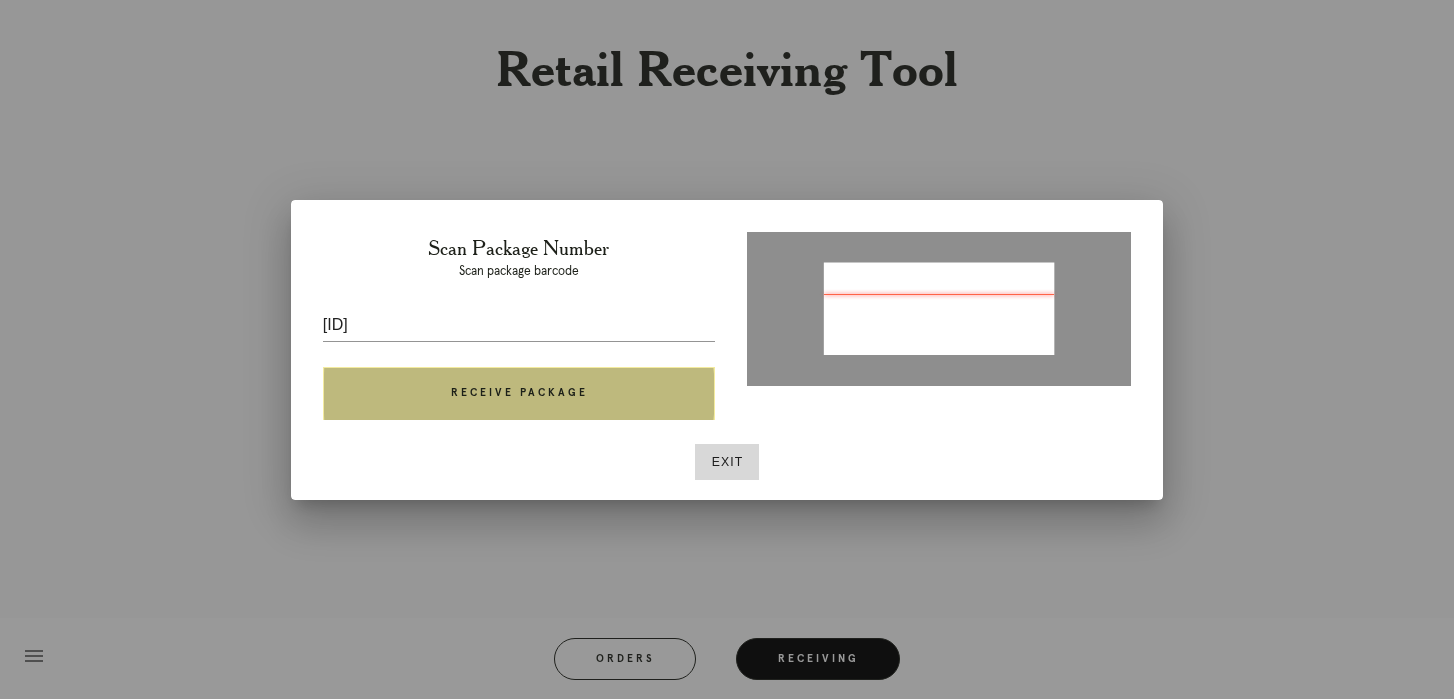 click on "Receive Package" at bounding box center (519, 394) 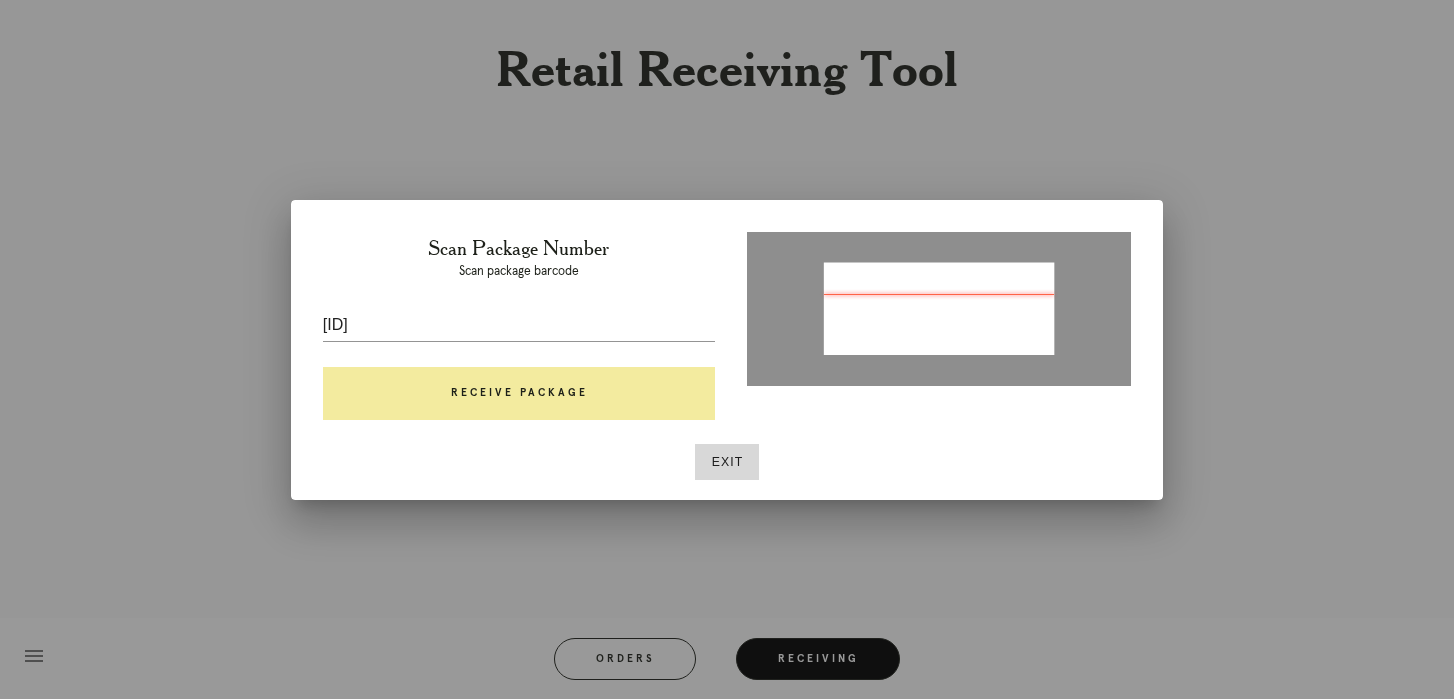 click on "Receive Package" at bounding box center [519, 394] 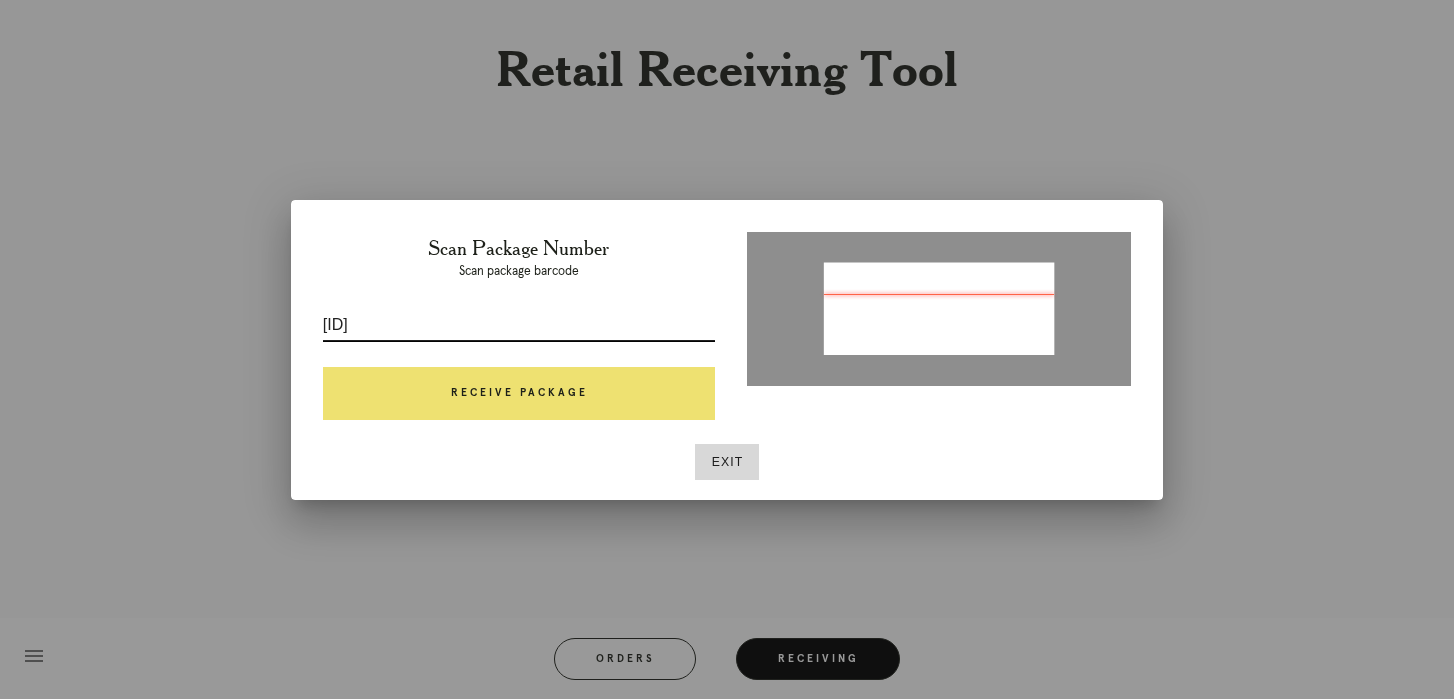 click on "m761741910" at bounding box center (519, 325) 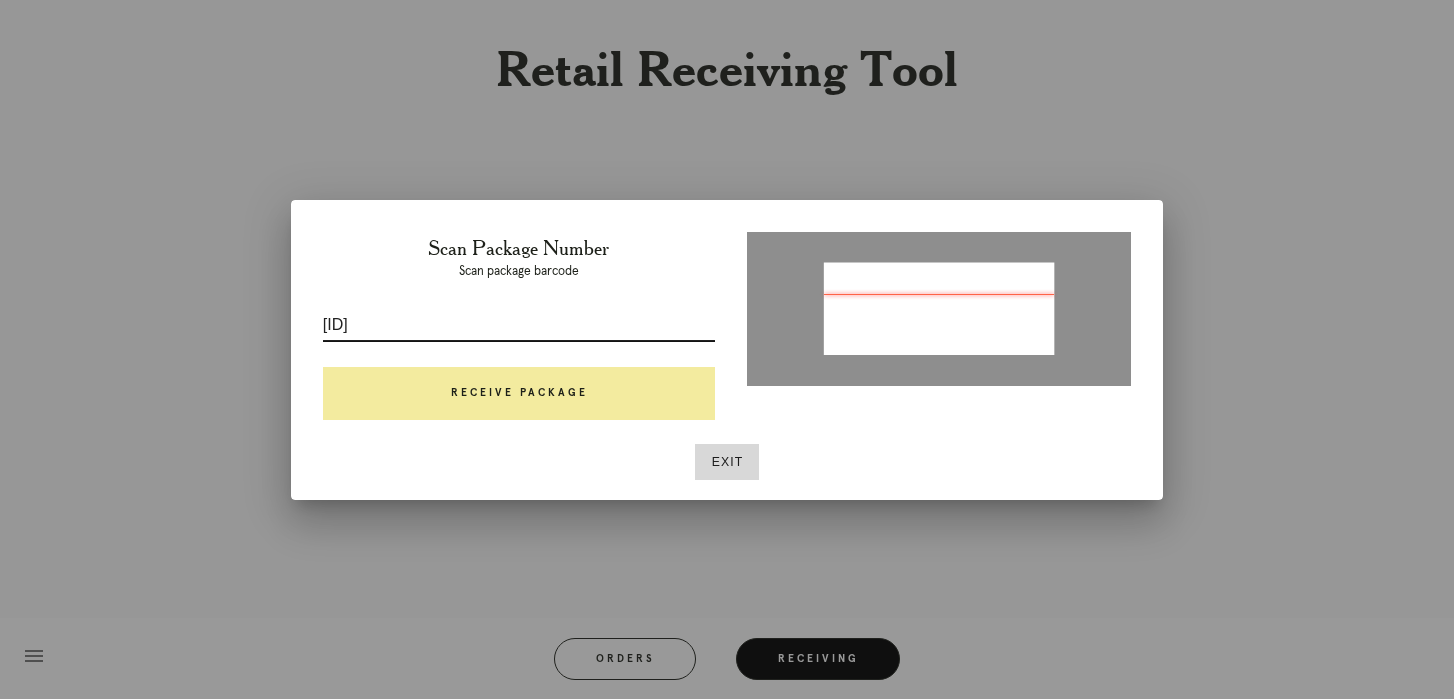 click on "Receive Package" at bounding box center [519, 394] 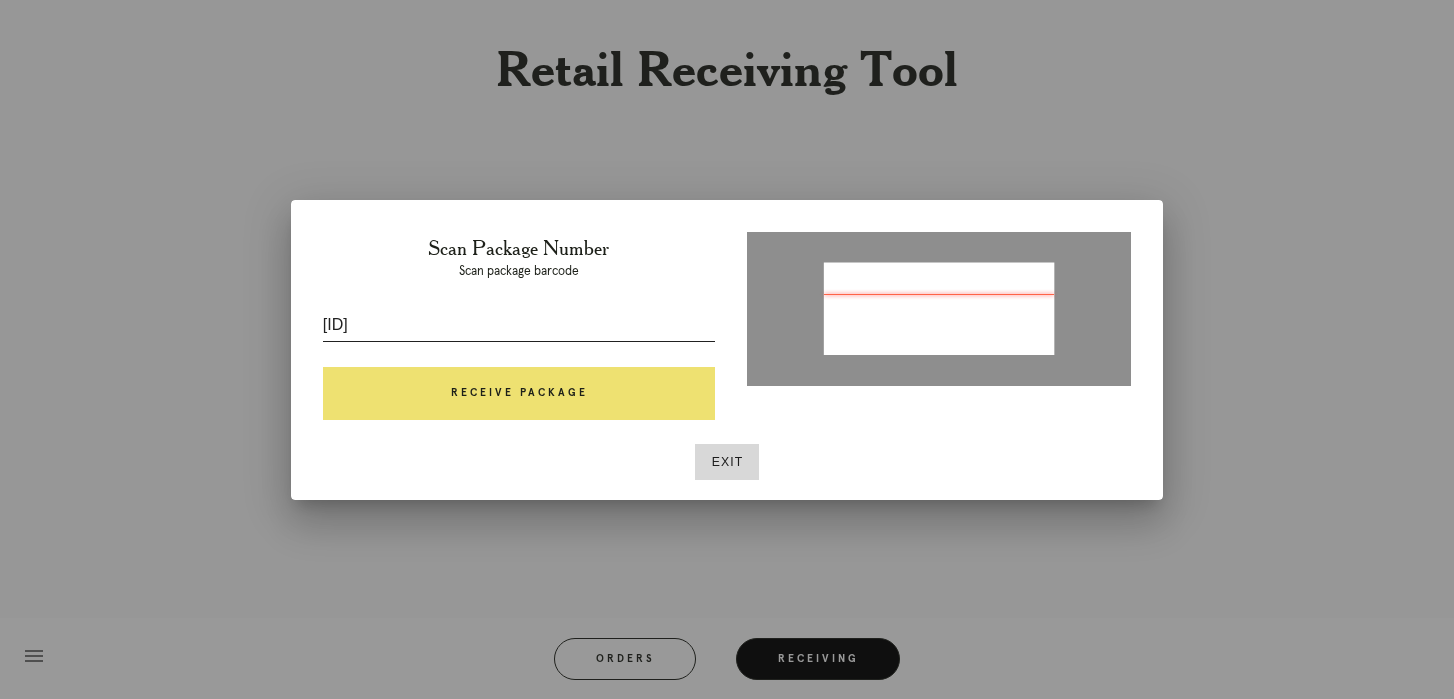 click on "m761741910" at bounding box center [519, 325] 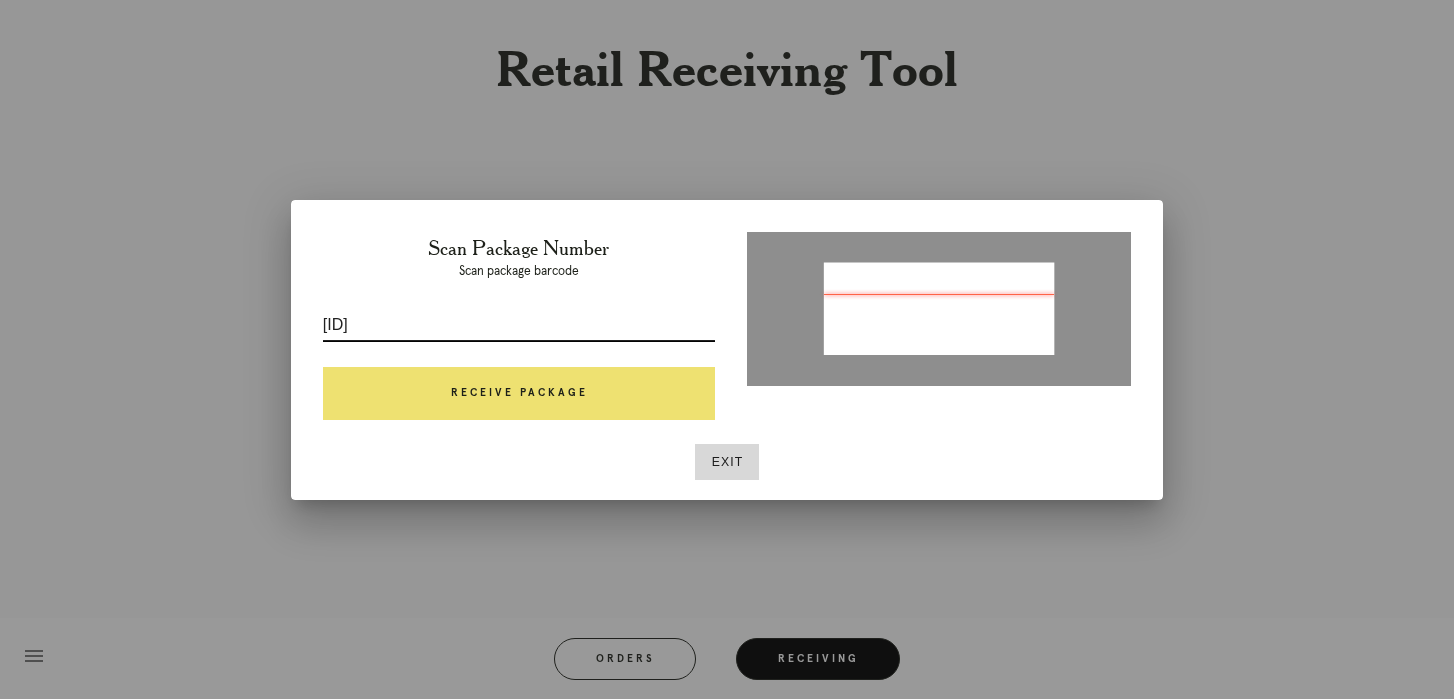 click on "m761741910" at bounding box center (519, 325) 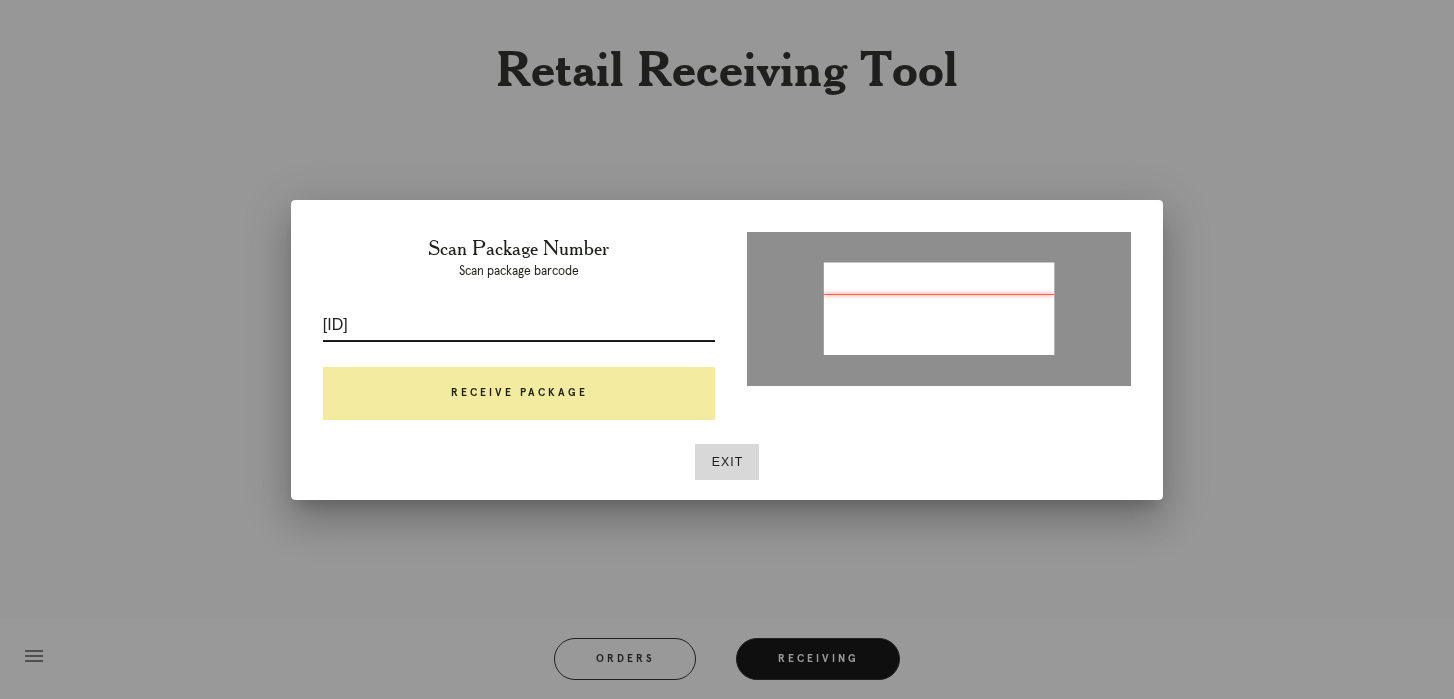 click on "Receive Package" at bounding box center [519, 394] 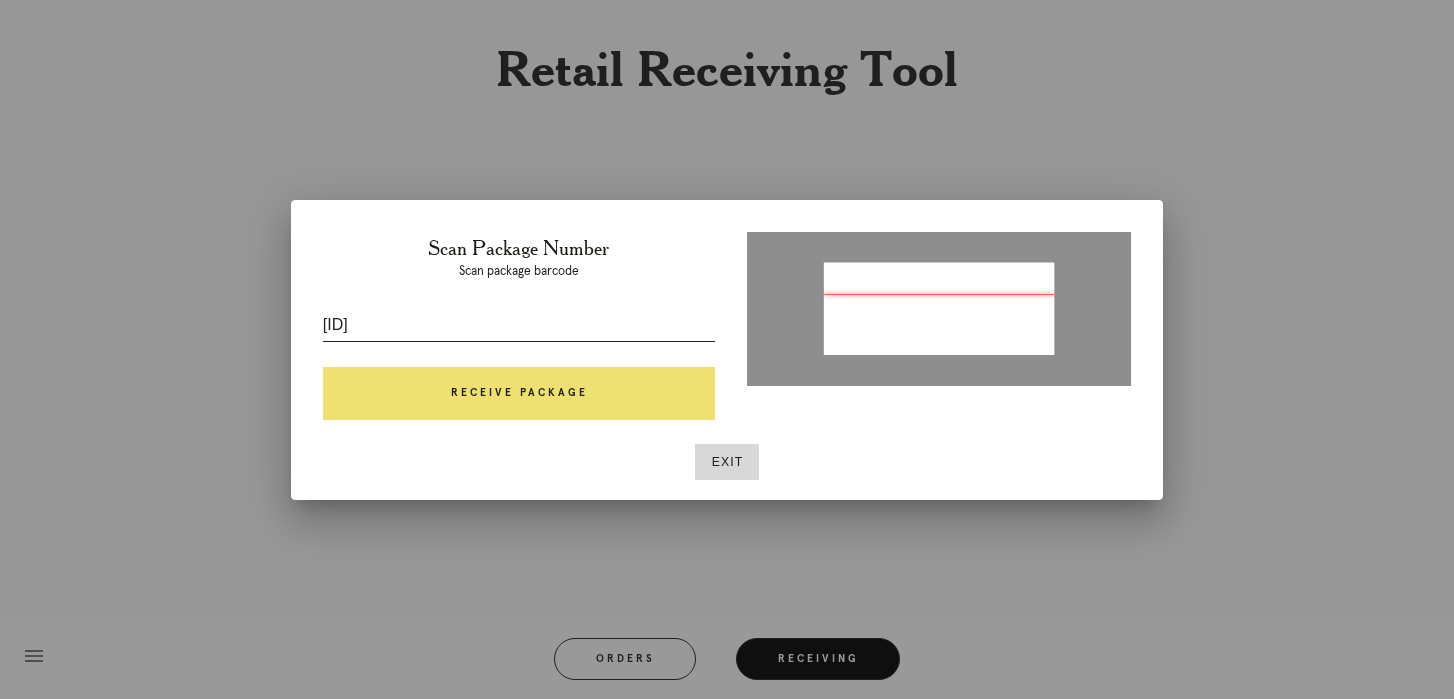 click on "r514774762" at bounding box center [519, 330] 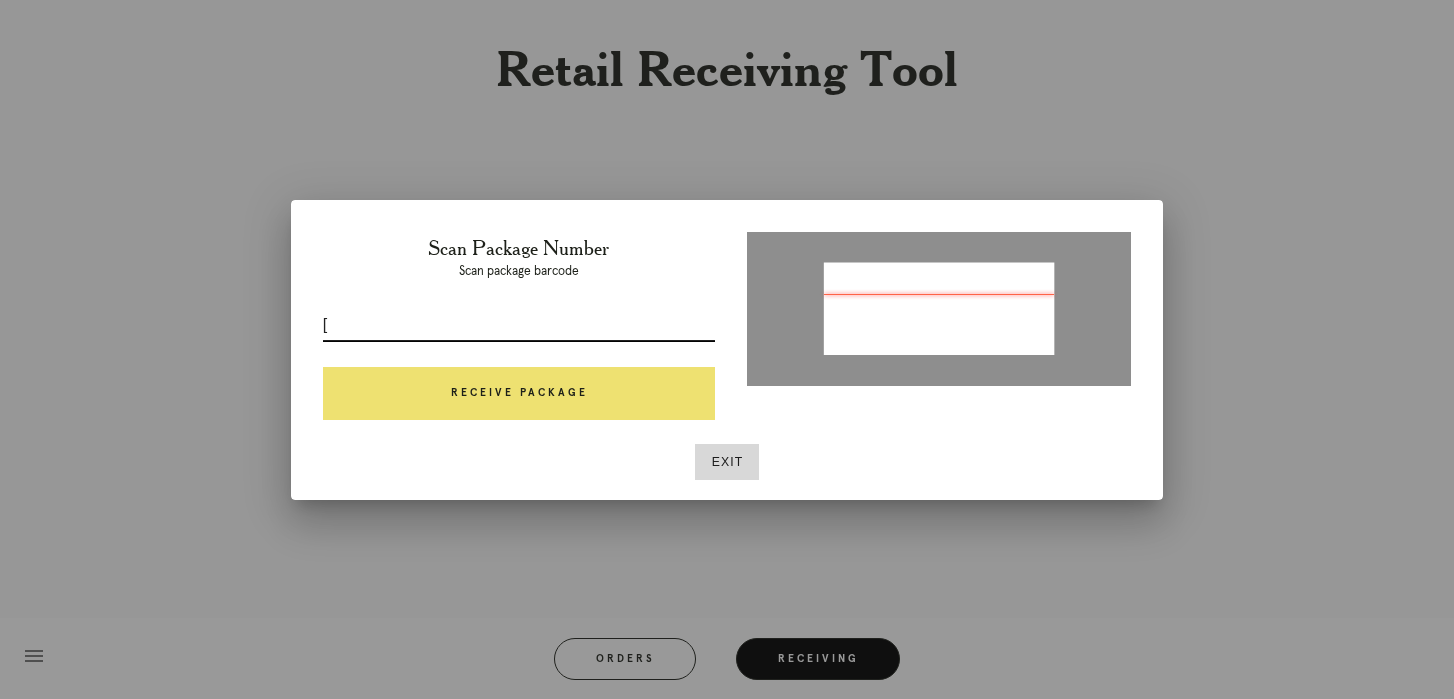 click on "[" at bounding box center (519, 325) 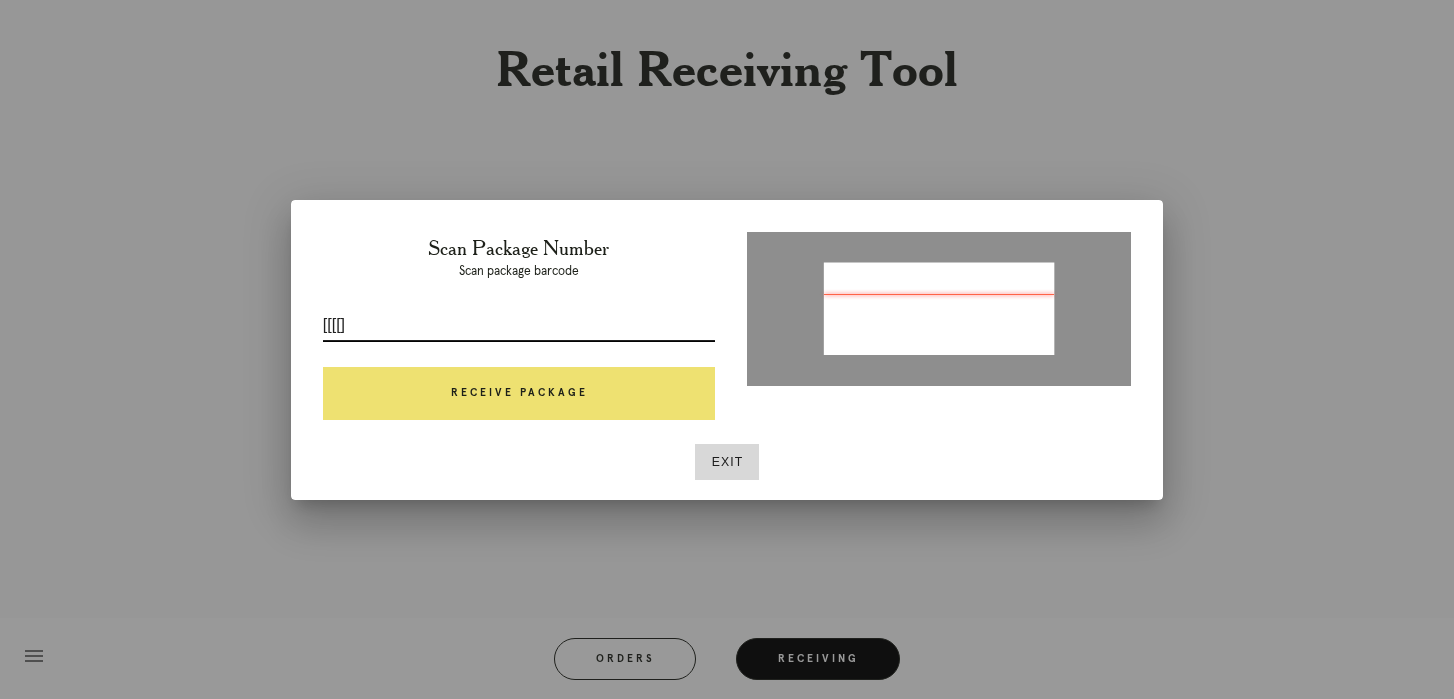 type on "[" 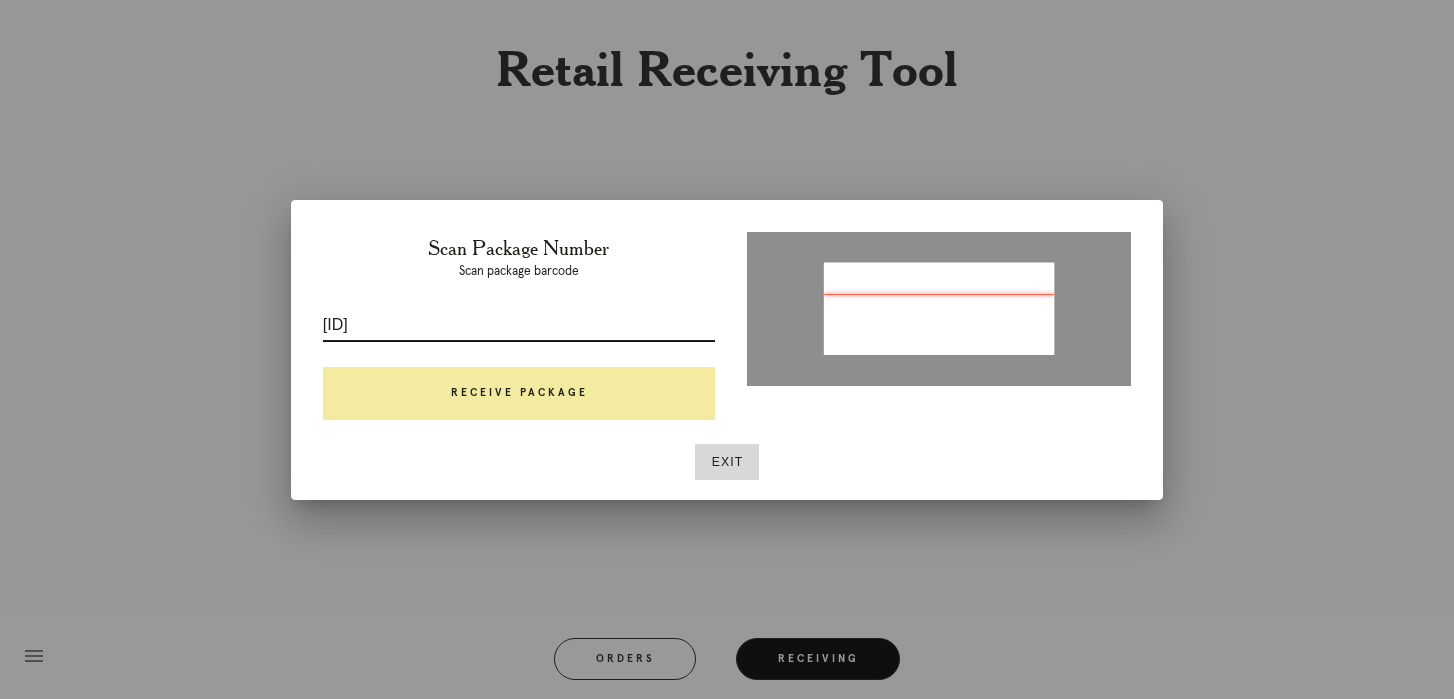 type on "P372860224177096" 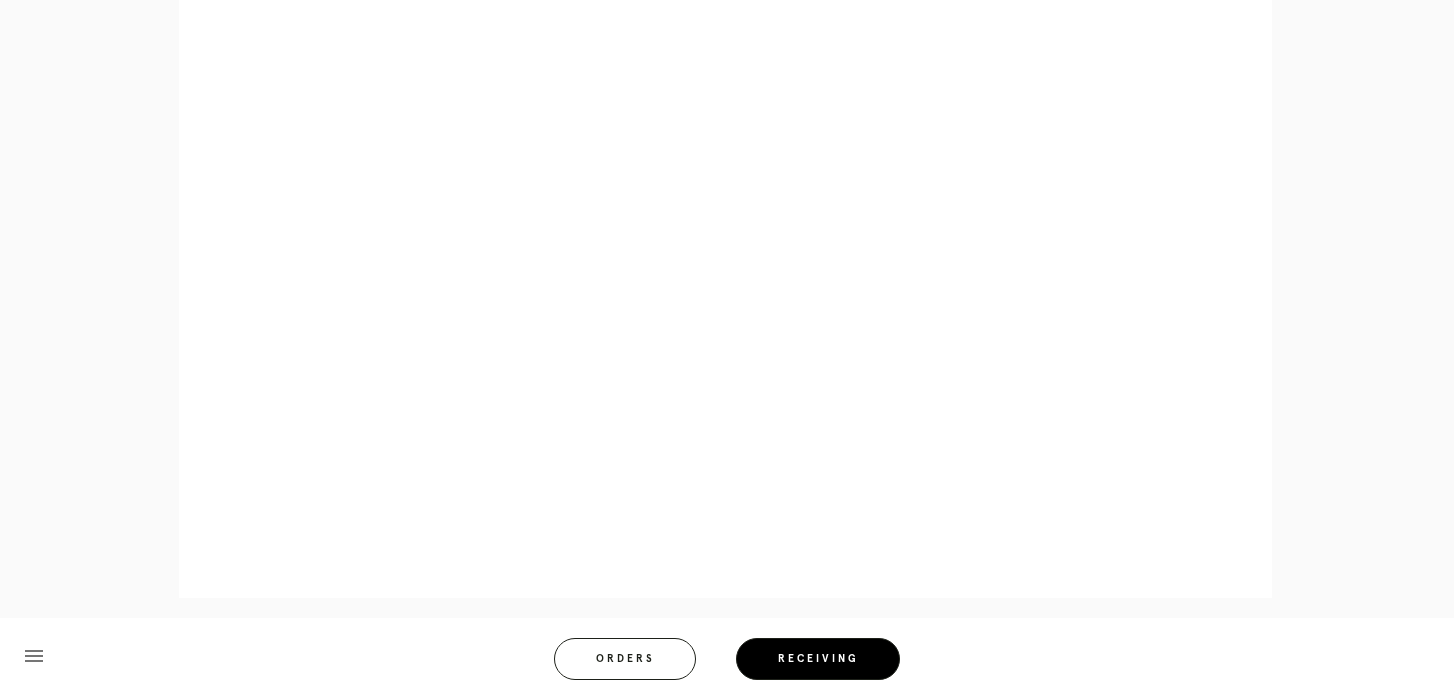 scroll, scrollTop: 885, scrollLeft: 0, axis: vertical 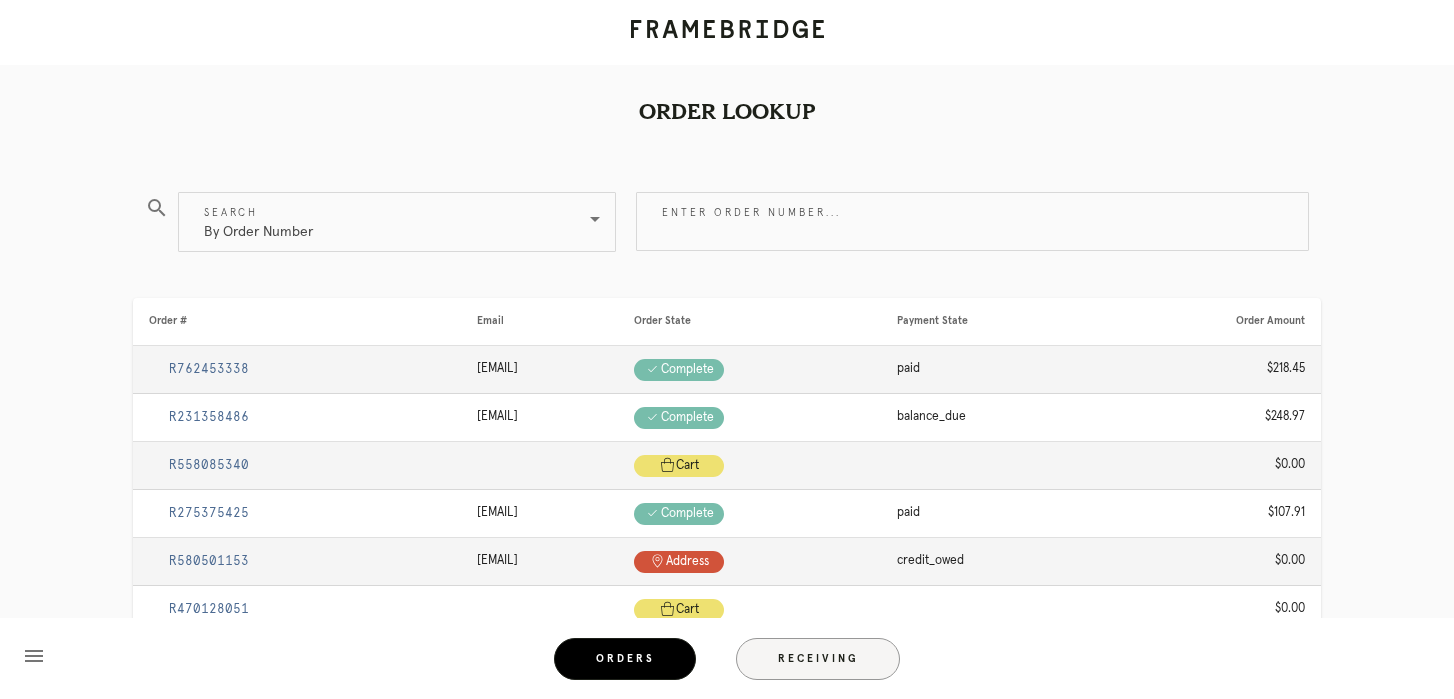click on "Receiving" at bounding box center [818, 659] 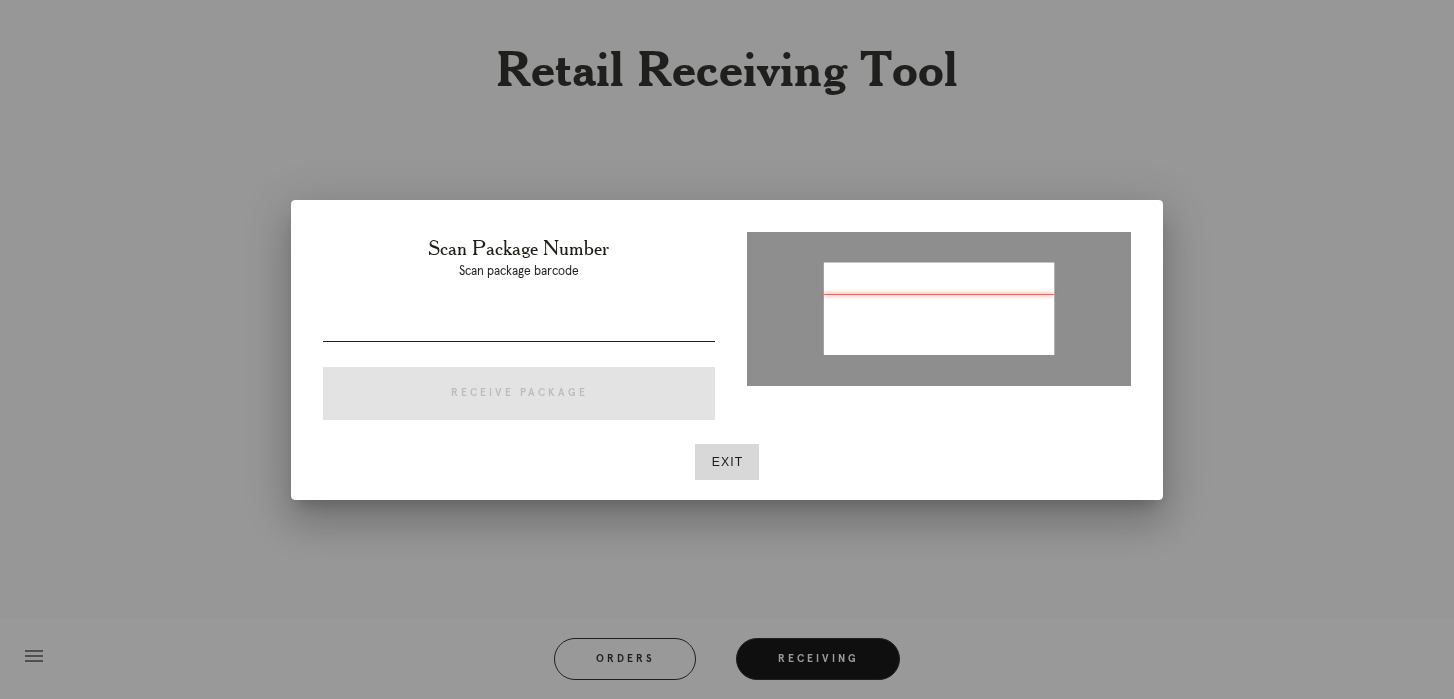 click at bounding box center (519, 356) 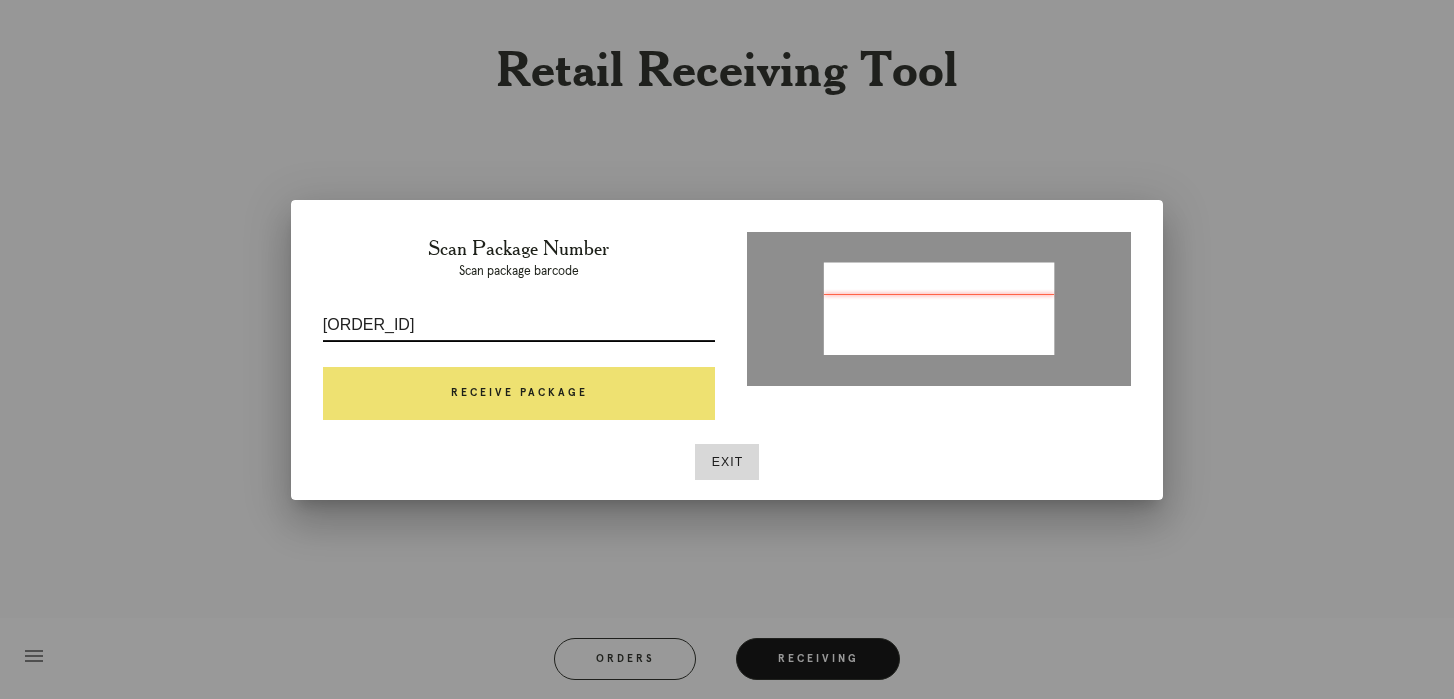 type on "[ORDER_ID]" 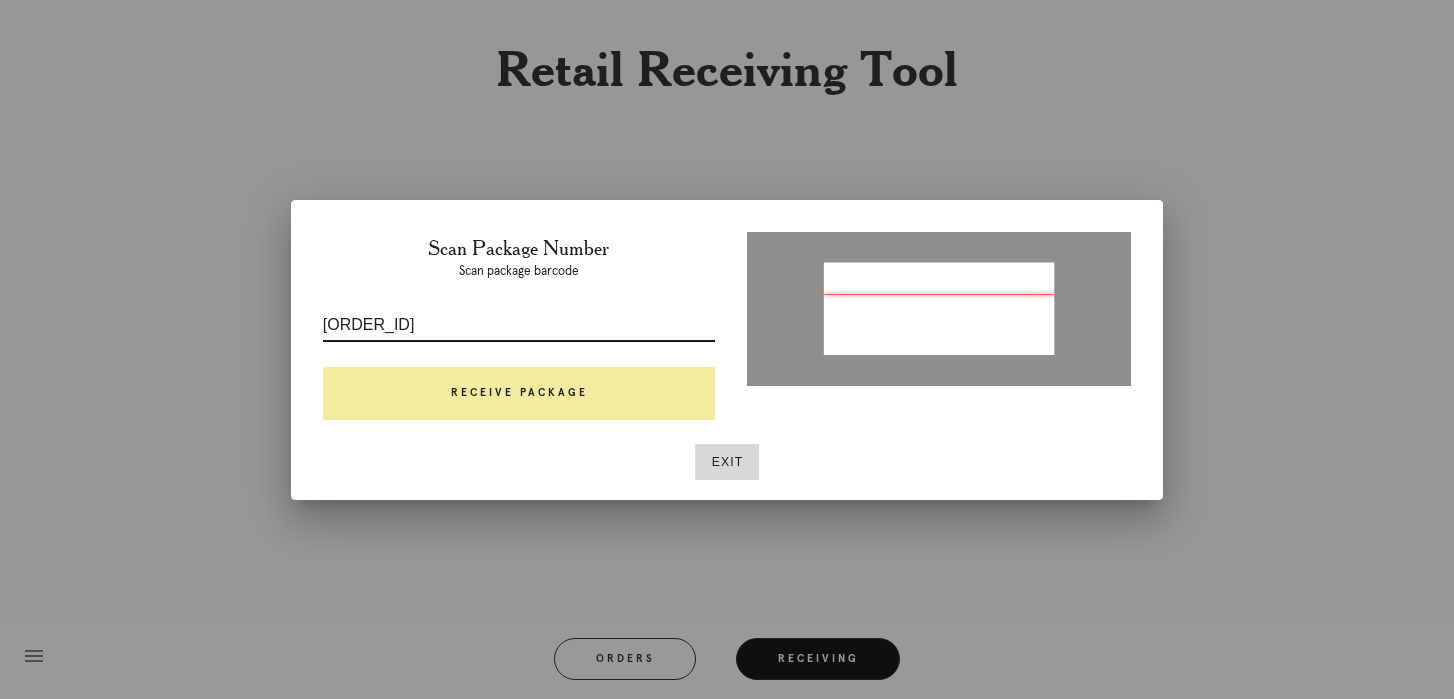 click on "Receive Package" at bounding box center (519, 394) 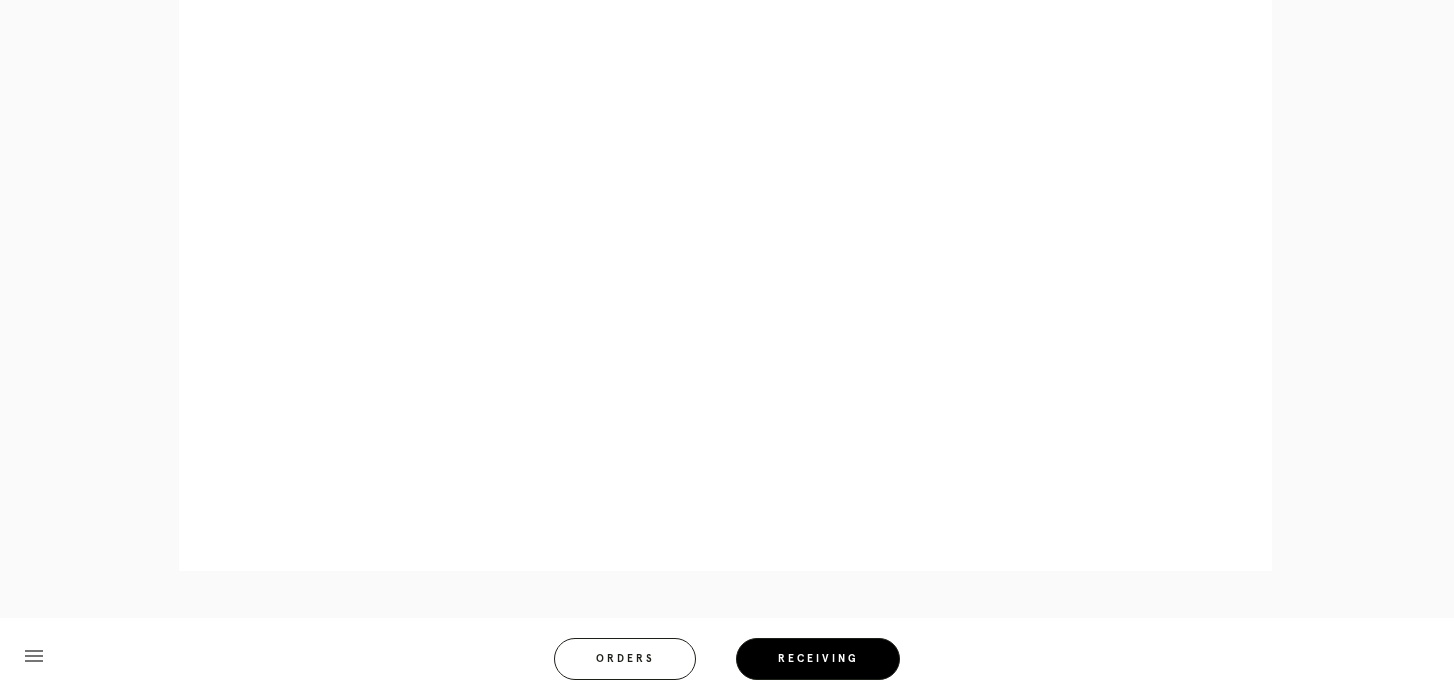 scroll, scrollTop: 982, scrollLeft: 0, axis: vertical 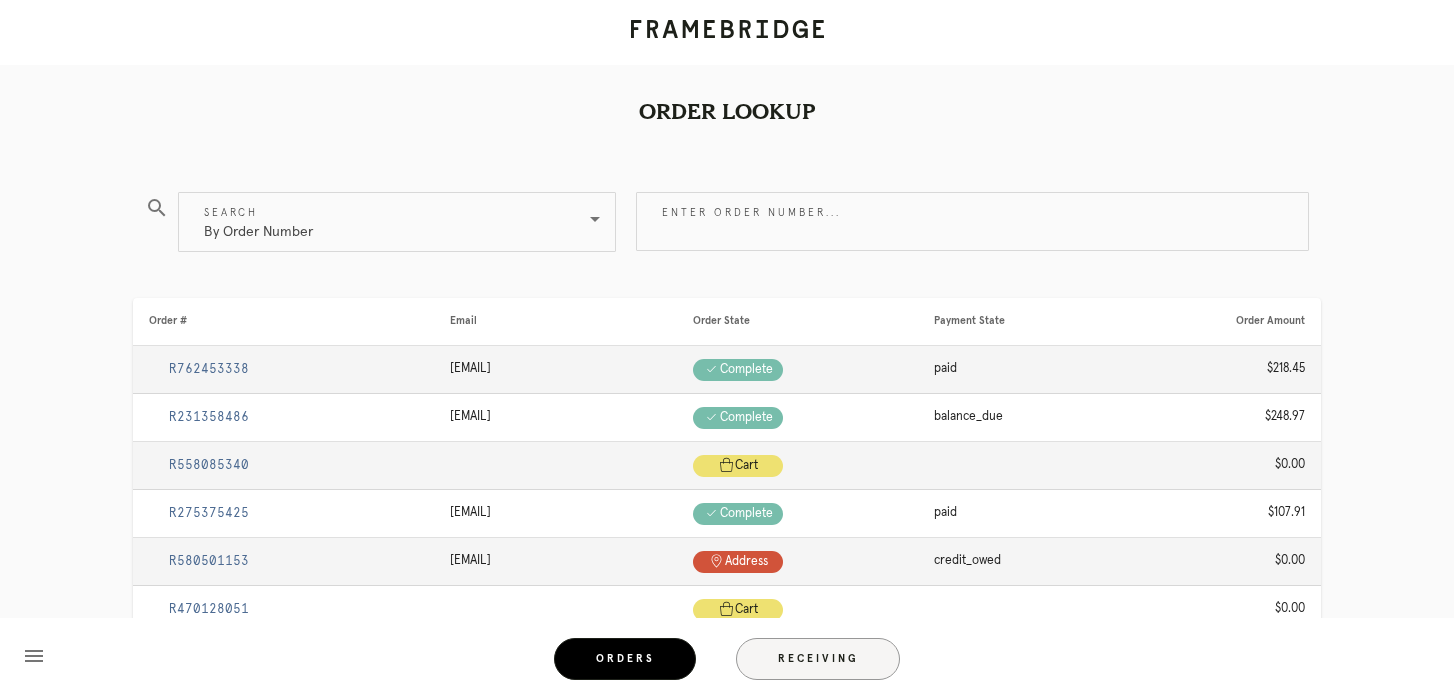 click on "Receiving" at bounding box center (818, 659) 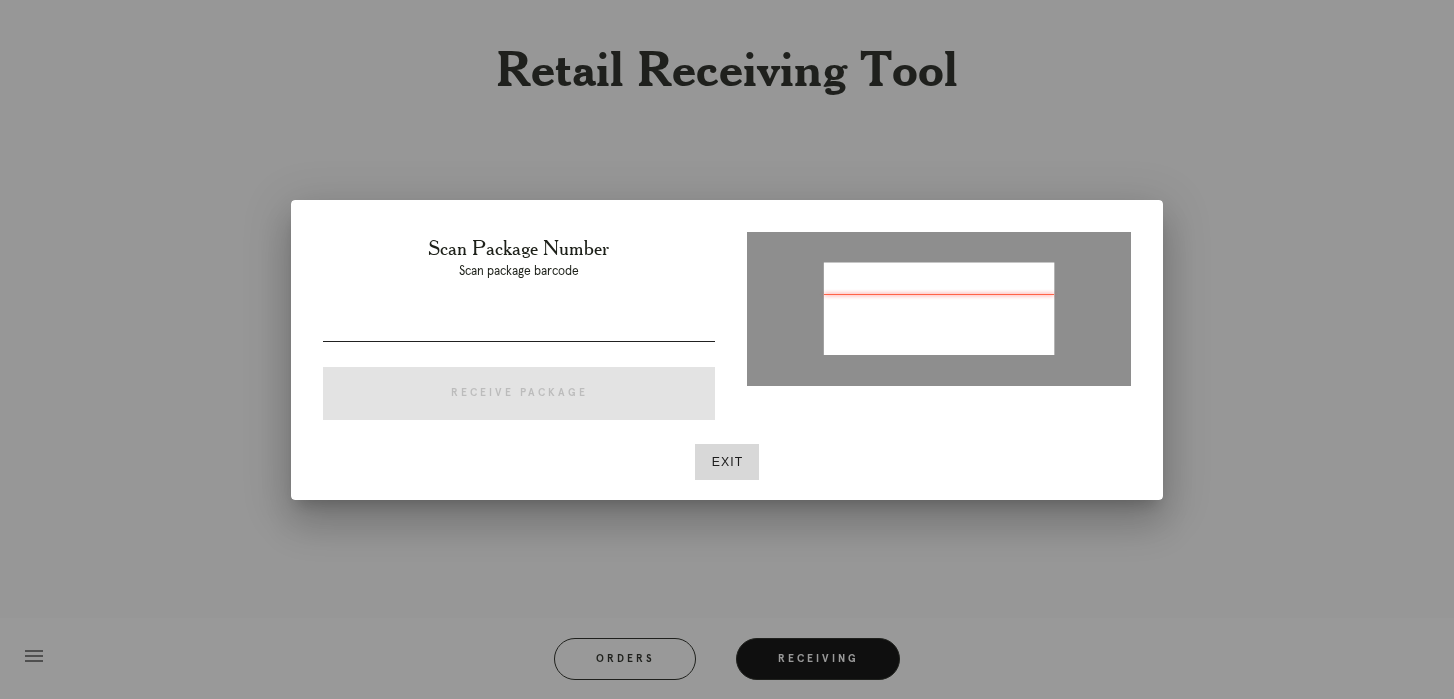 click at bounding box center [519, 336] 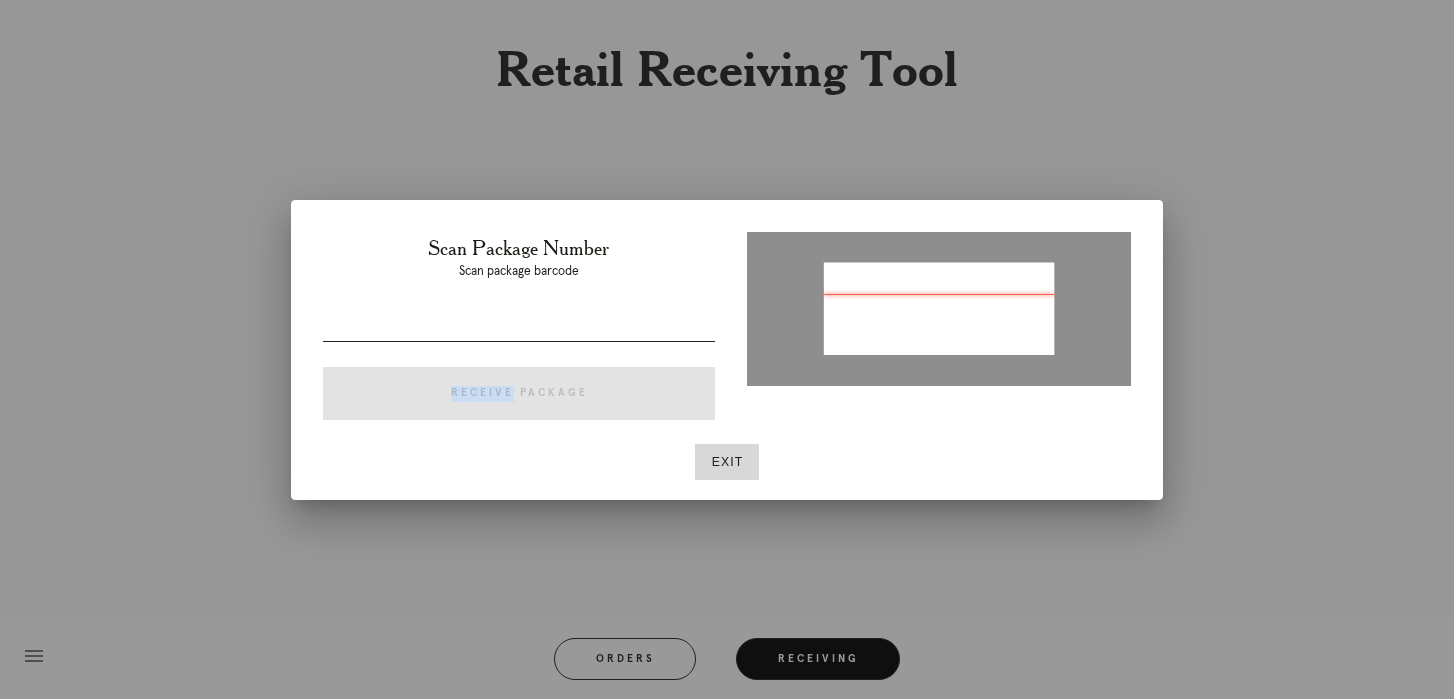 click at bounding box center [519, 336] 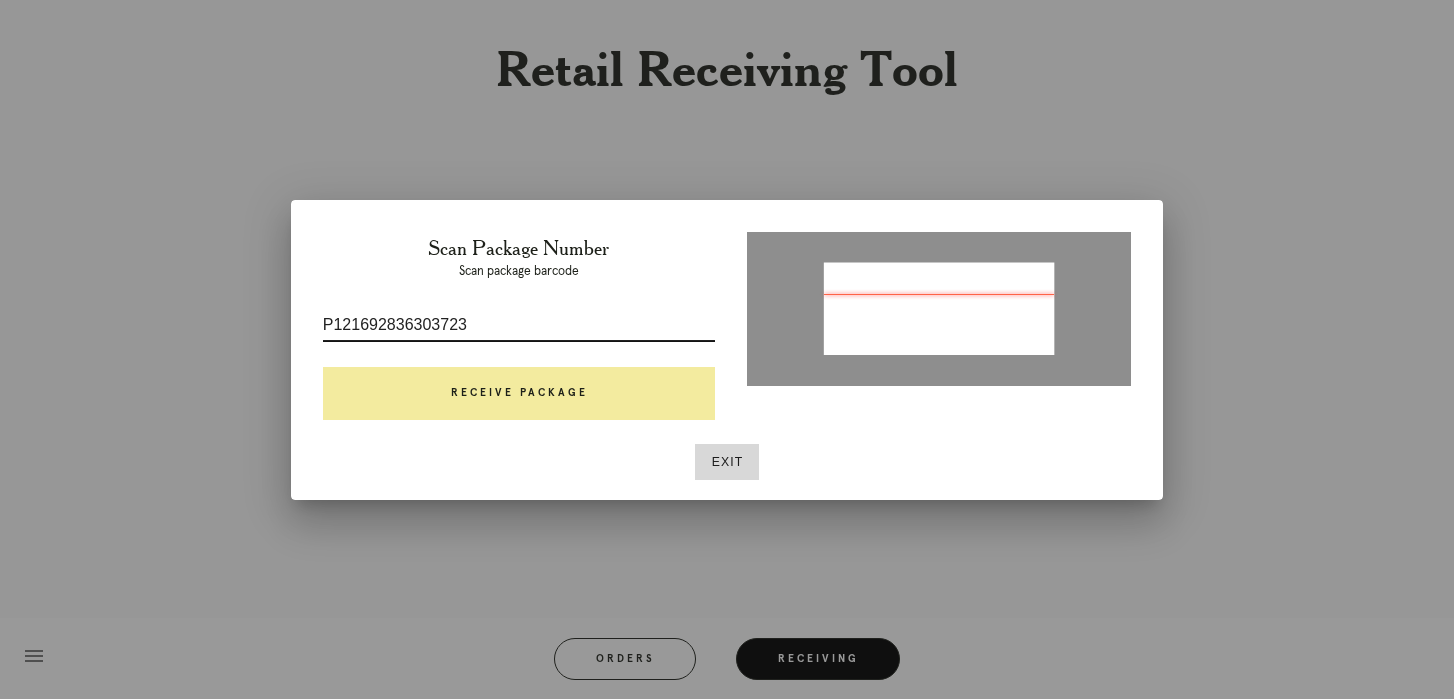 type on "P121692836303723" 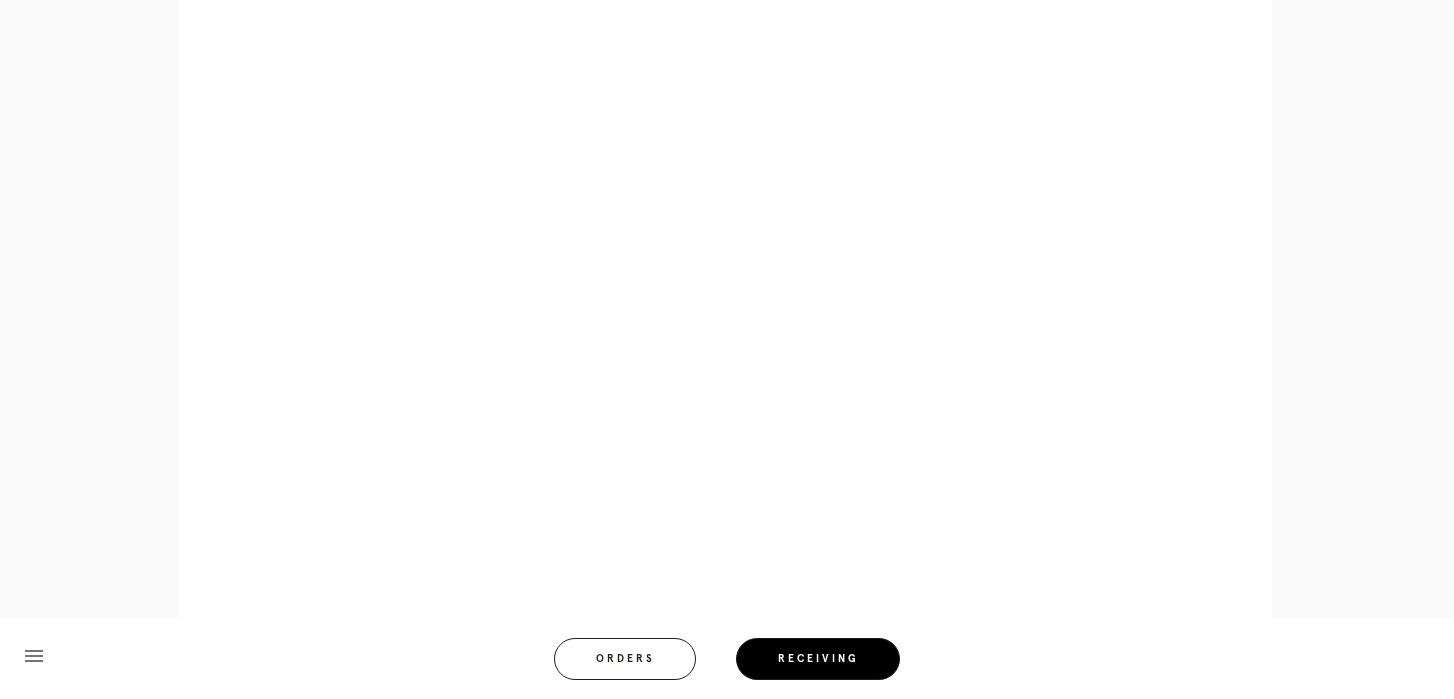 scroll, scrollTop: 929, scrollLeft: 0, axis: vertical 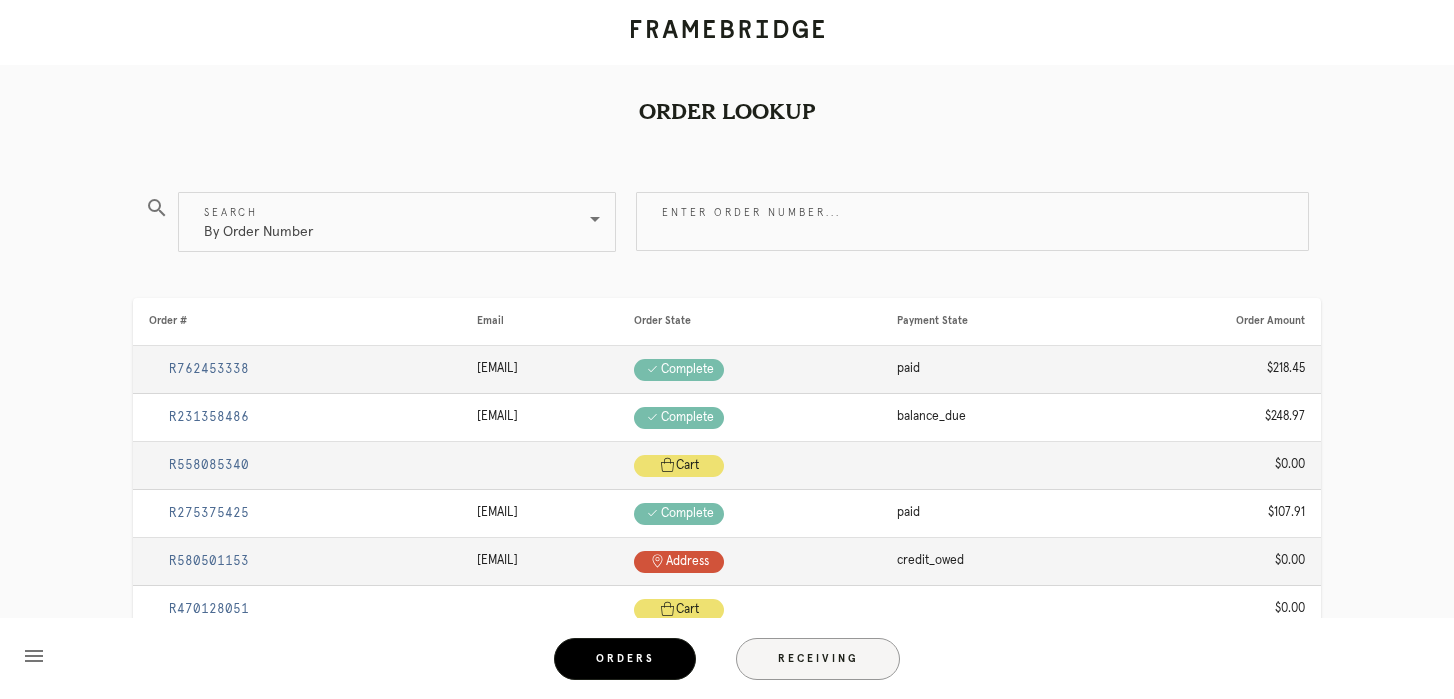 click on "Receiving" at bounding box center [818, 659] 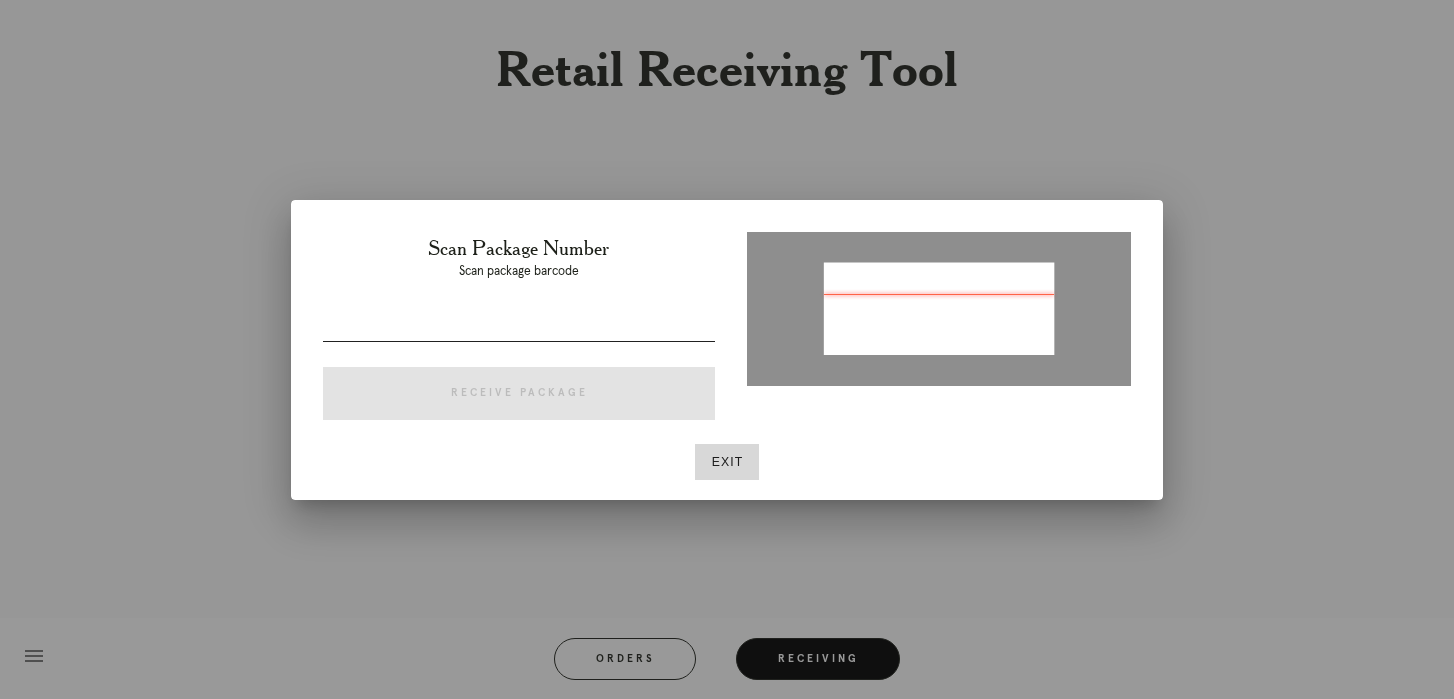 click at bounding box center [519, 325] 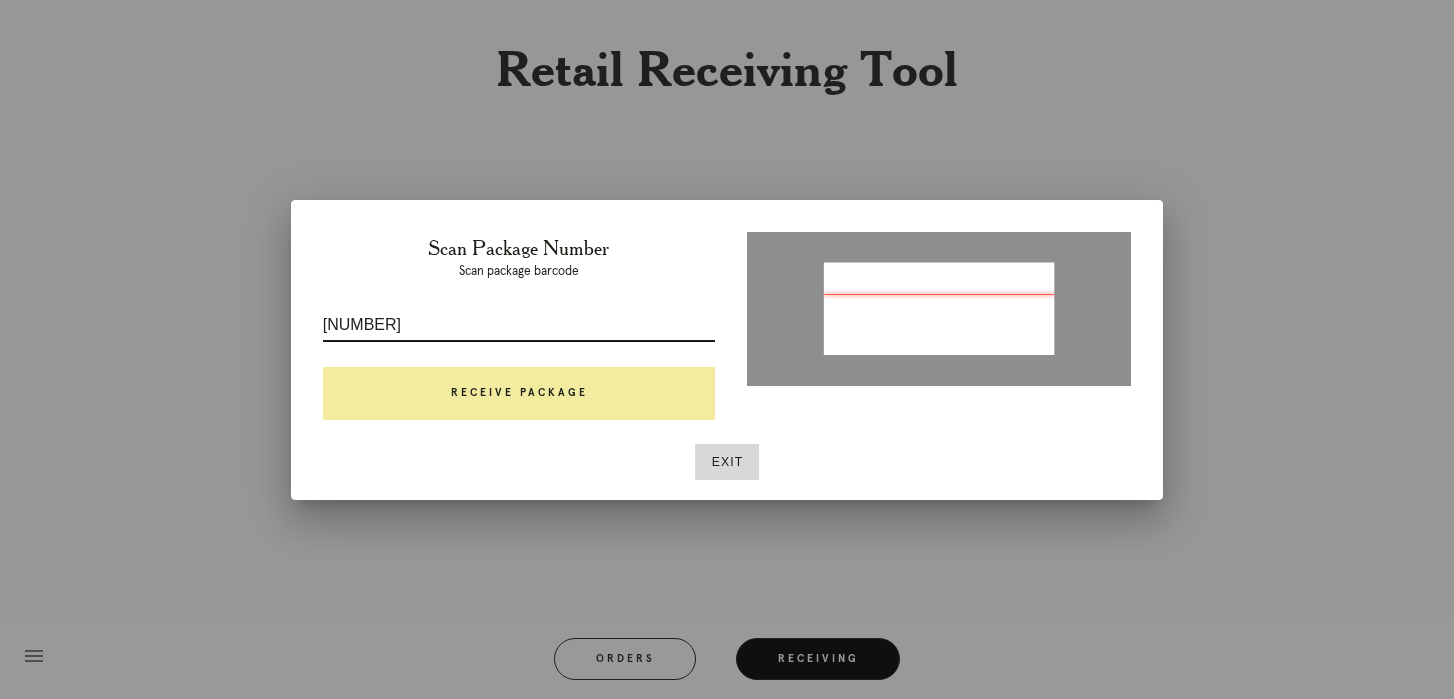 type on "[NUMBER]" 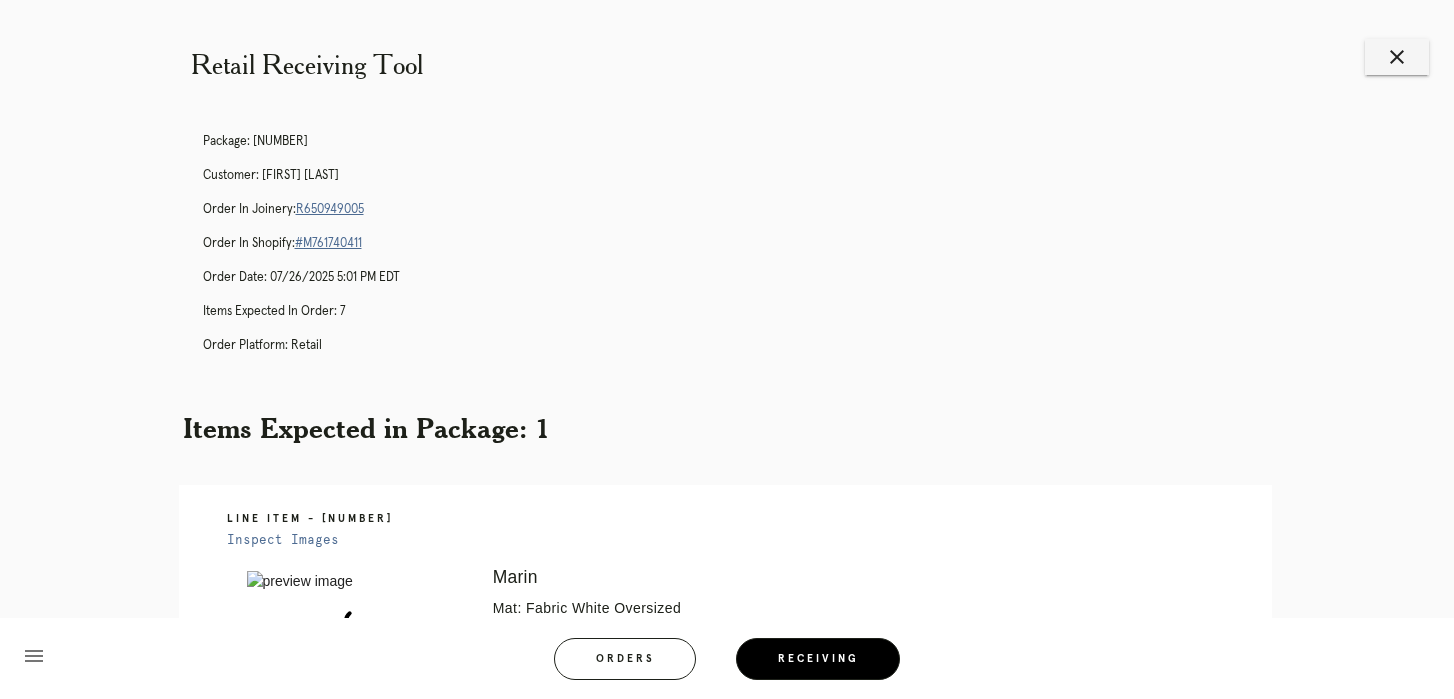 scroll, scrollTop: 436, scrollLeft: 0, axis: vertical 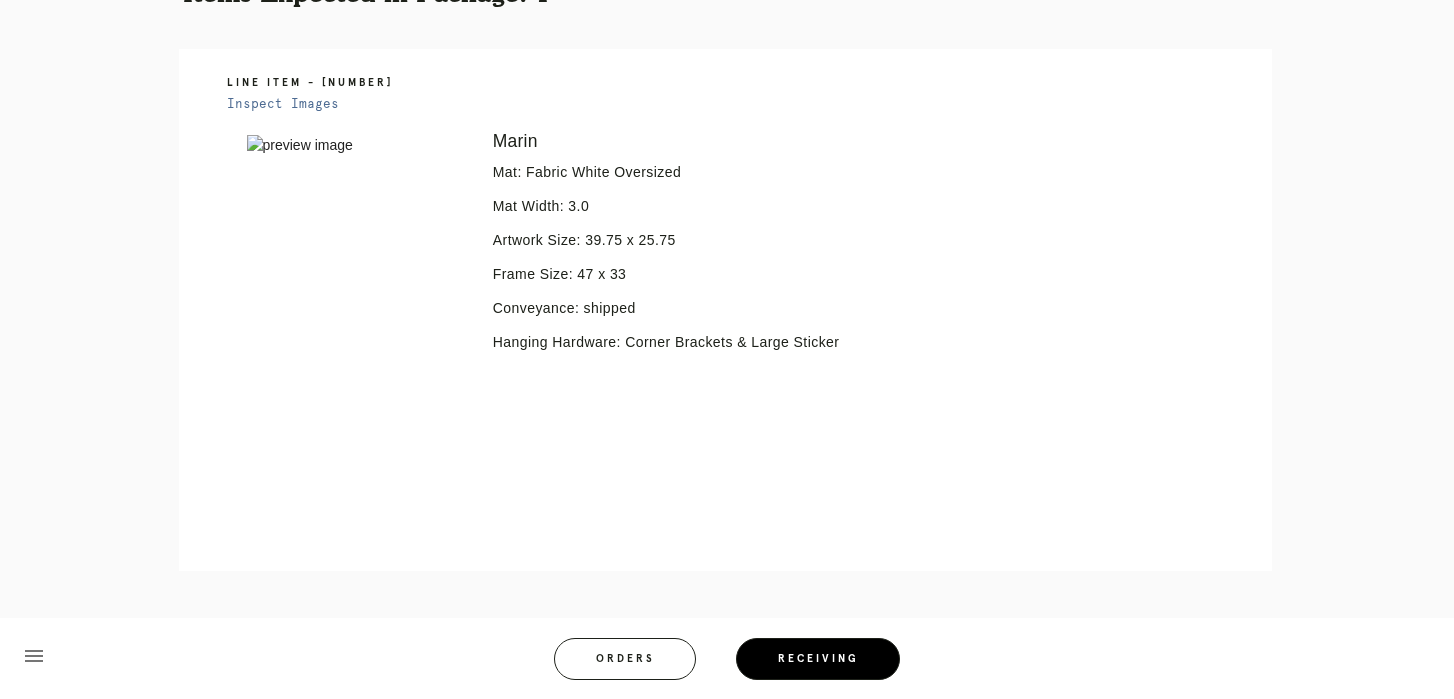 click on "Error retreiving frame spec #9779554" at bounding box center (356, 269) 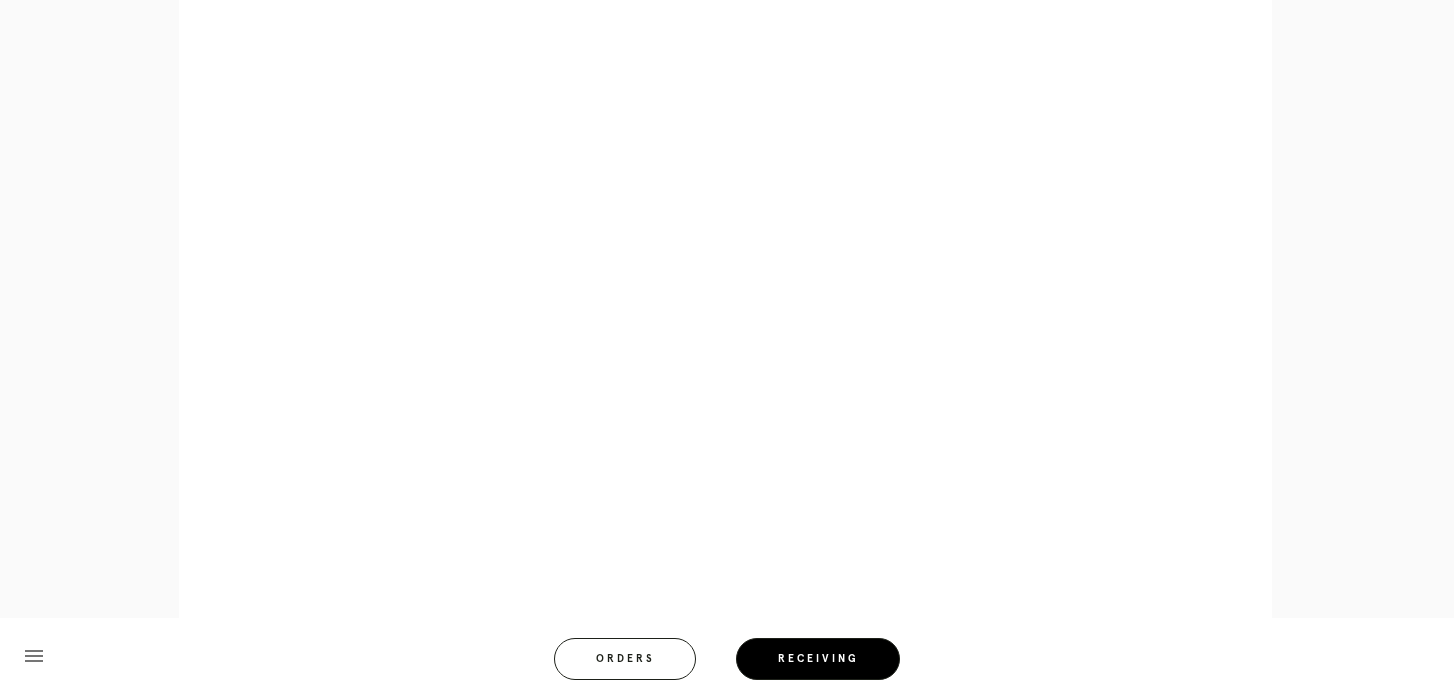 scroll, scrollTop: 859, scrollLeft: 0, axis: vertical 